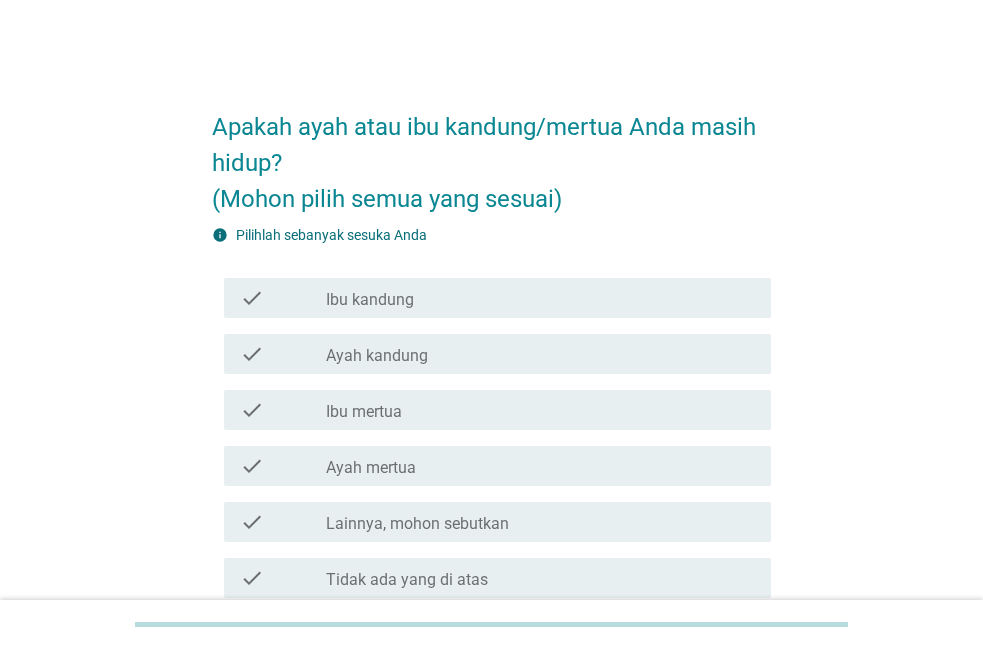 scroll, scrollTop: 0, scrollLeft: 0, axis: both 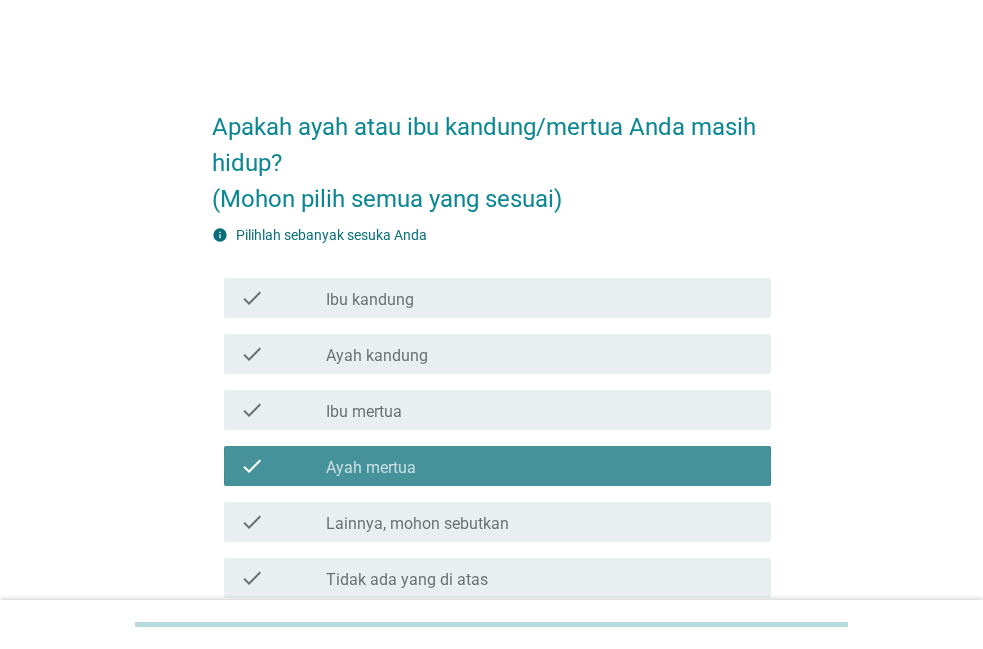 click on "check_box_outline_blank Ayah mertua" at bounding box center (540, 466) 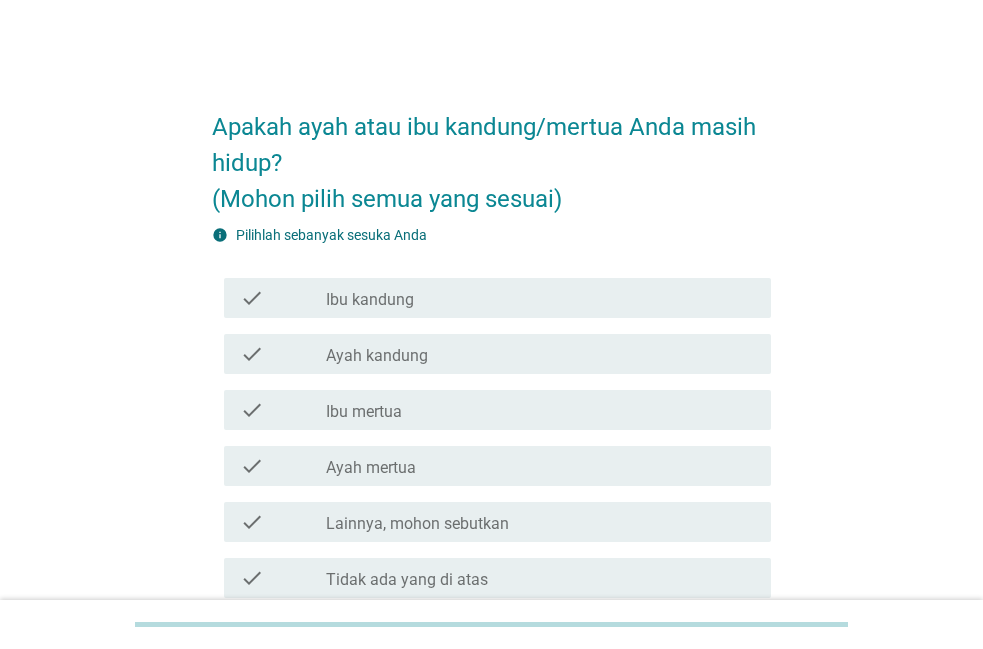 click on "check_box_outline_blank Ibu kandung" at bounding box center [540, 298] 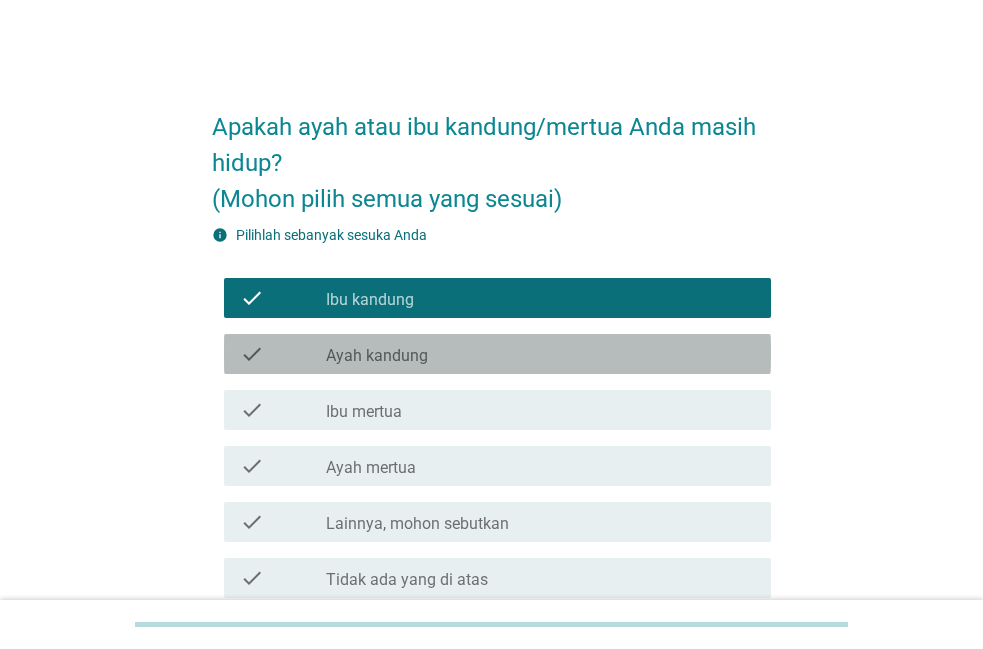 click on "check_box_outline_blank Ayah kandung" at bounding box center (540, 354) 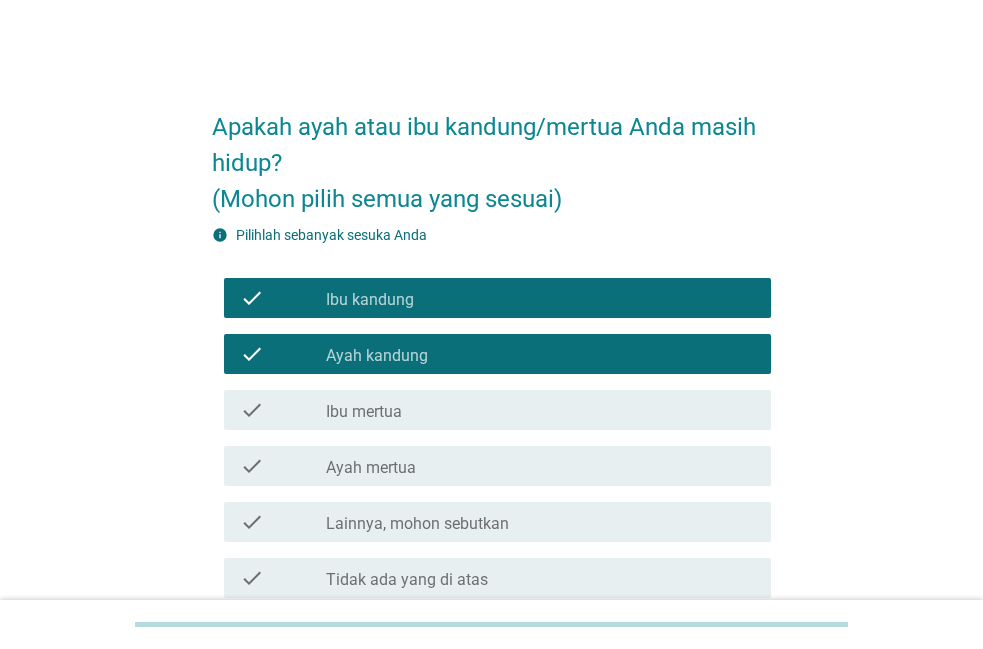 click on "check     check_box_outline_blank Ibu mertua" at bounding box center [497, 410] 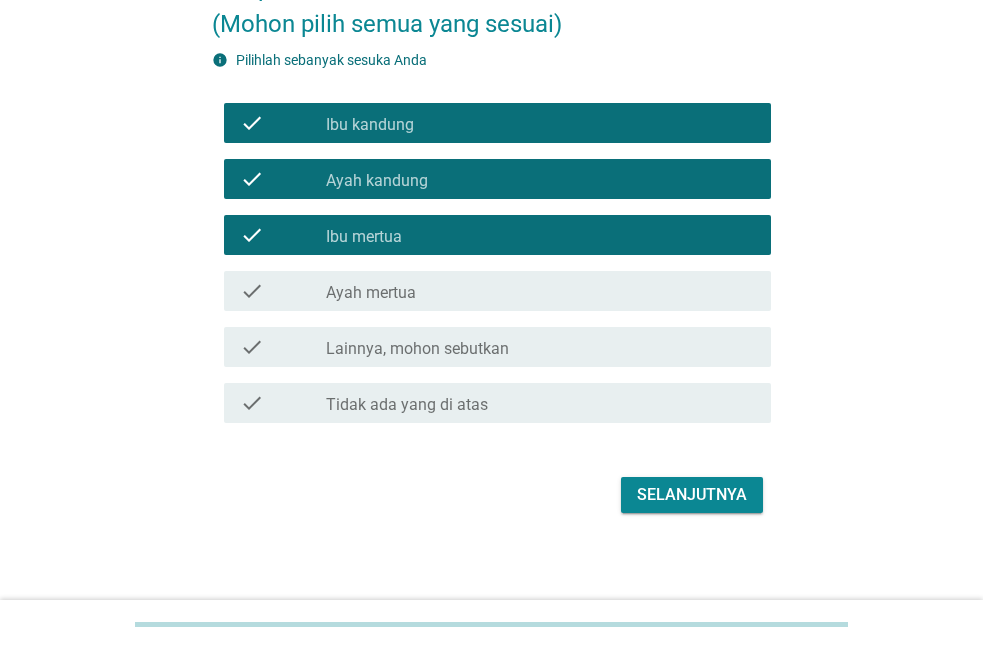 scroll, scrollTop: 182, scrollLeft: 0, axis: vertical 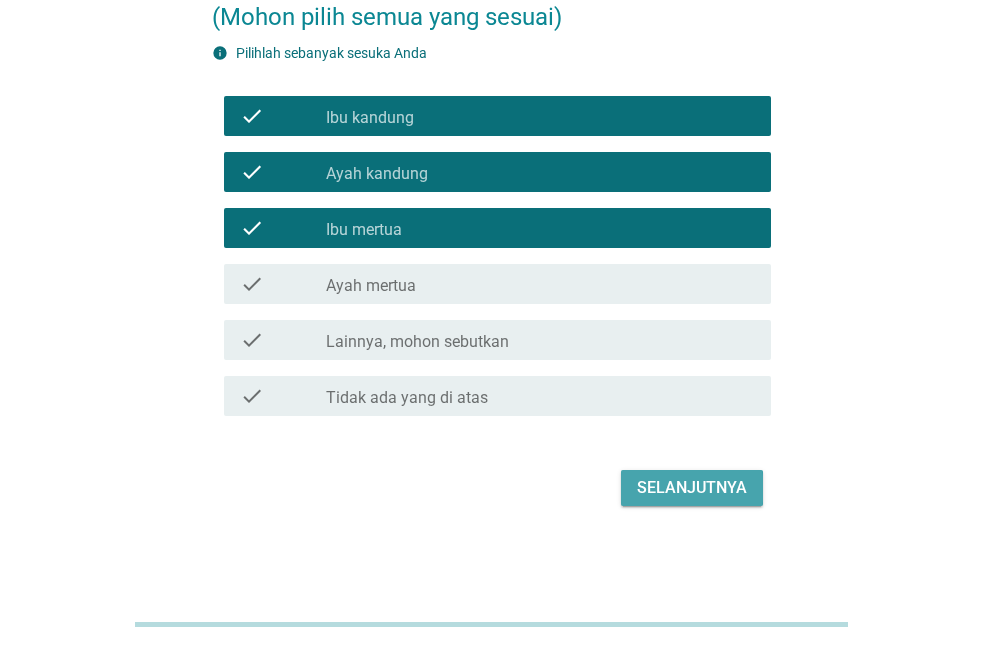 click on "Selanjutnya" at bounding box center (692, 488) 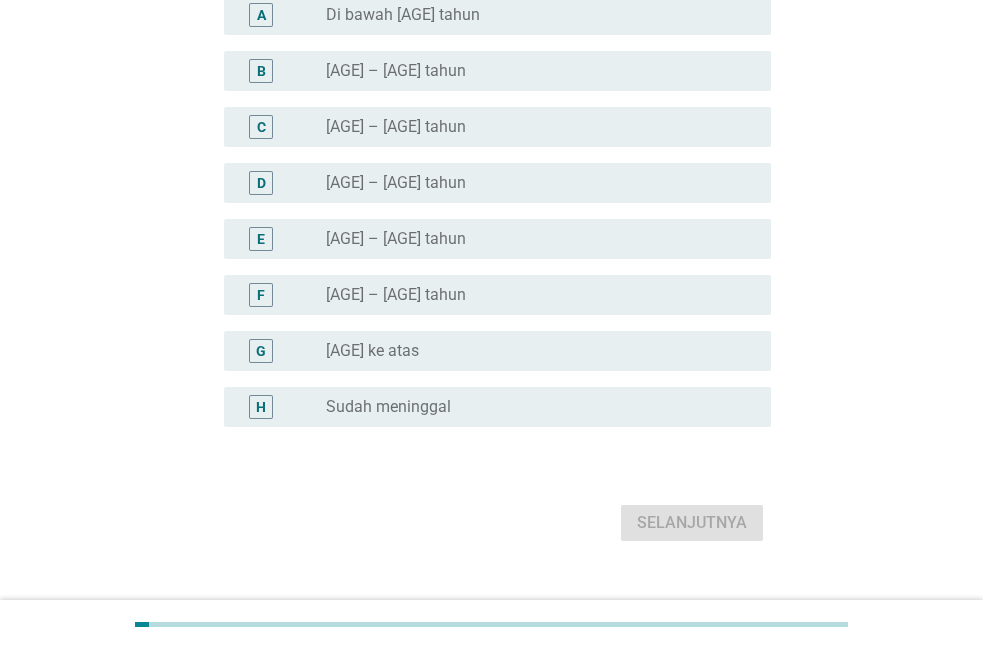 scroll, scrollTop: 0, scrollLeft: 0, axis: both 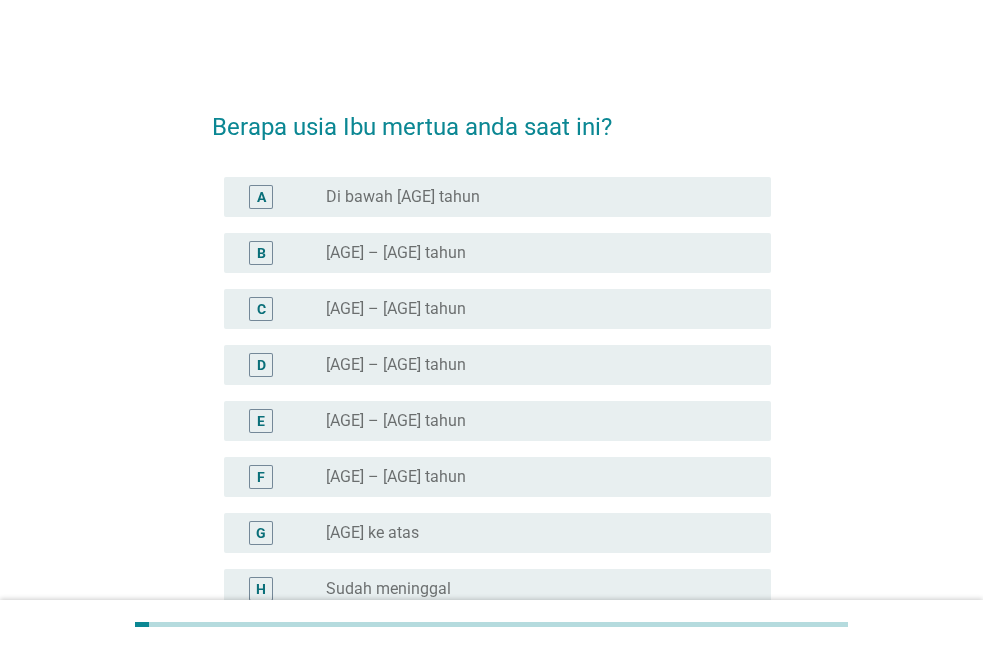 click on "radio_button_unchecked [AGE] – [AGE] tahun" at bounding box center (532, 253) 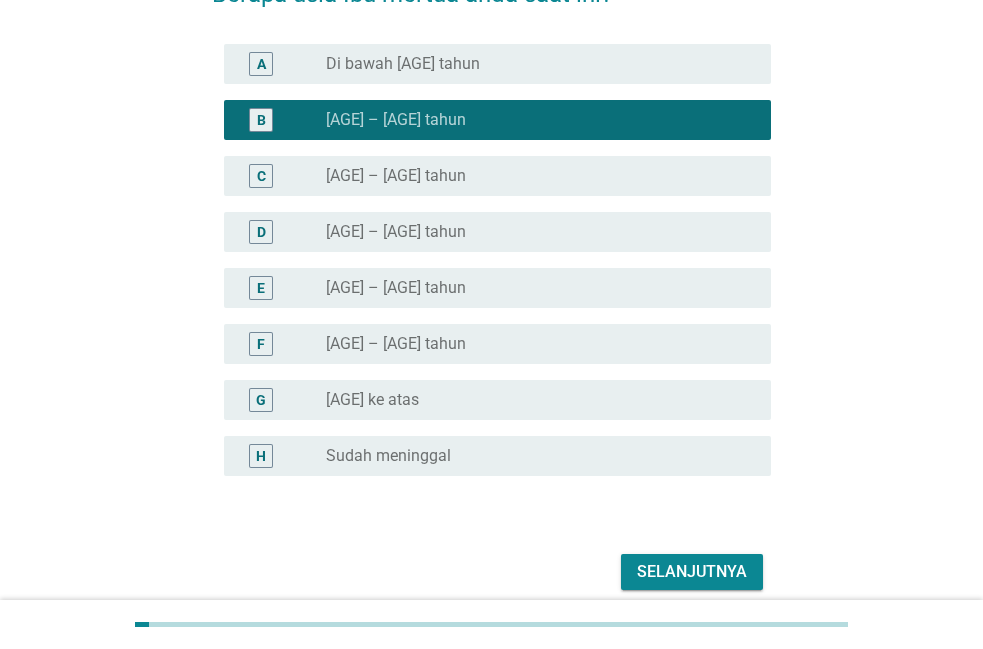 scroll, scrollTop: 204, scrollLeft: 0, axis: vertical 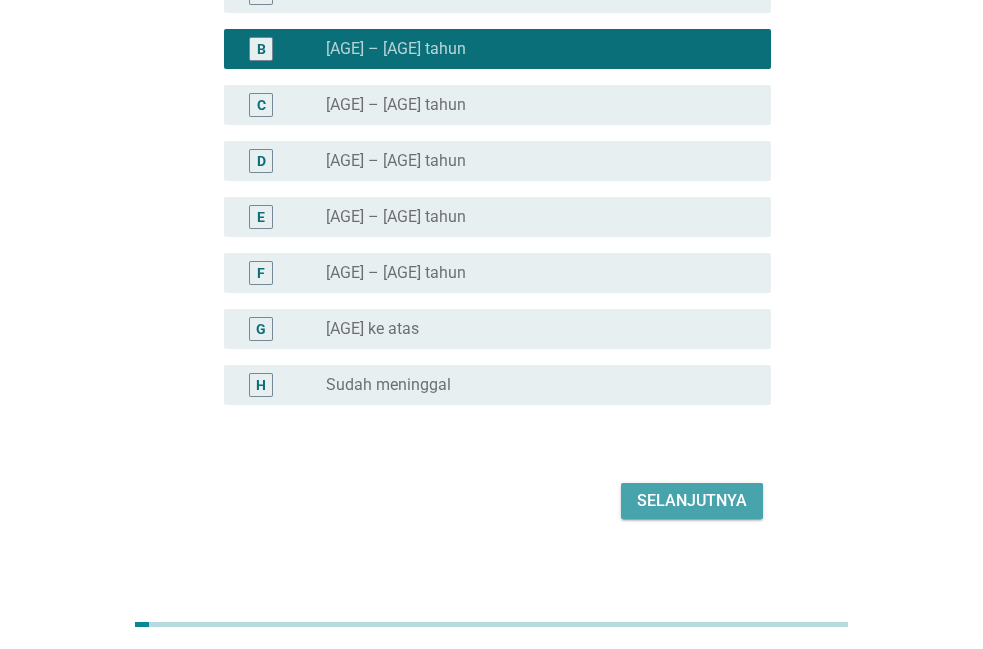 click on "Selanjutnya" at bounding box center [692, 501] 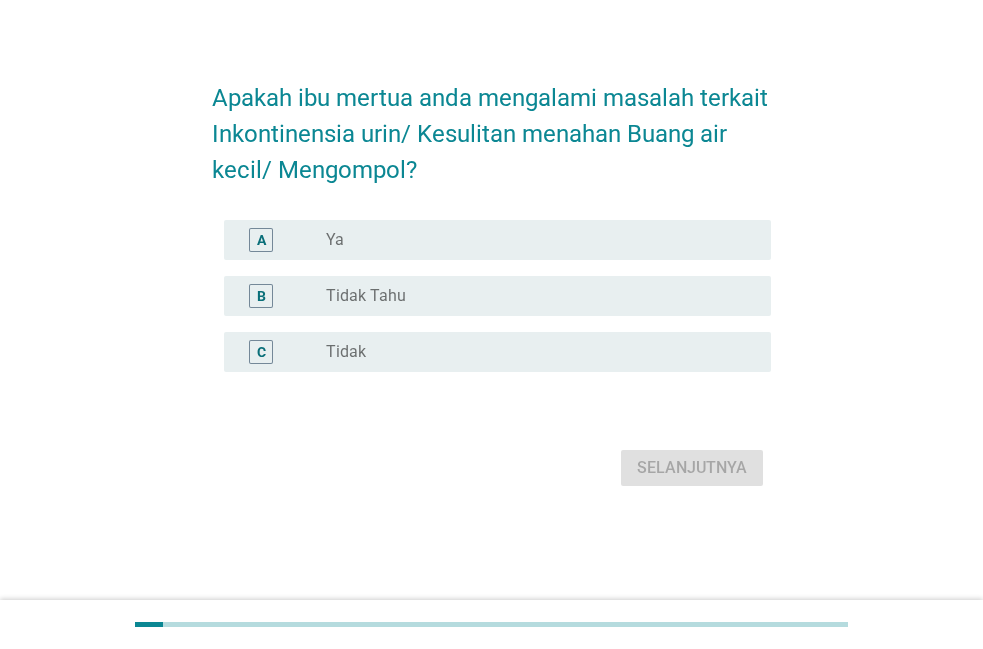 scroll, scrollTop: 0, scrollLeft: 0, axis: both 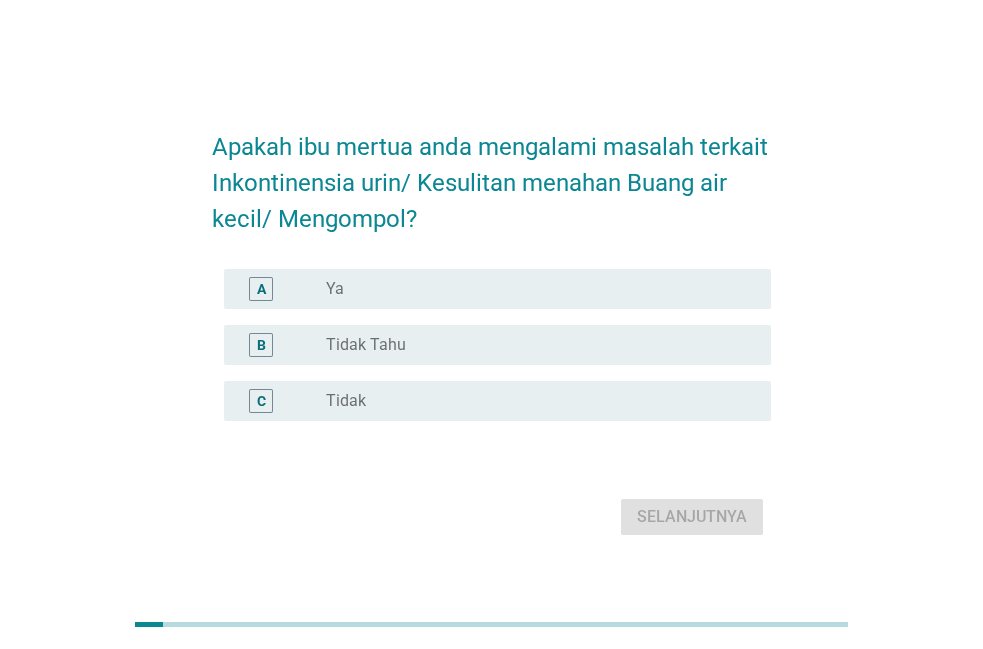 click on "radio_button_unchecked Ya" at bounding box center [532, 289] 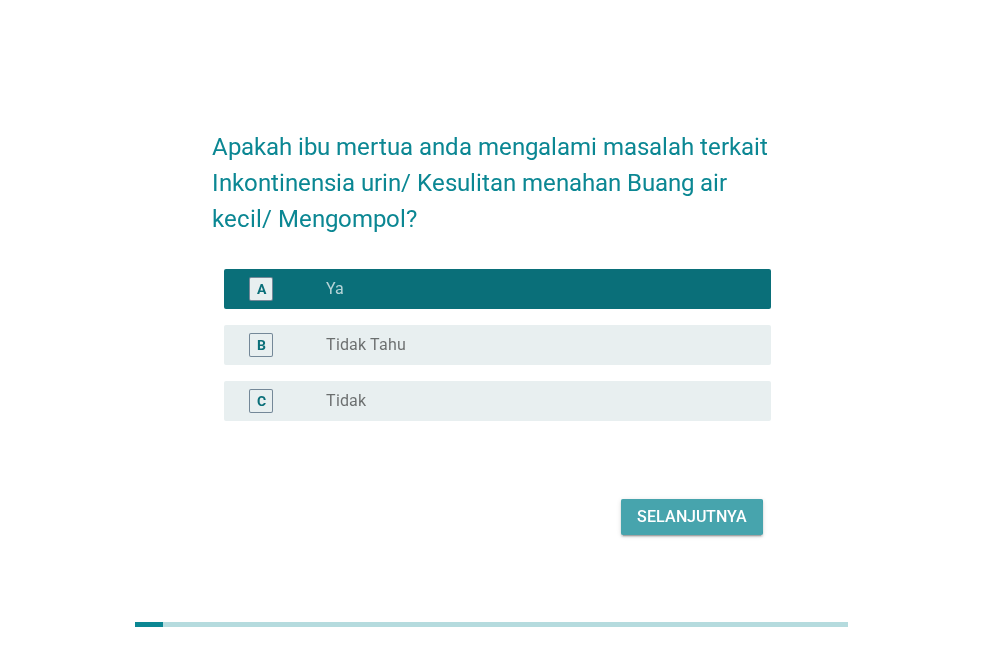 click on "Selanjutnya" at bounding box center [692, 517] 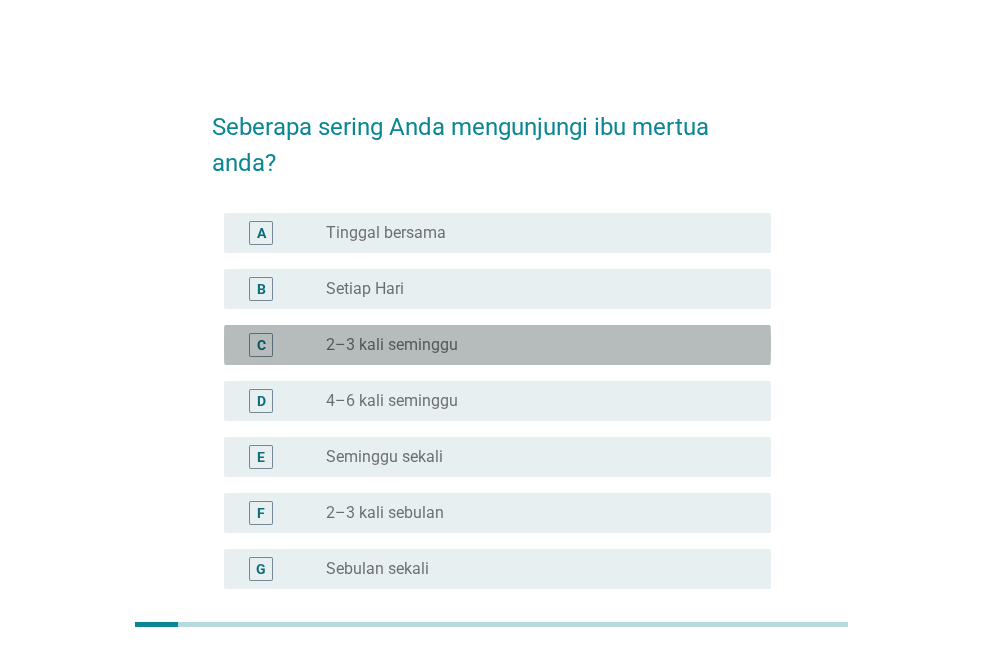 click on "radio_button_unchecked [FREQUENCY]" at bounding box center [532, 345] 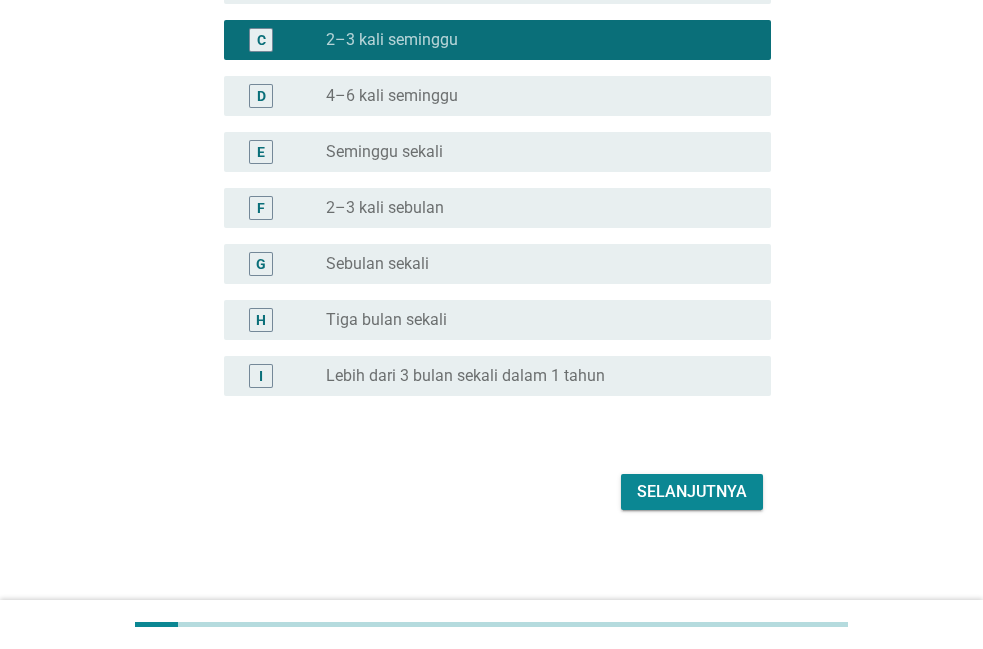 scroll, scrollTop: 309, scrollLeft: 0, axis: vertical 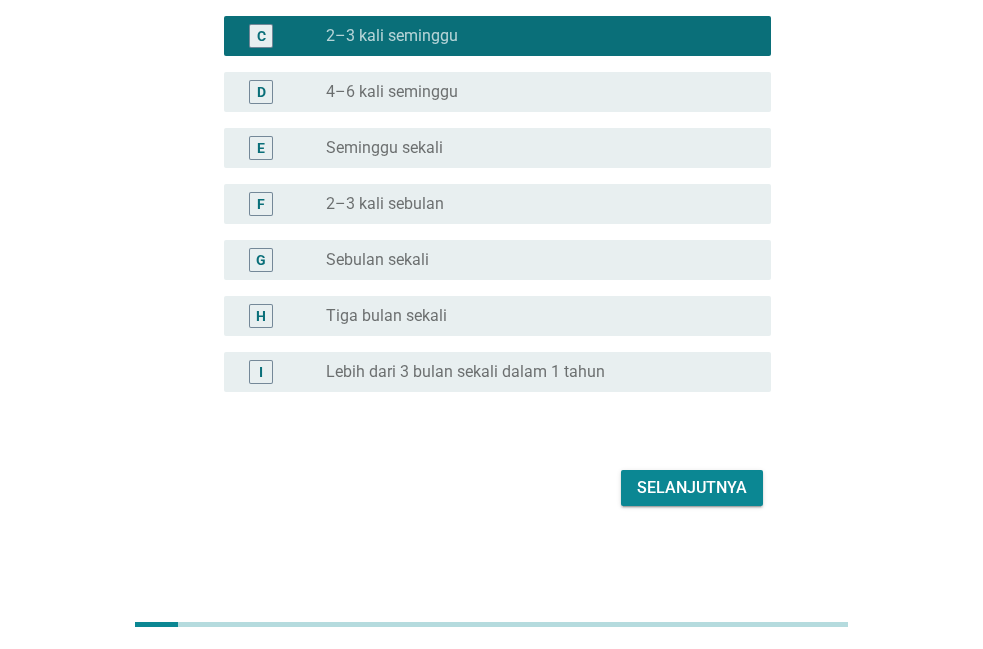 click on "Selanjutnya" at bounding box center [692, 488] 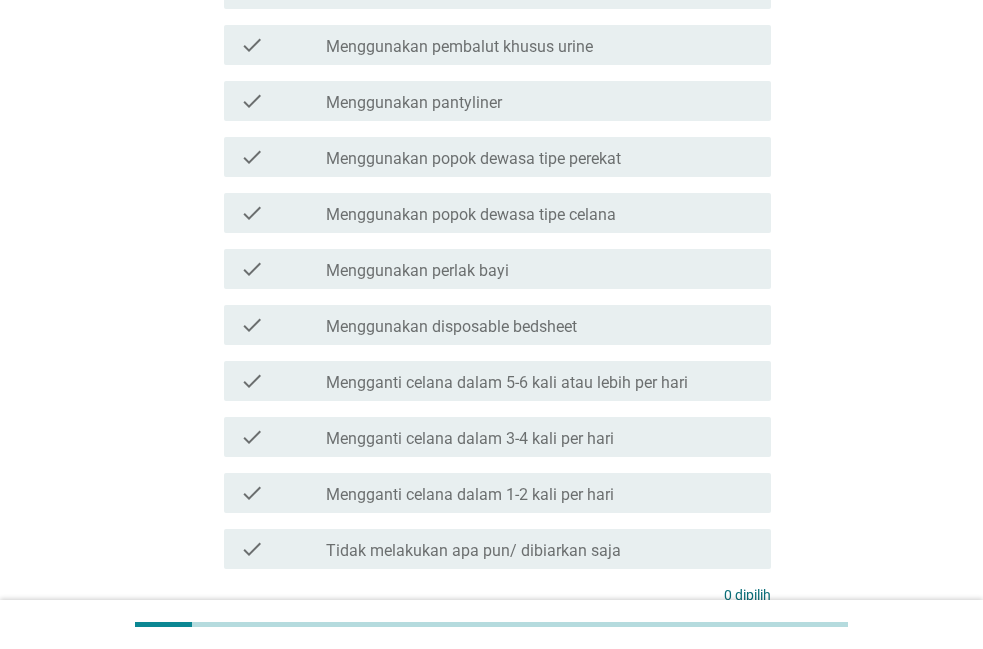 scroll, scrollTop: 0, scrollLeft: 0, axis: both 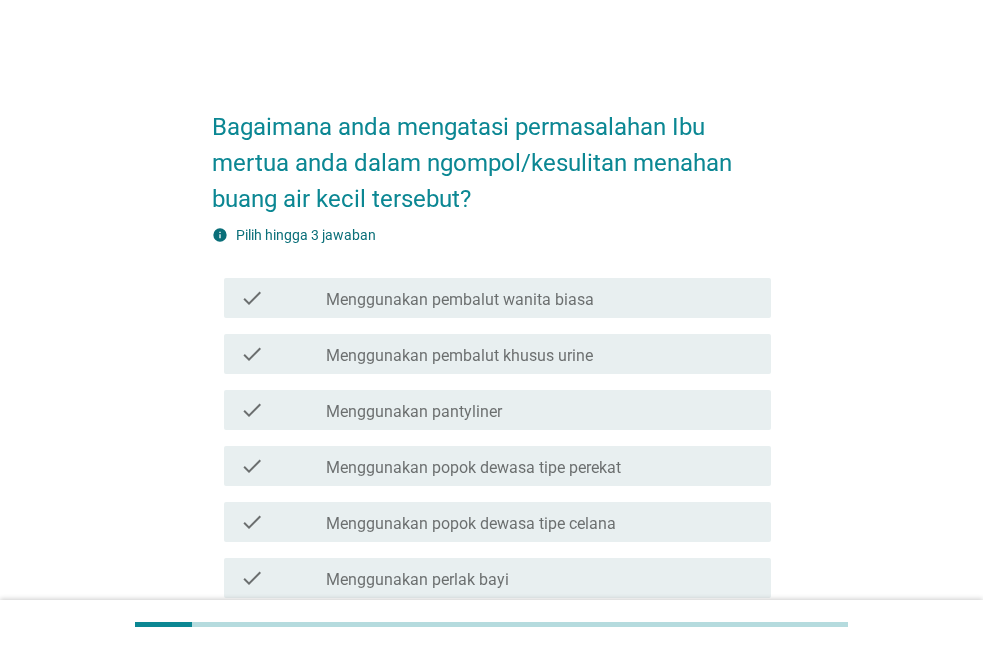 click on "check_box_outline_blank Menggunakan pembalut wanita biasa" at bounding box center [540, 298] 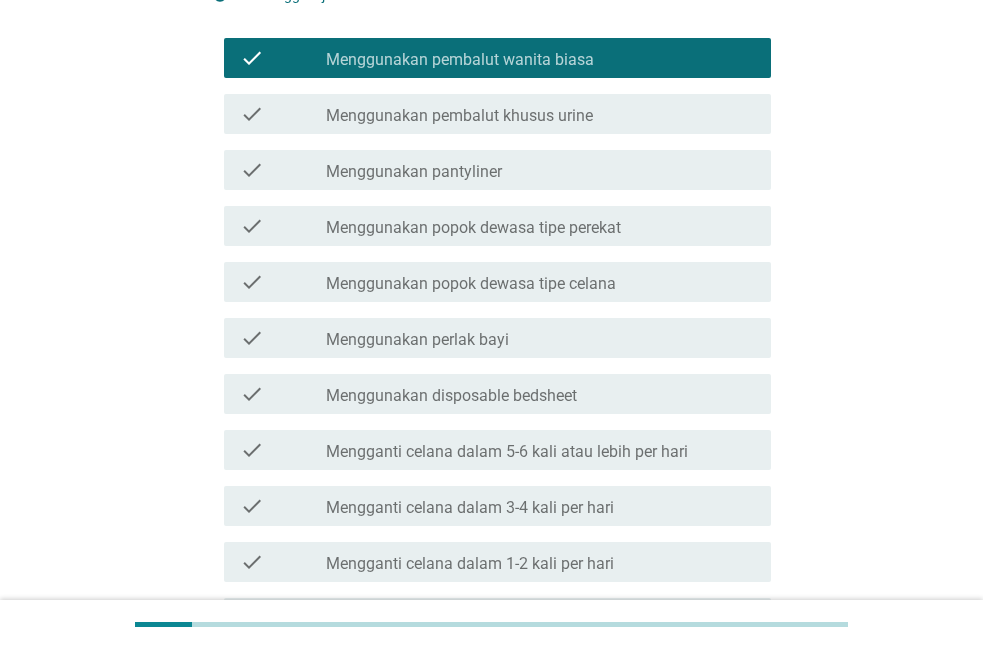scroll, scrollTop: 204, scrollLeft: 0, axis: vertical 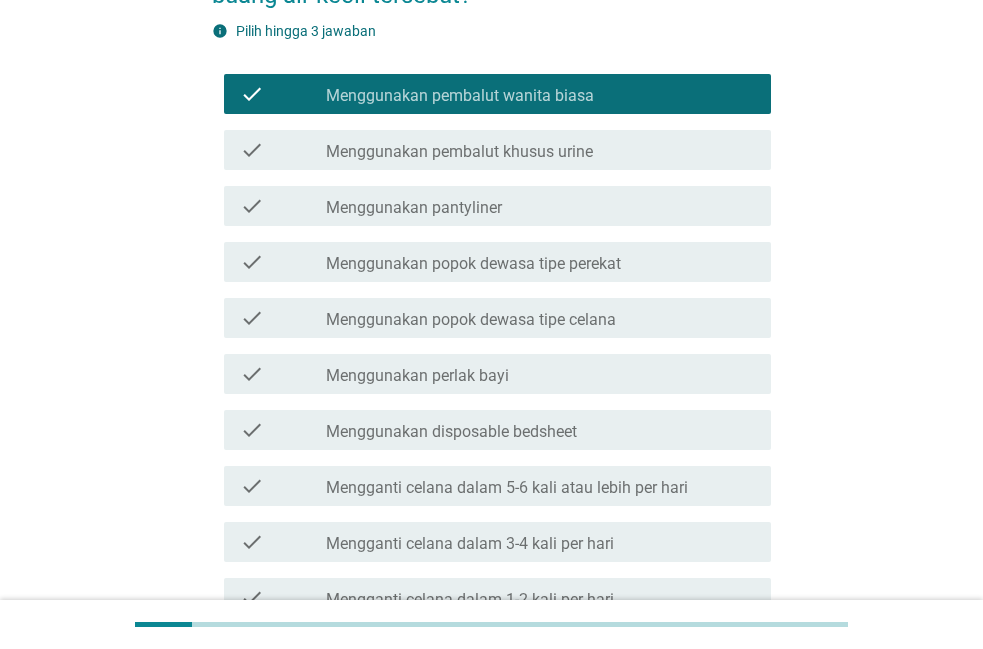 click on "check_box_outline_blank Menggunakan pantyliner" at bounding box center (540, 206) 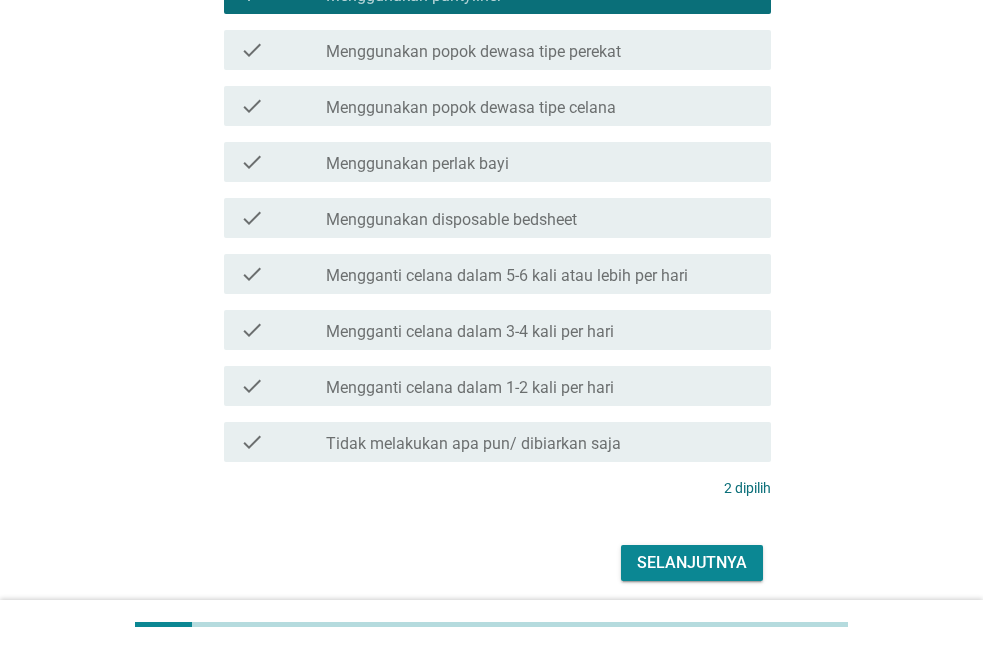 scroll, scrollTop: 491, scrollLeft: 0, axis: vertical 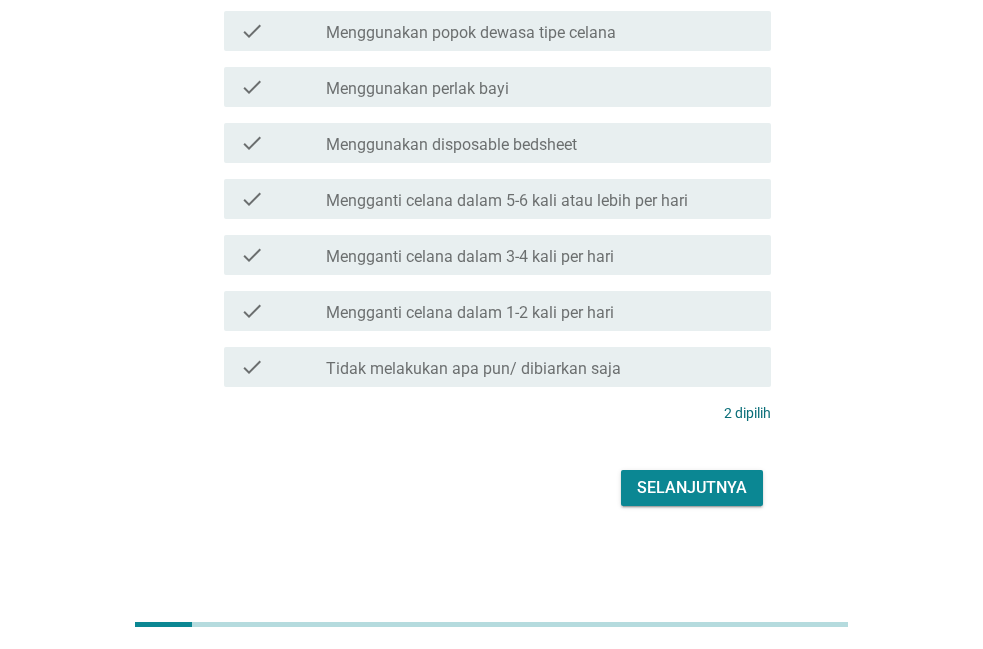 click on "Selanjutnya" at bounding box center (692, 488) 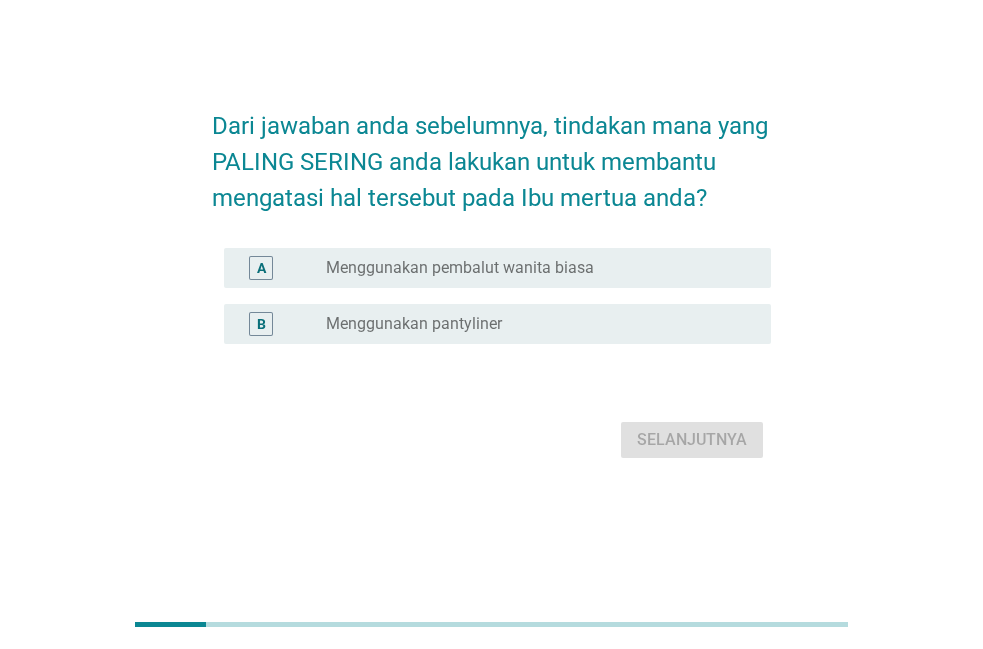 scroll, scrollTop: 0, scrollLeft: 0, axis: both 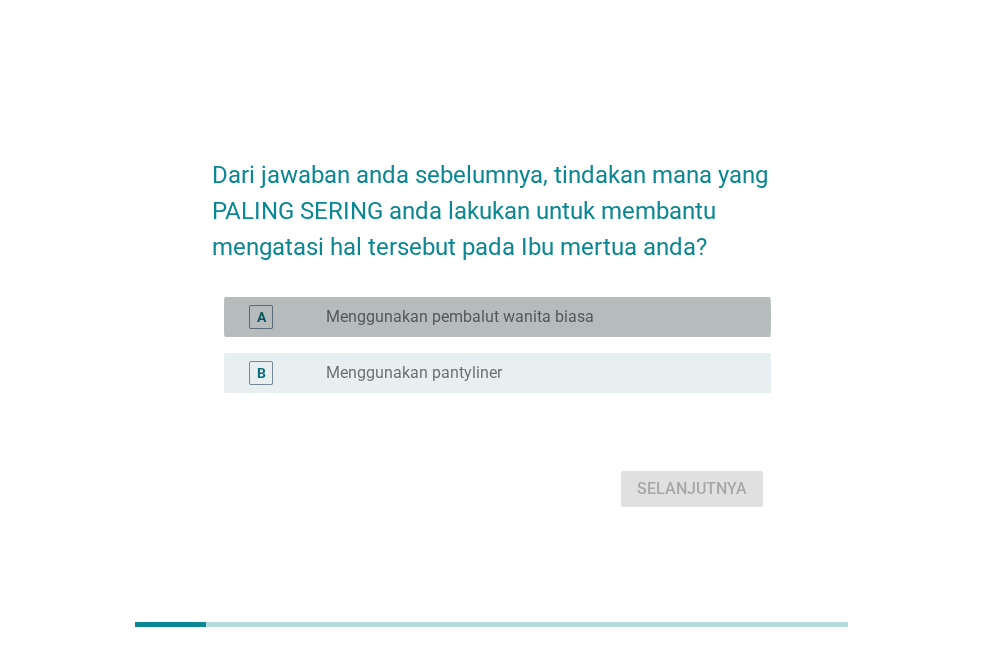 click on "radio_button_unchecked Menggunakan pembalut wanita biasa" at bounding box center (532, 317) 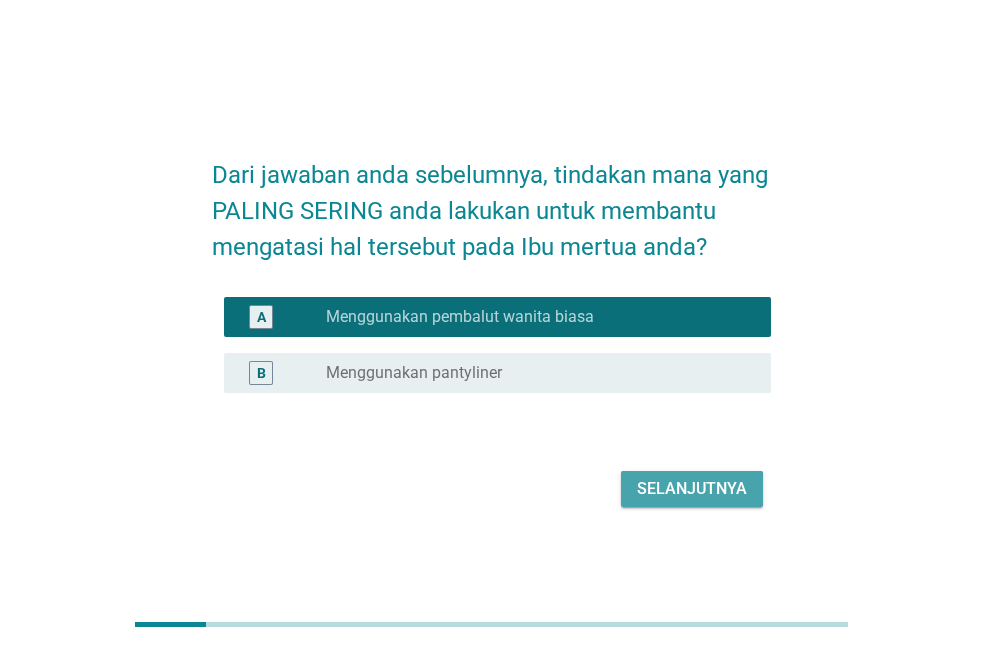 click on "Selanjutnya" at bounding box center (692, 489) 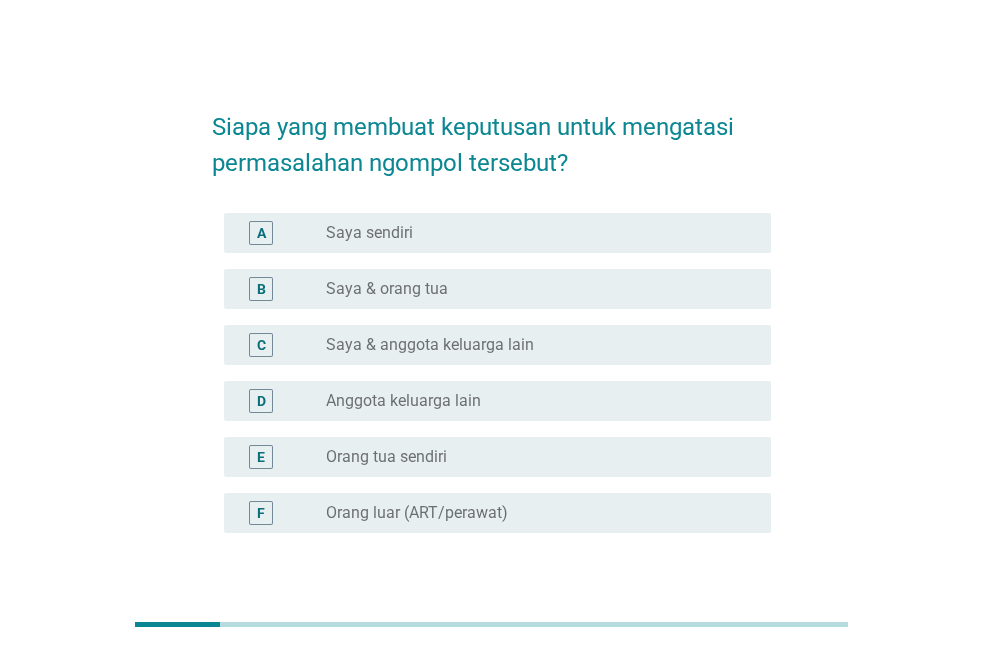 click on "radio_button_unchecked Saya & orang tua" at bounding box center [532, 289] 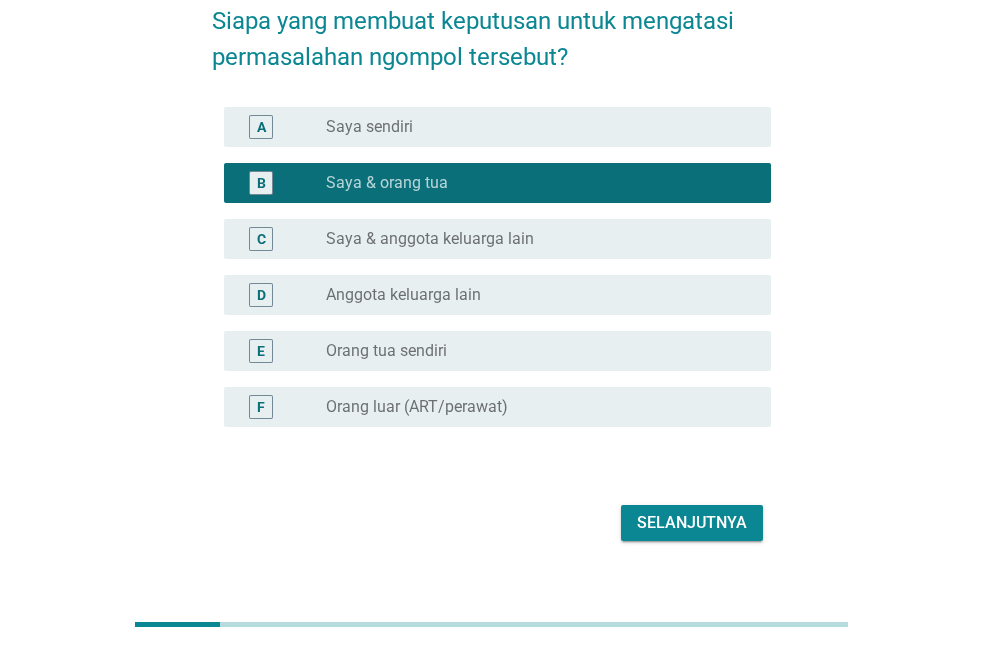 scroll, scrollTop: 141, scrollLeft: 0, axis: vertical 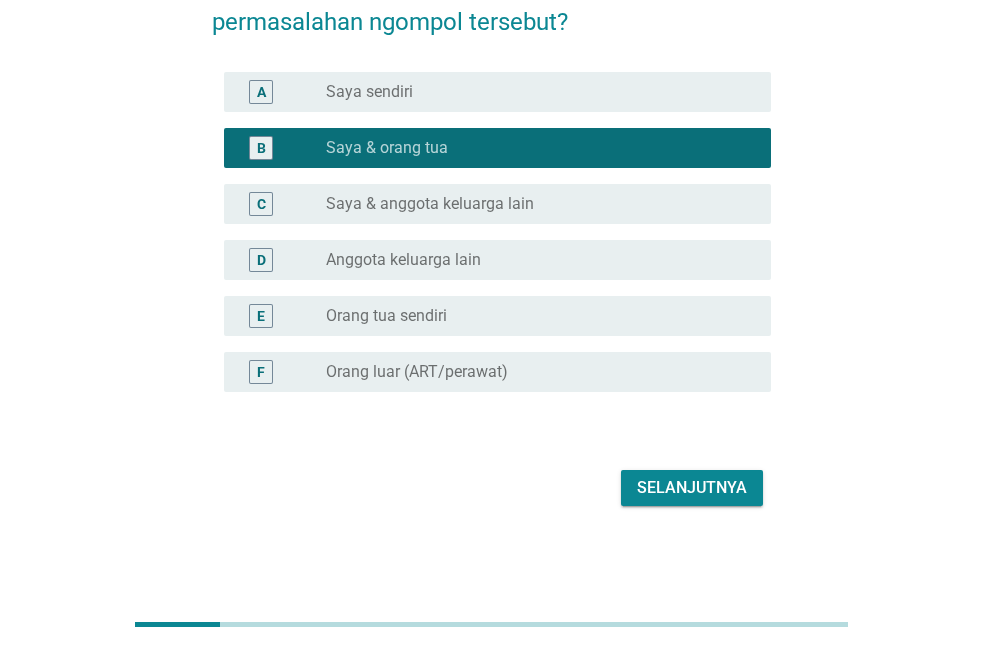 click on "Selanjutnya" at bounding box center [692, 488] 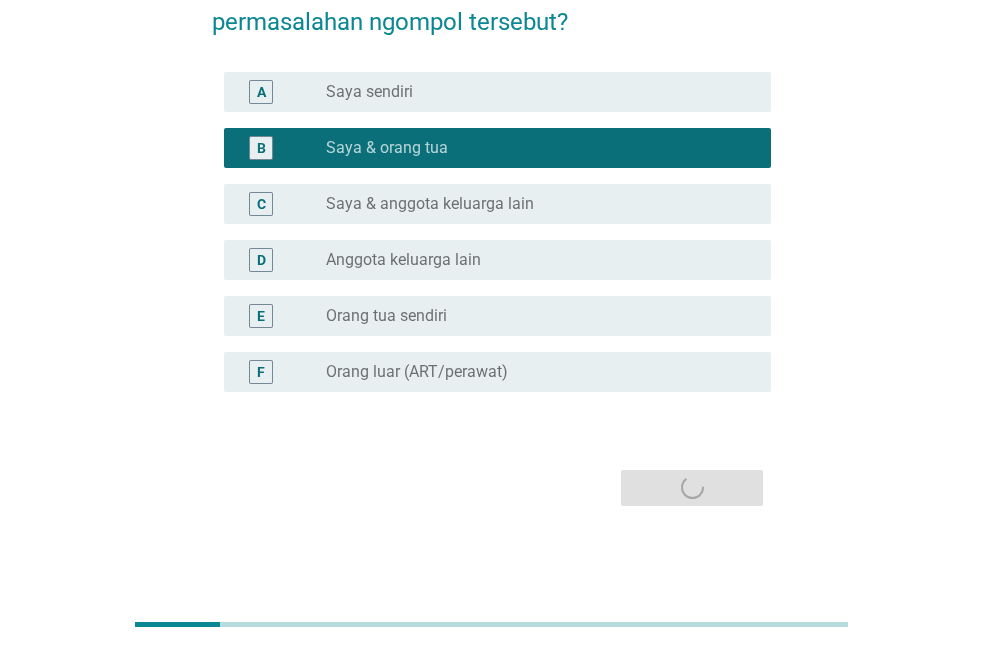 scroll, scrollTop: 0, scrollLeft: 0, axis: both 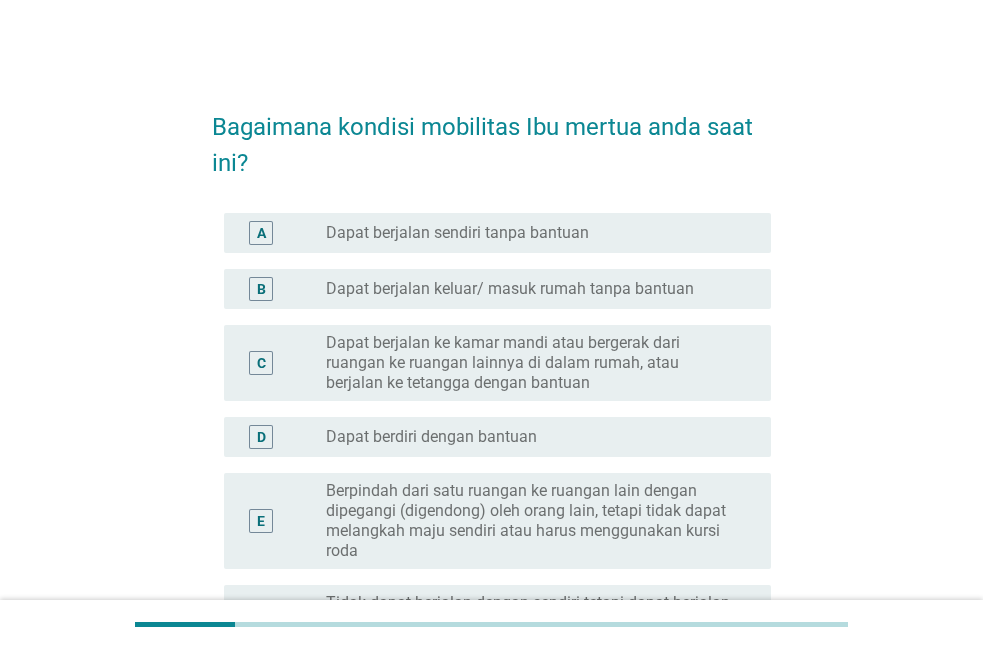 click on "radio_button_unchecked Dapat berjalan sendiri tanpa bantuan" at bounding box center (532, 233) 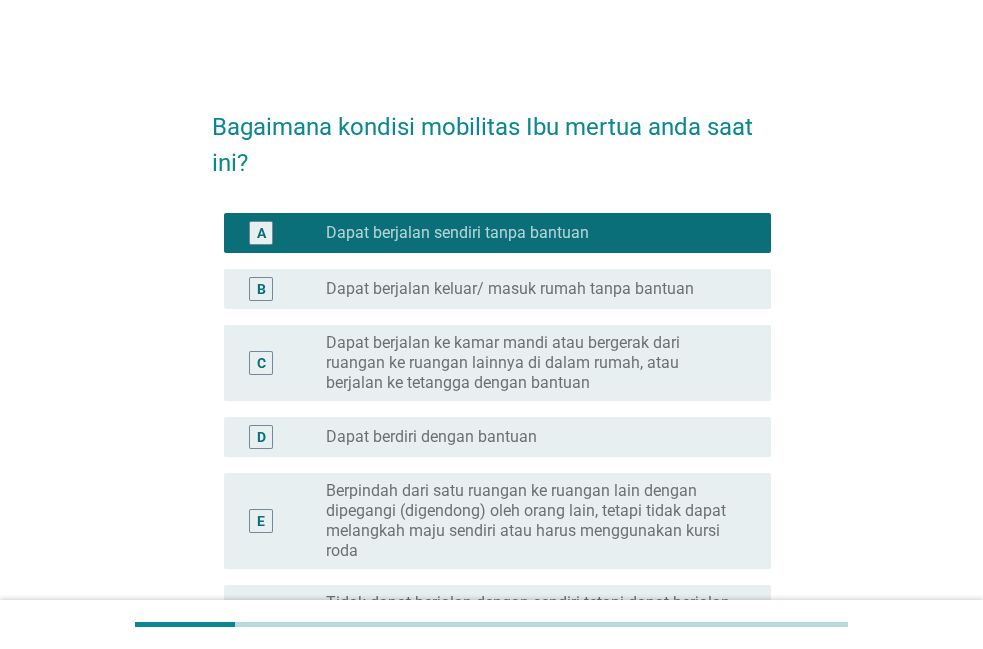 click on "Dapat berjalan keluar/ masuk rumah tanpa bantuan" at bounding box center (510, 289) 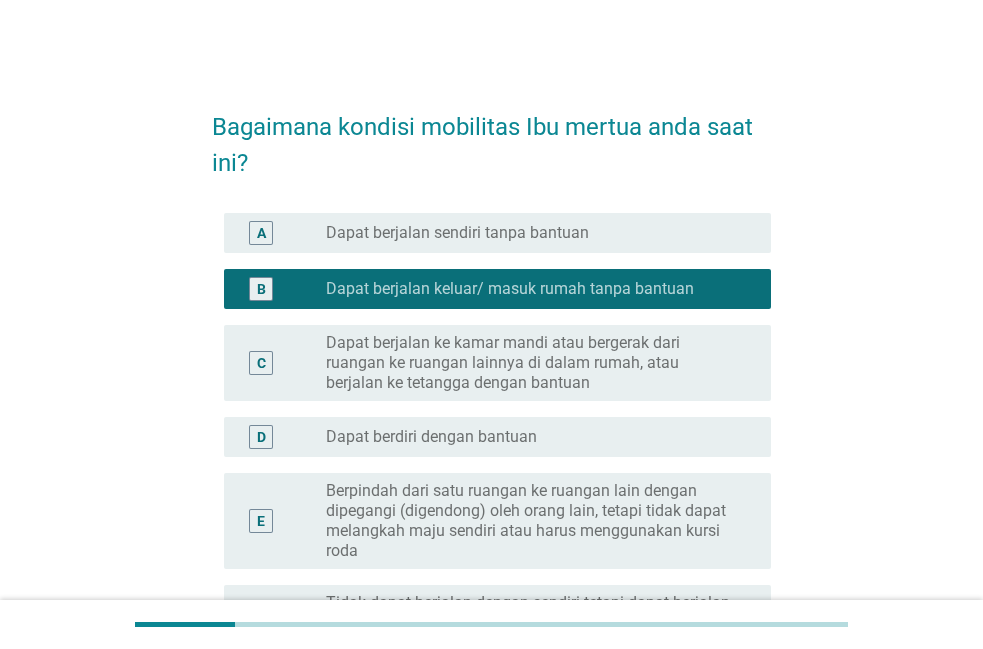 click on "A" at bounding box center (261, 233) 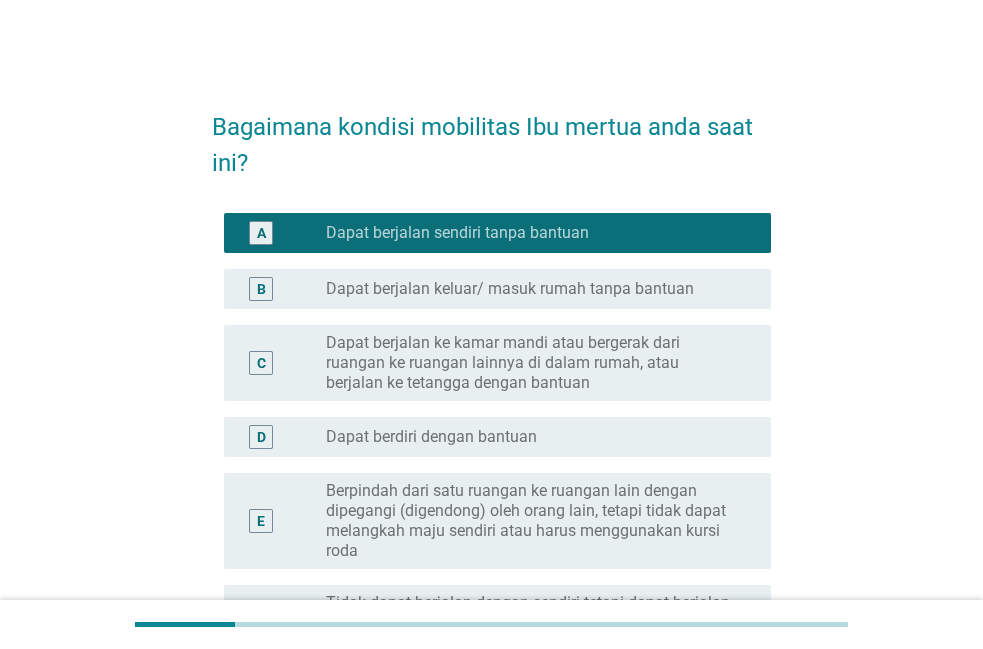 click on "B     radio_button_unchecked Dapat berjalan keluar/ masuk rumah tanpa bantuan" at bounding box center [491, 289] 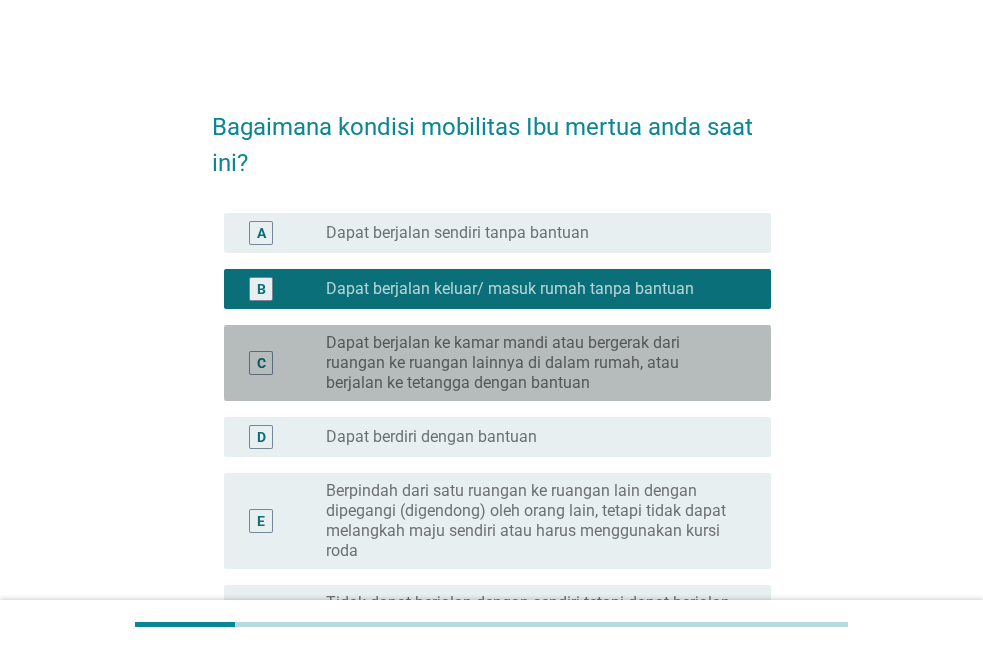 click on "C" at bounding box center [261, 363] 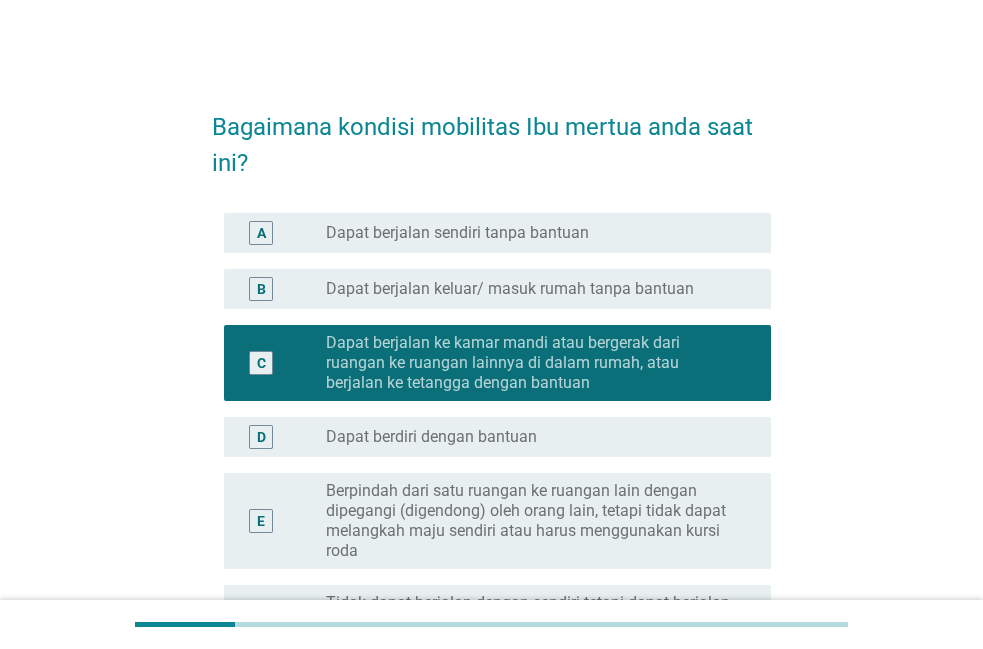 click on "D" at bounding box center [261, 437] 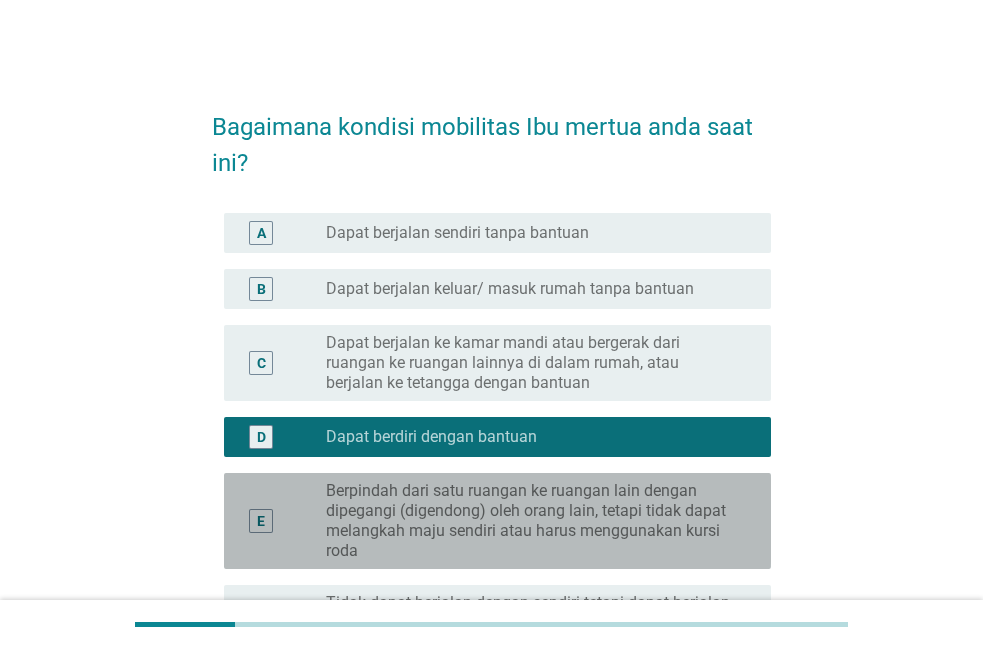 click on "E" at bounding box center [283, 521] 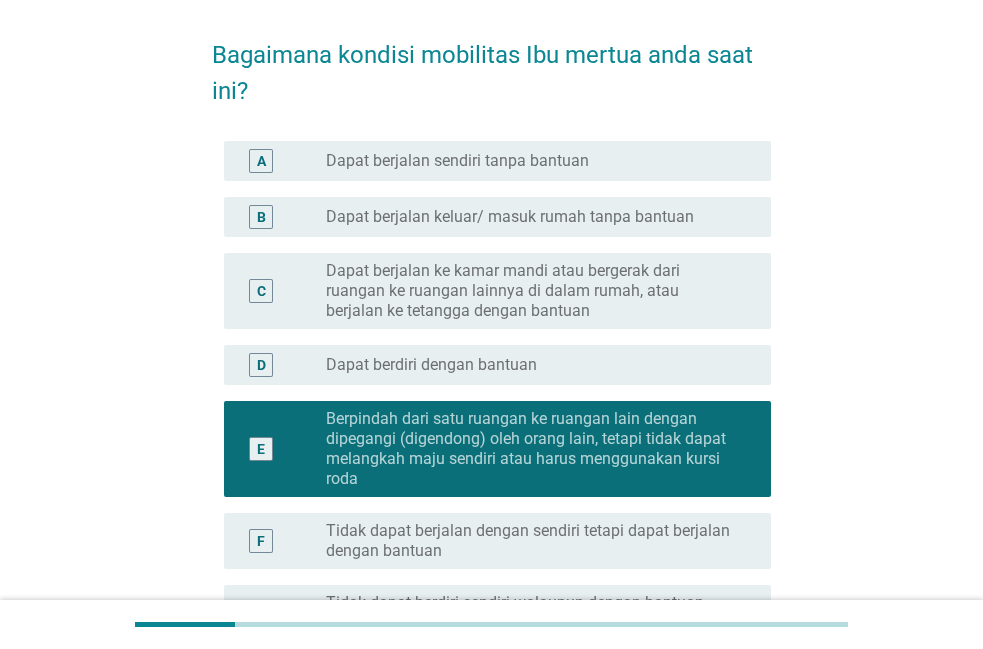 scroll, scrollTop: 0, scrollLeft: 0, axis: both 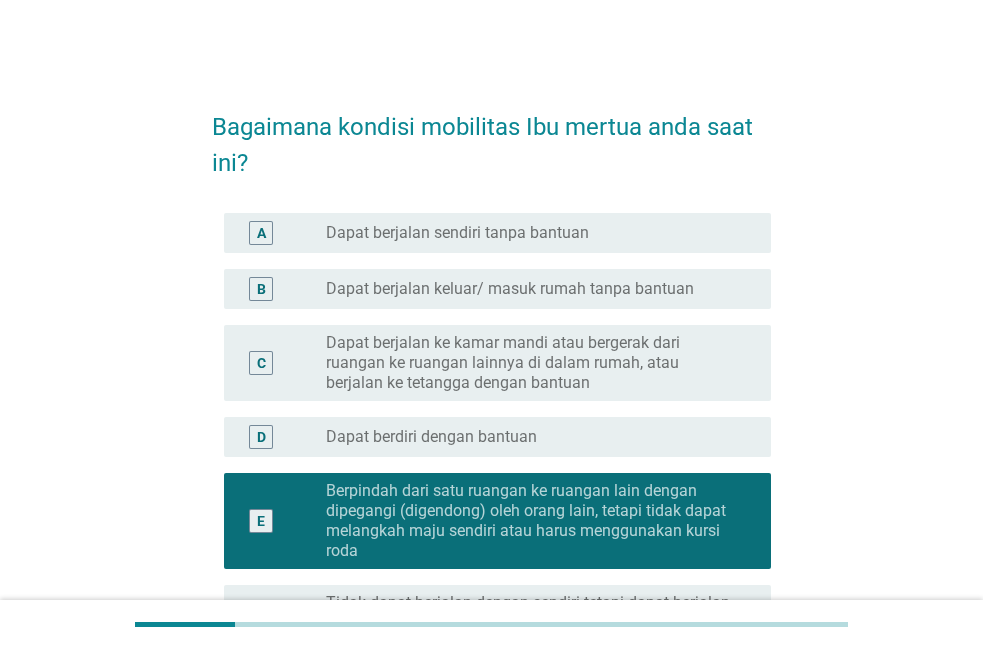 click on "Dapat berjalan sendiri tanpa bantuan" at bounding box center [457, 233] 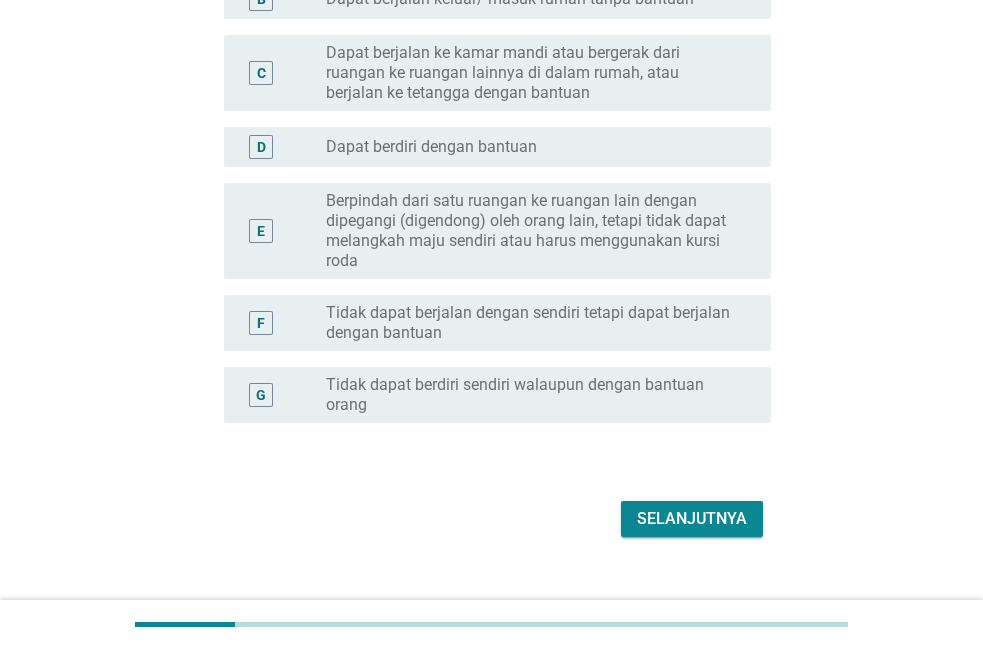 scroll, scrollTop: 306, scrollLeft: 0, axis: vertical 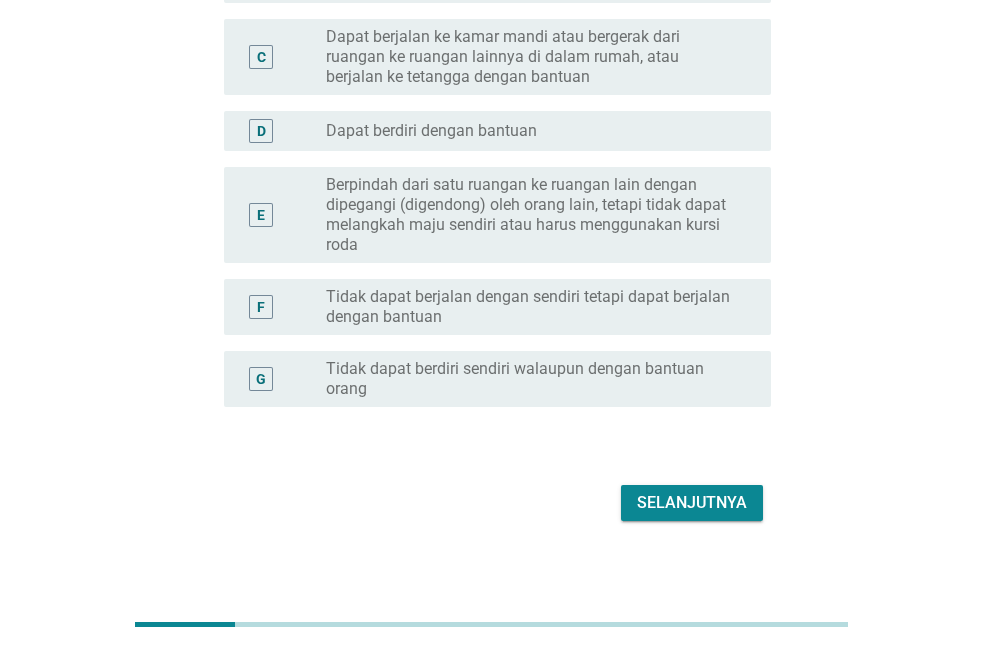 click on "Selanjutnya" at bounding box center (692, 503) 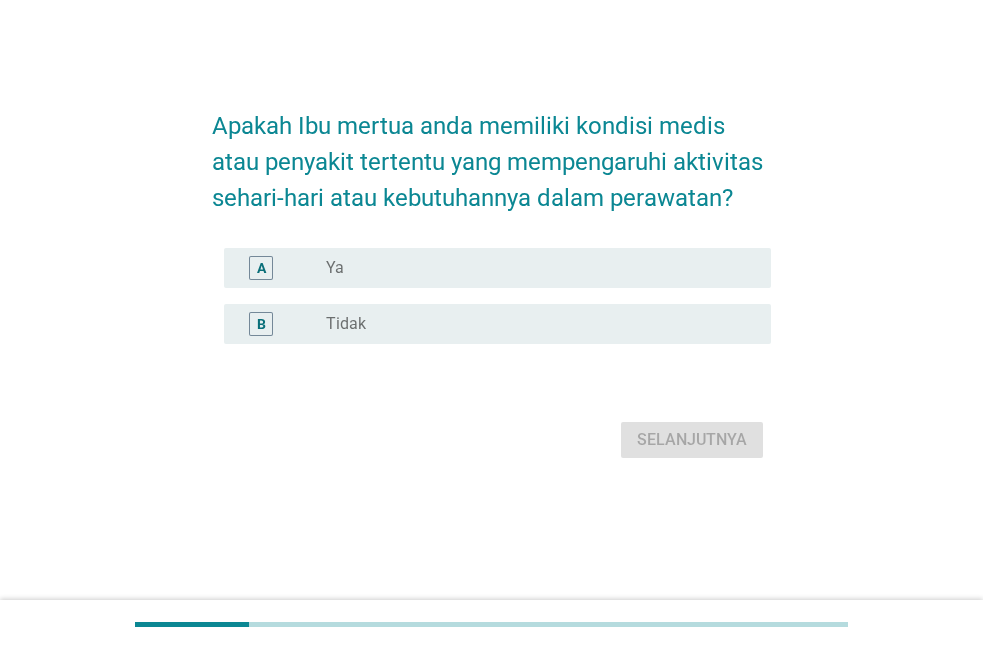 scroll, scrollTop: 0, scrollLeft: 0, axis: both 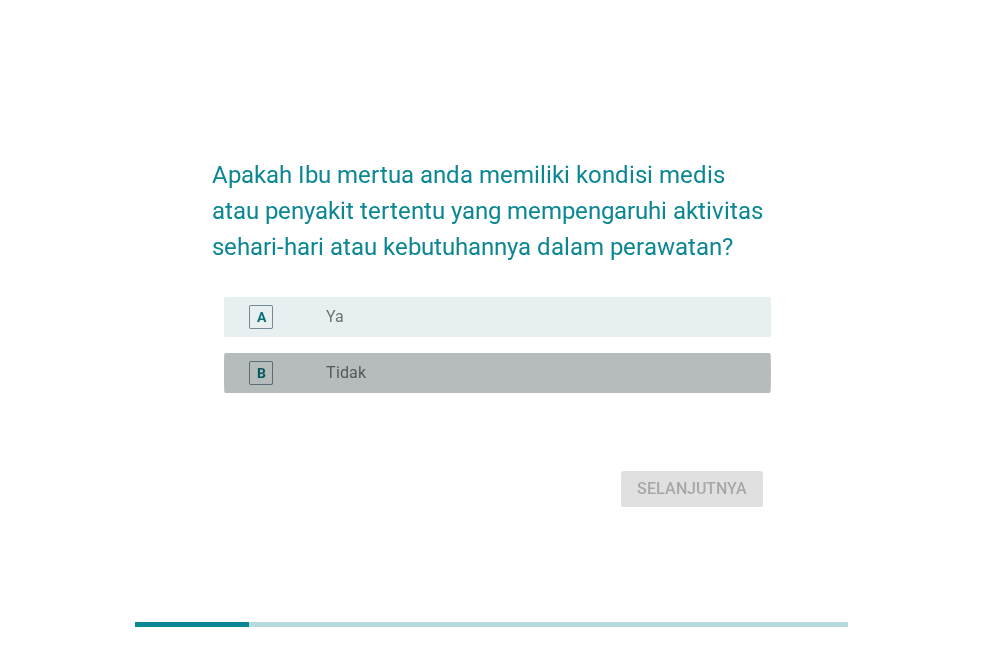 click on "radio_button_unchecked Tidak" at bounding box center (532, 373) 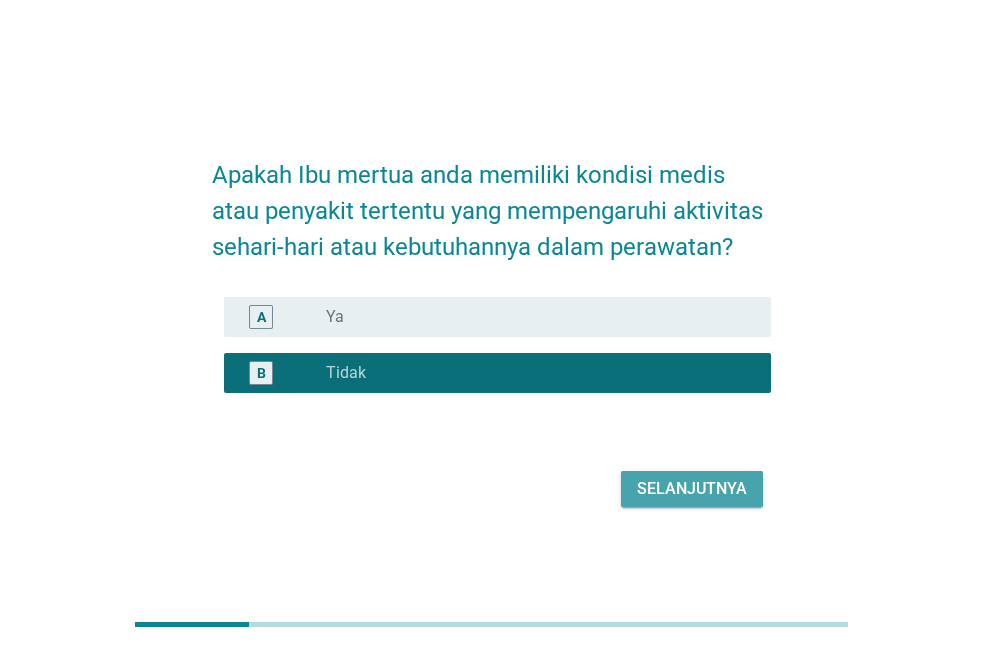 click on "Selanjutnya" at bounding box center [692, 489] 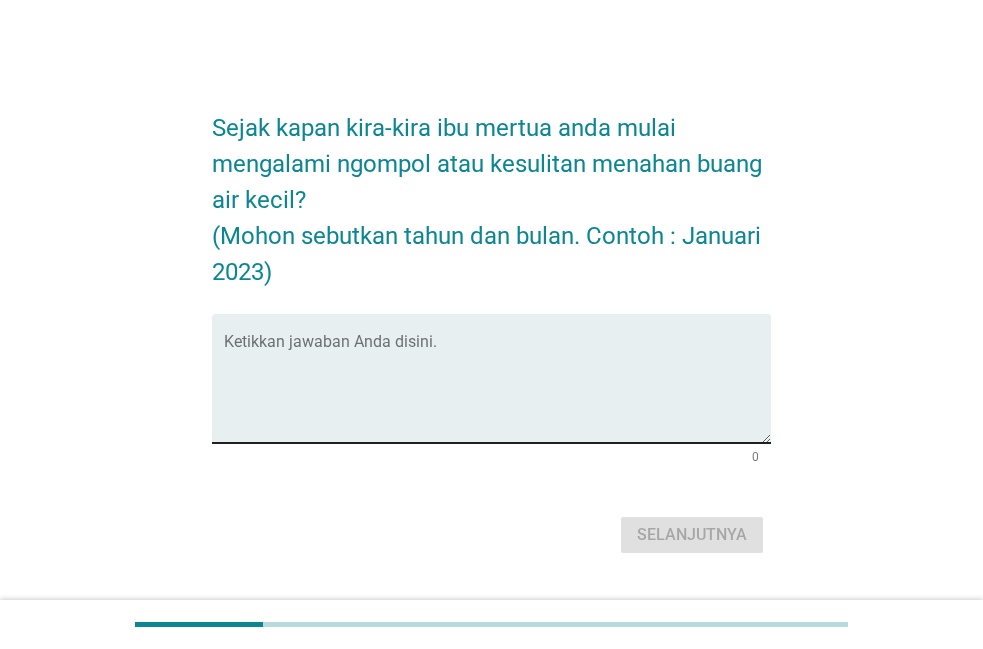 click at bounding box center [497, 390] 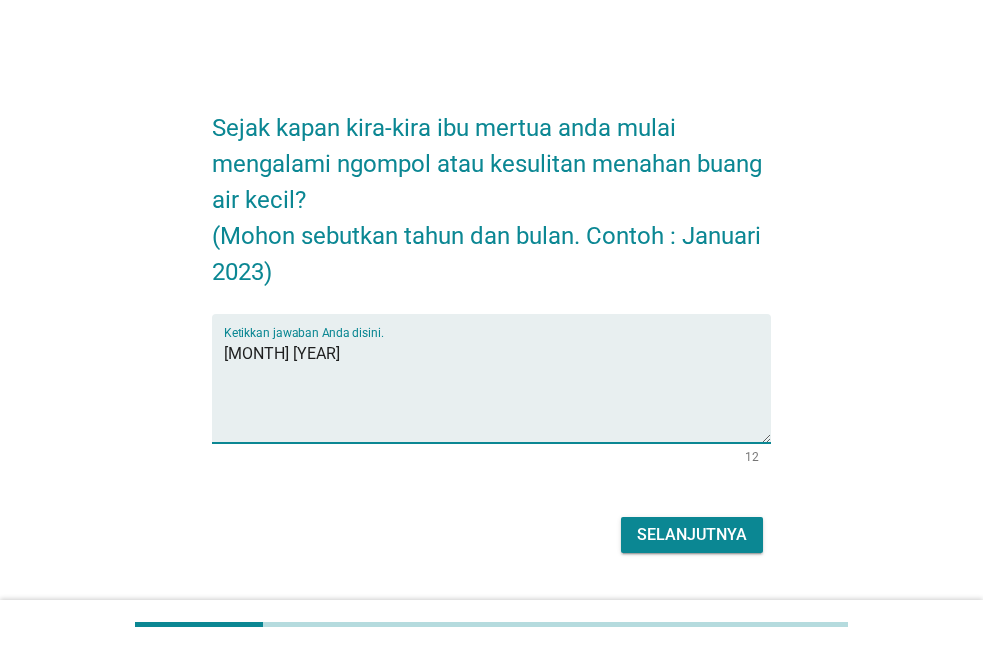 type on "[MONTH] [YEAR]" 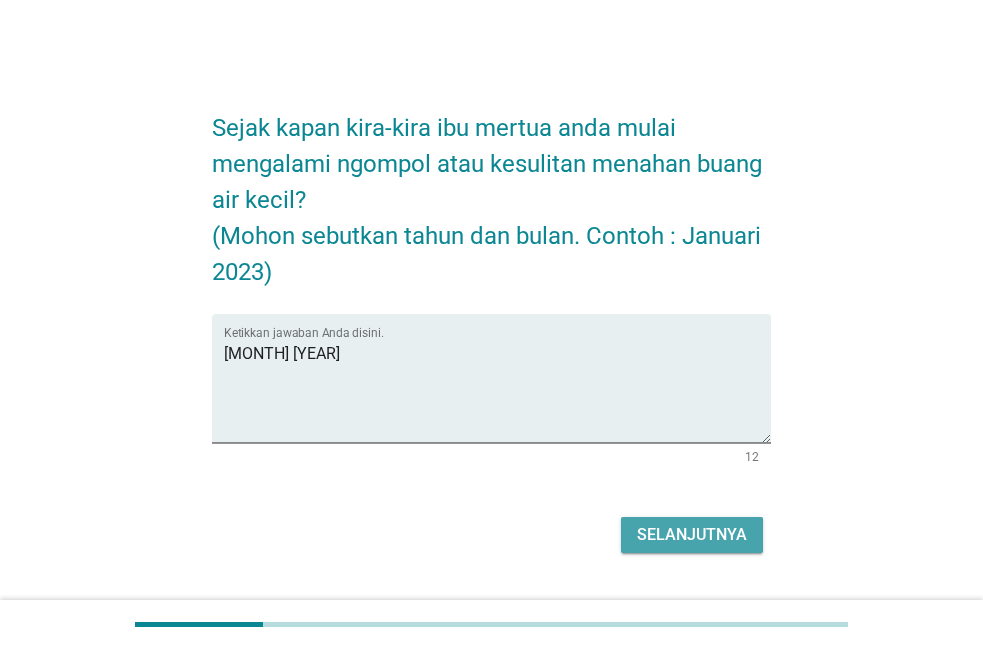 click on "Selanjutnya" at bounding box center (692, 535) 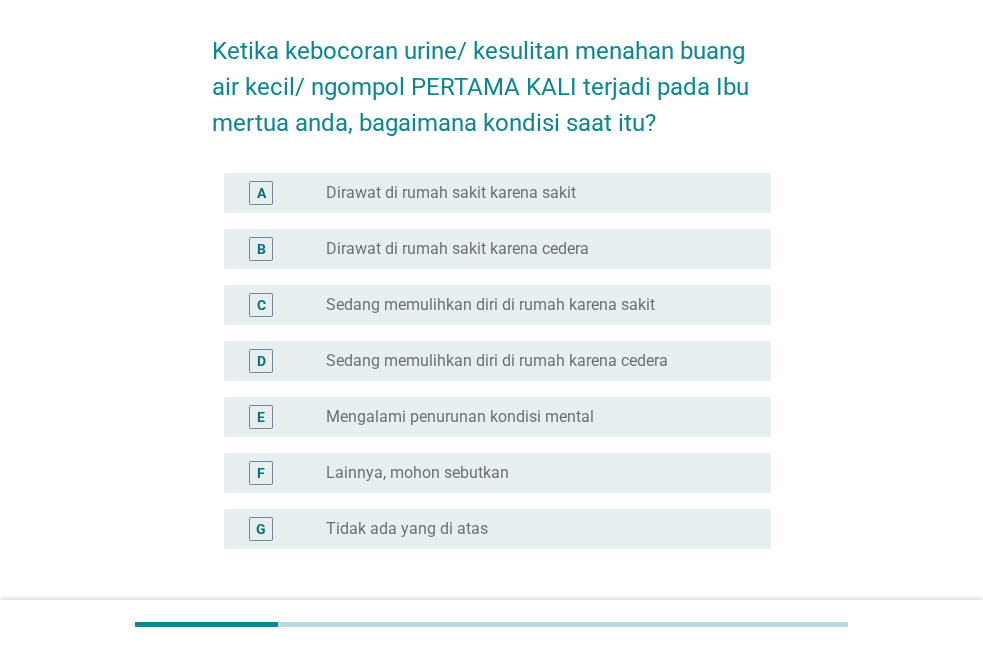scroll, scrollTop: 102, scrollLeft: 0, axis: vertical 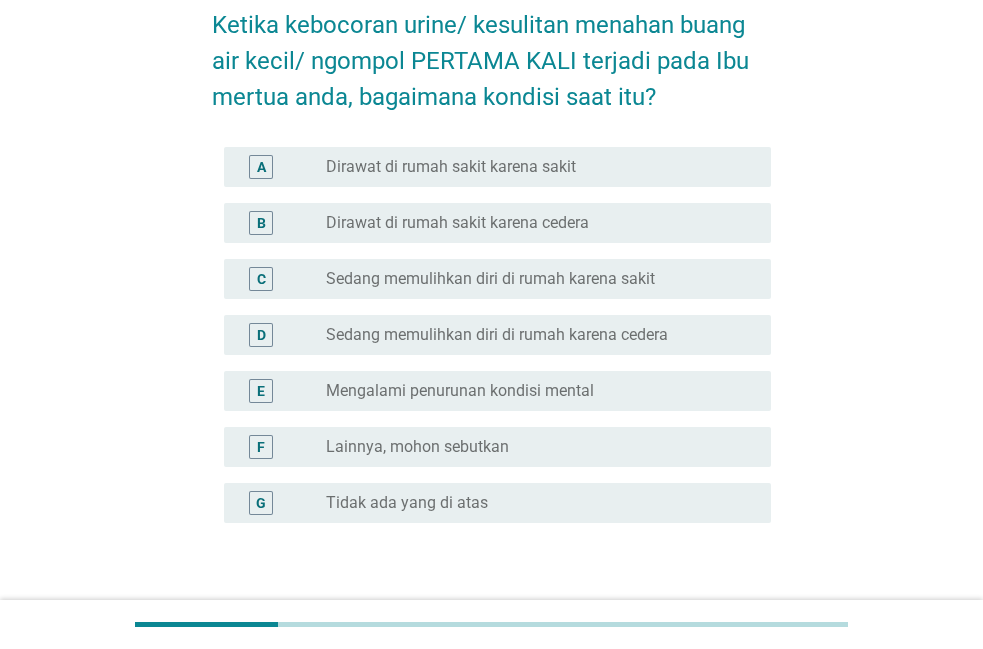 click on "radio_button_unchecked Tidak ada yang di atas" at bounding box center (532, 503) 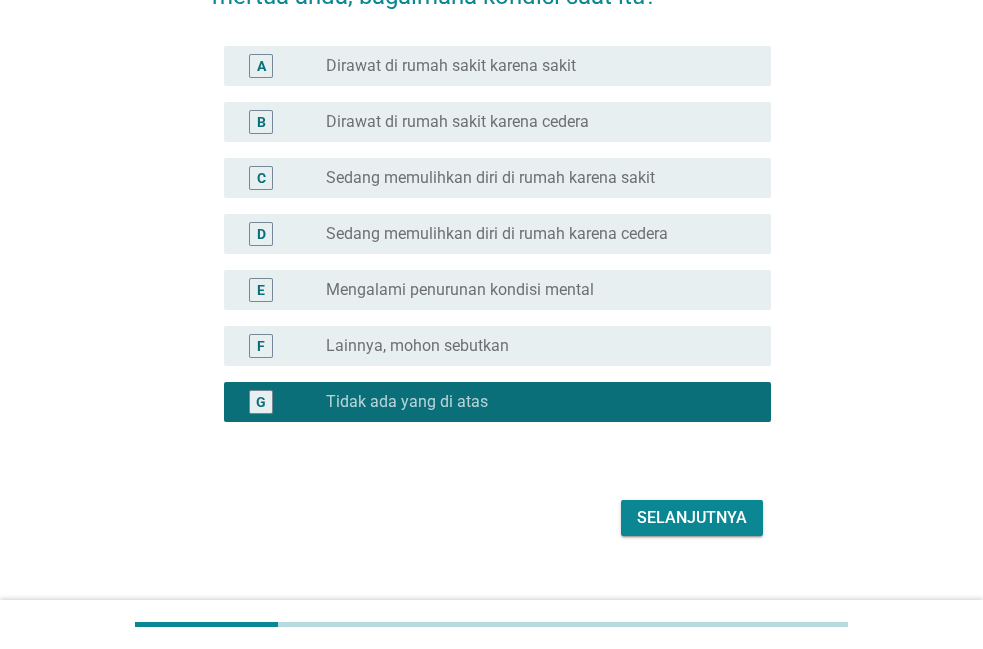 scroll, scrollTop: 204, scrollLeft: 0, axis: vertical 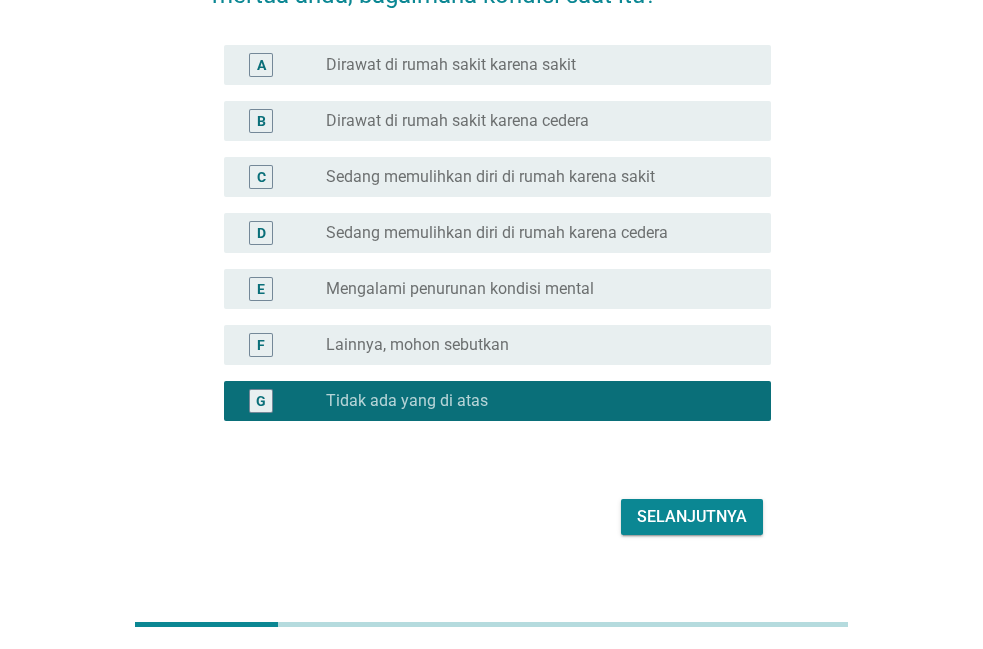click on "Selanjutnya" at bounding box center [692, 517] 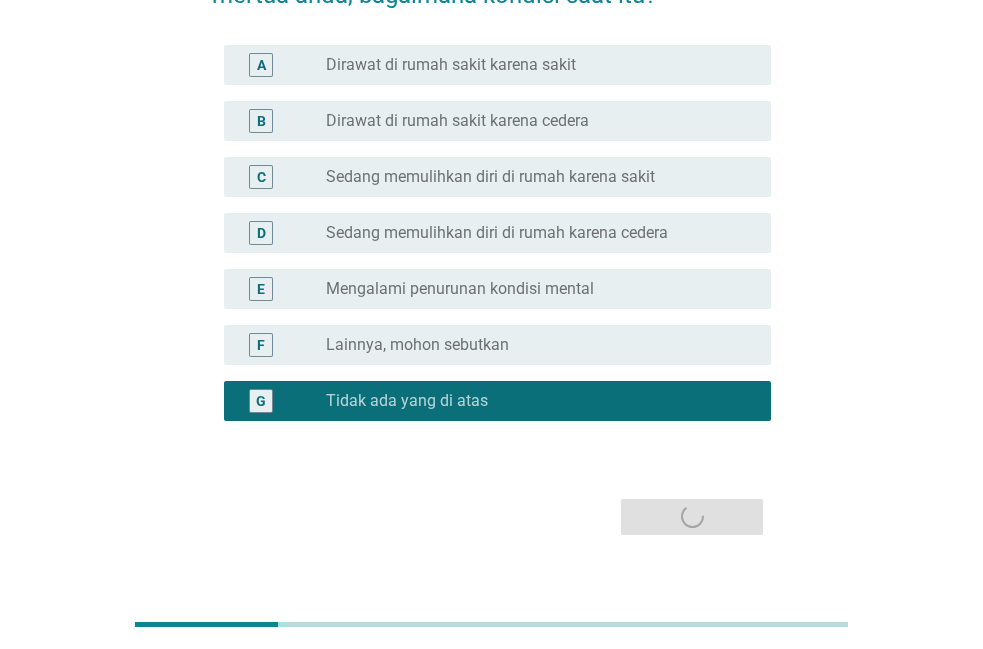 scroll, scrollTop: 0, scrollLeft: 0, axis: both 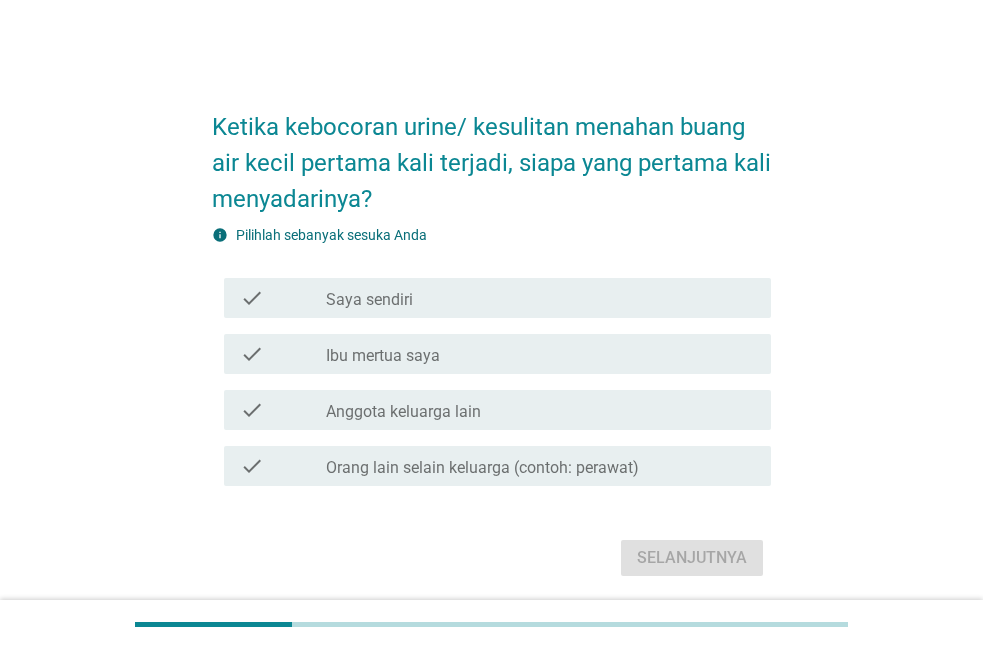 click on "check_box_outline_blank Ibu mertua saya" at bounding box center (540, 354) 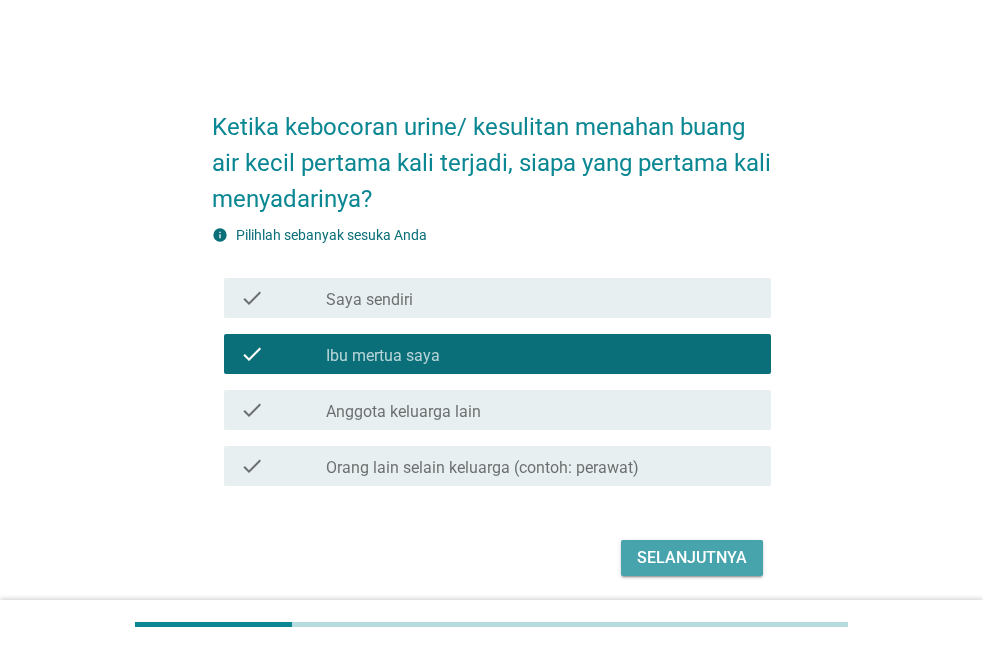 click on "Selanjutnya" at bounding box center [692, 558] 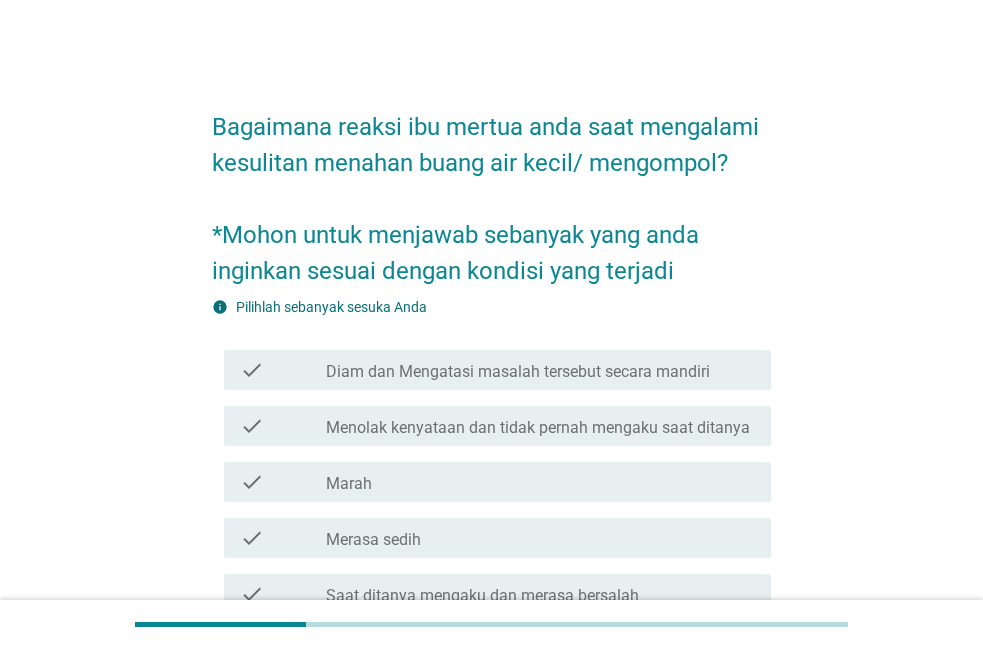 click on "check_box_outline_blank Diam dan Mengatasi masalah tersebut secara mandiri" at bounding box center [540, 370] 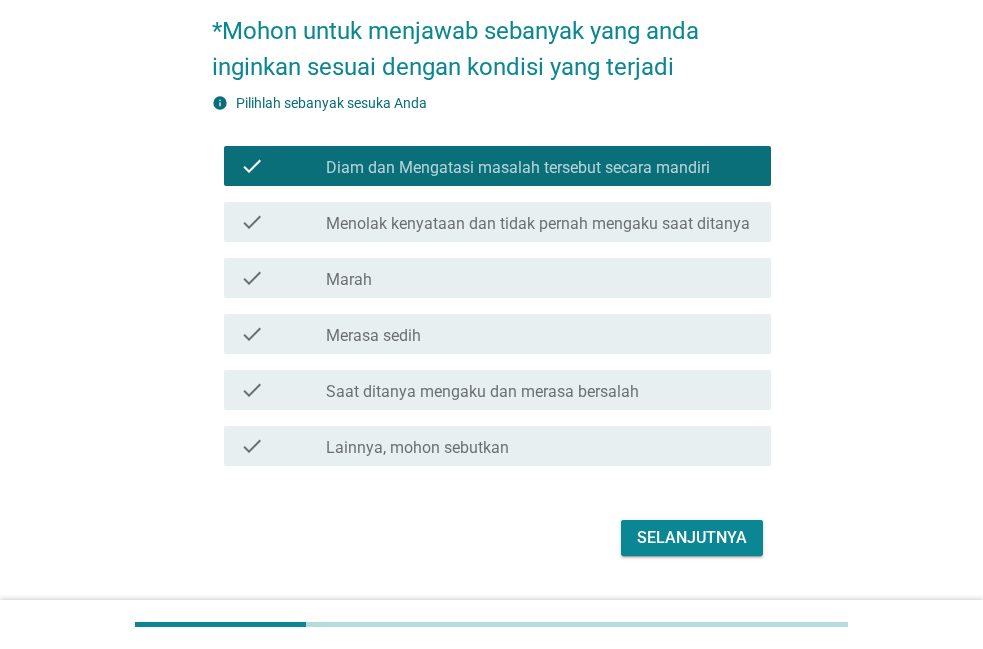 scroll, scrollTop: 254, scrollLeft: 0, axis: vertical 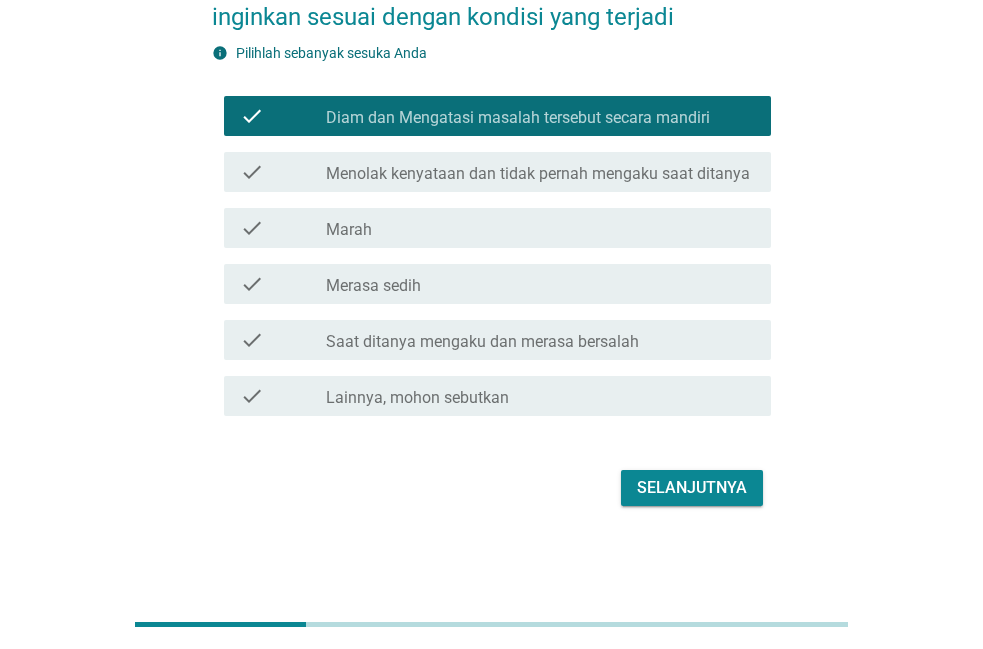 click on "Selanjutnya" at bounding box center [692, 488] 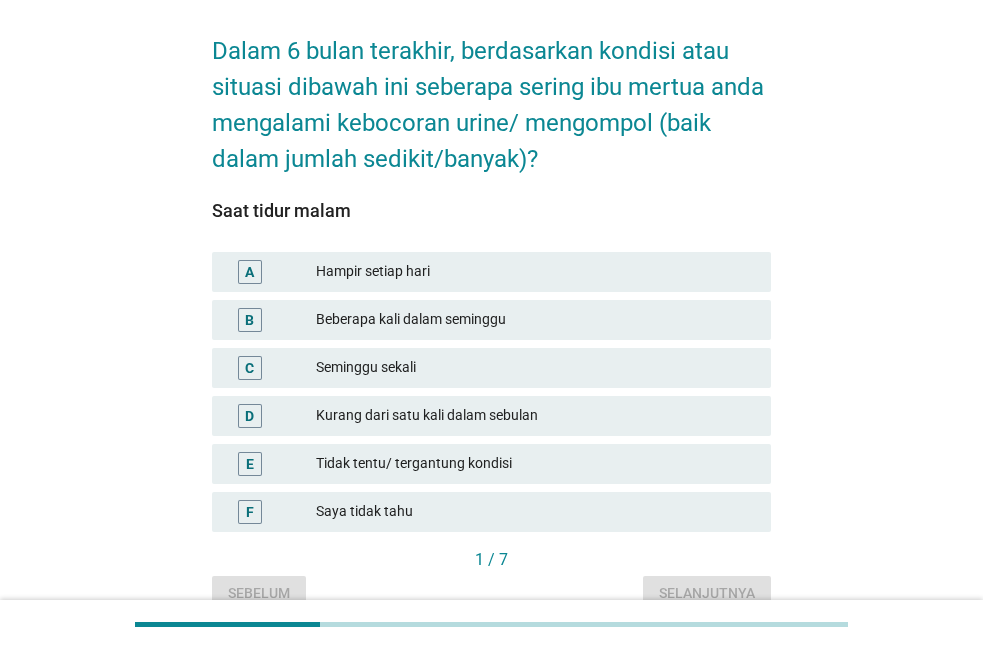 scroll, scrollTop: 102, scrollLeft: 0, axis: vertical 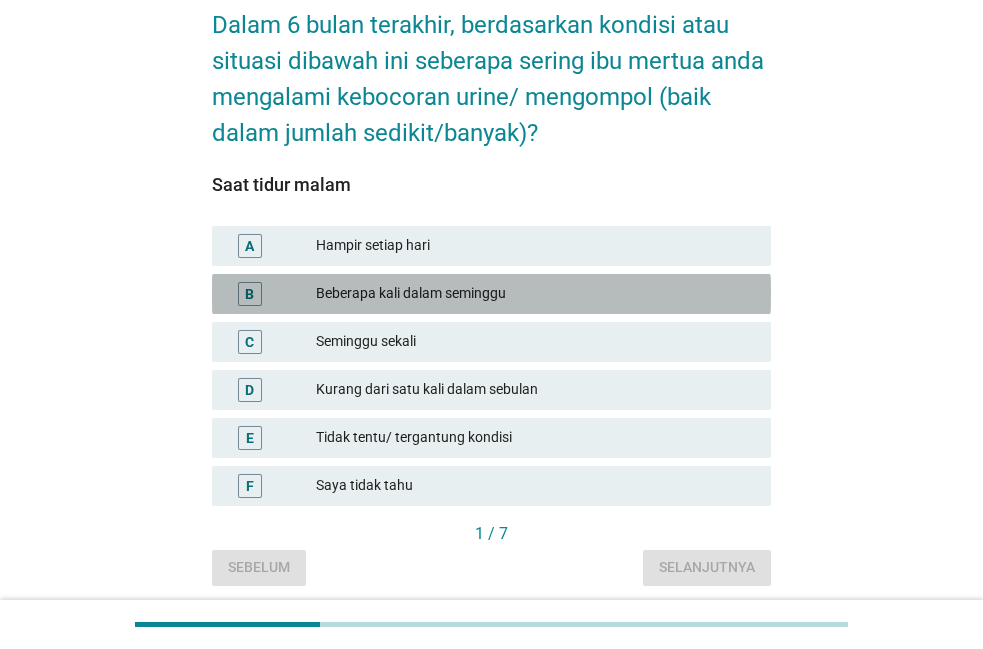 click on "Beberapa kali dalam seminggu" at bounding box center (535, 294) 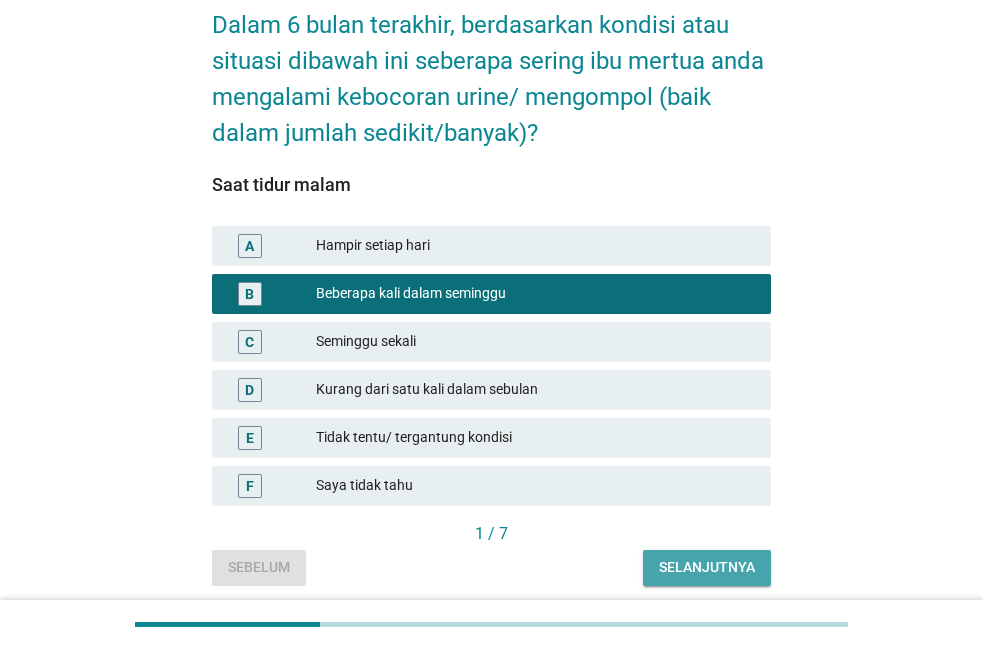 click on "Selanjutnya" at bounding box center (707, 567) 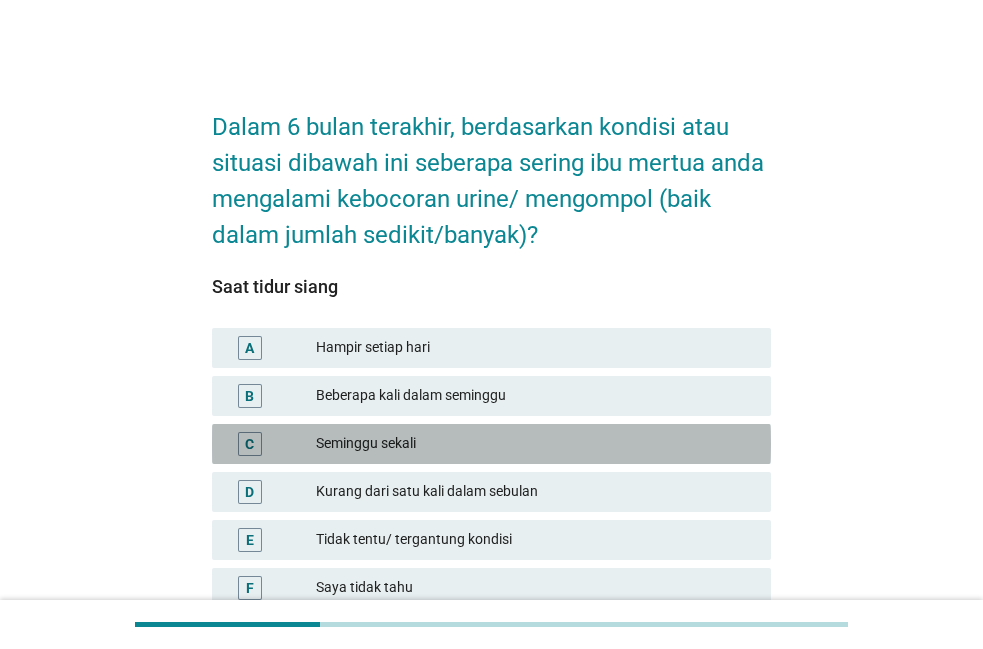 click on "Seminggu sekali" at bounding box center (535, 444) 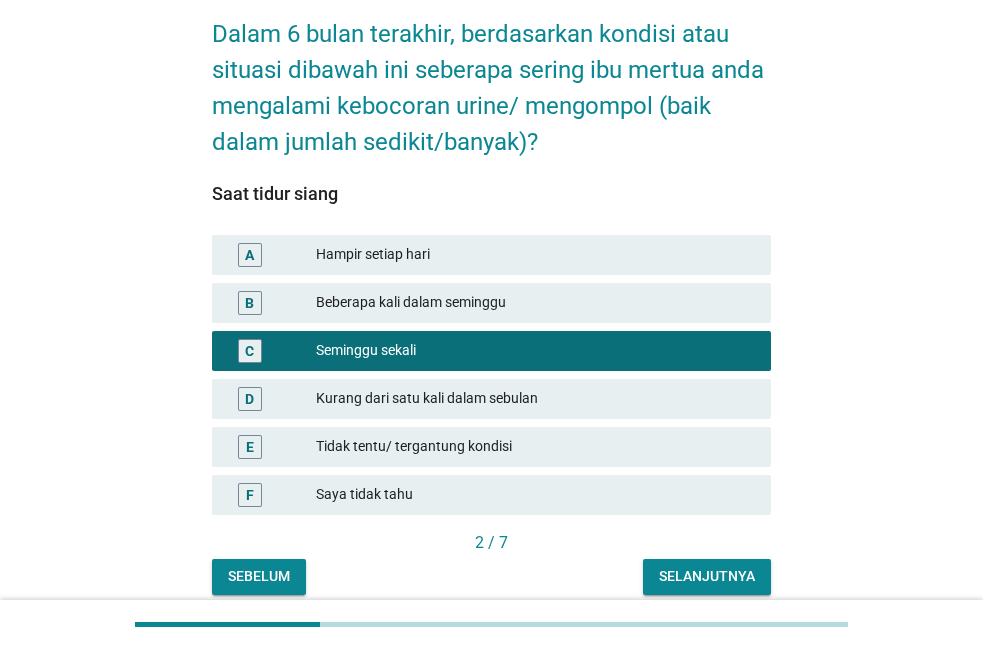 scroll, scrollTop: 102, scrollLeft: 0, axis: vertical 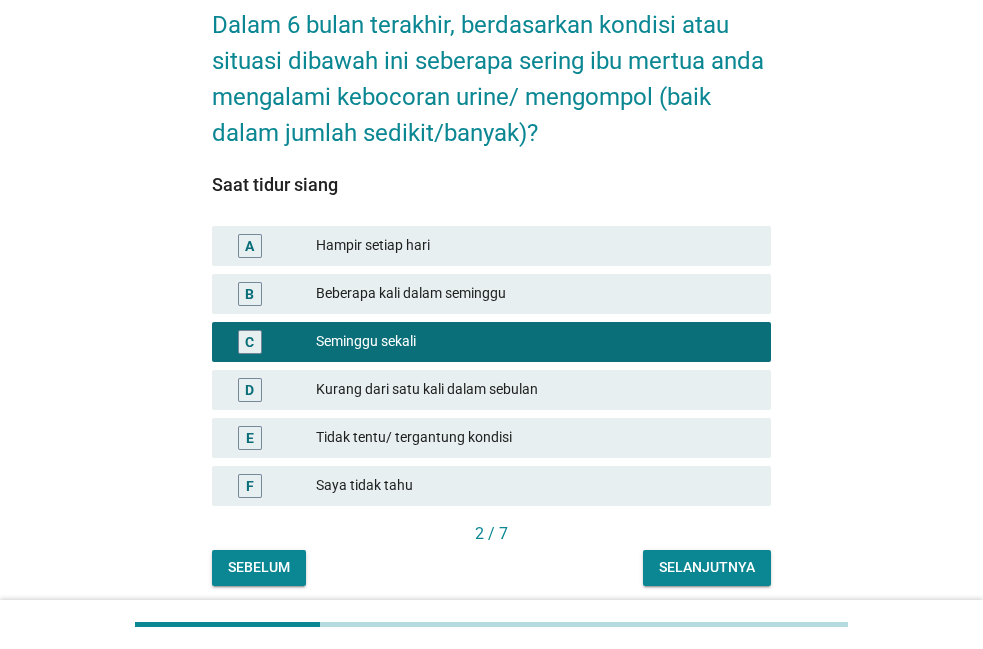 click on "Beberapa kali dalam seminggu" at bounding box center (535, 294) 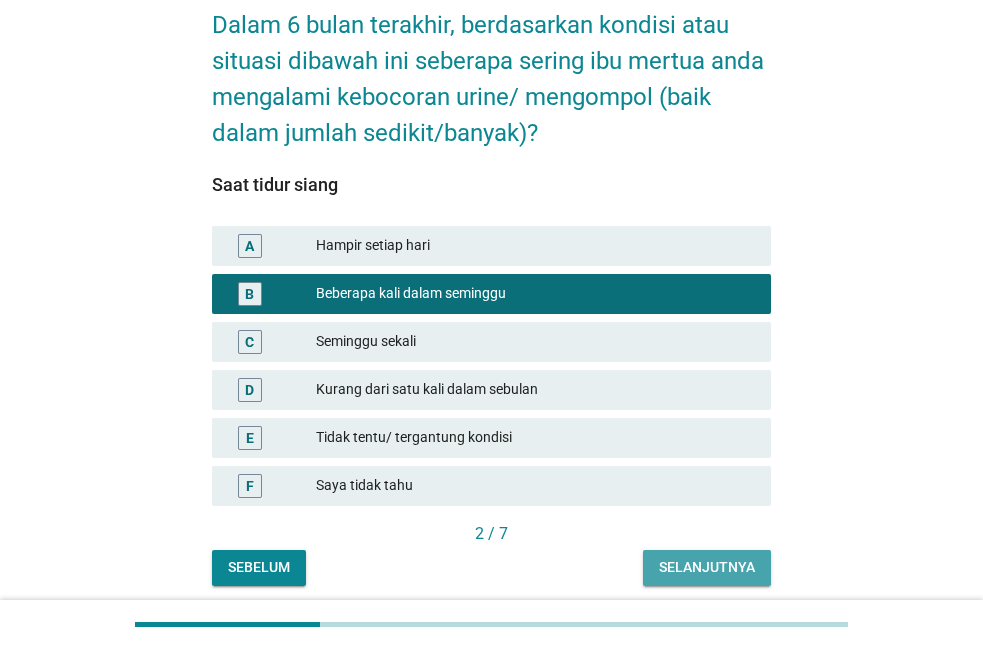click on "Selanjutnya" at bounding box center [707, 567] 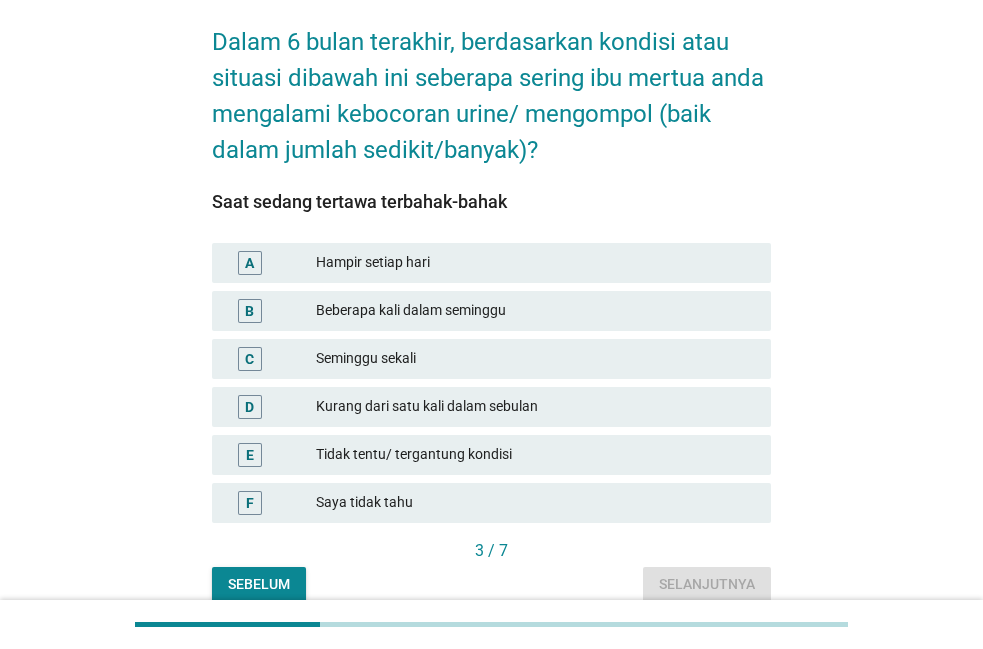 scroll, scrollTop: 102, scrollLeft: 0, axis: vertical 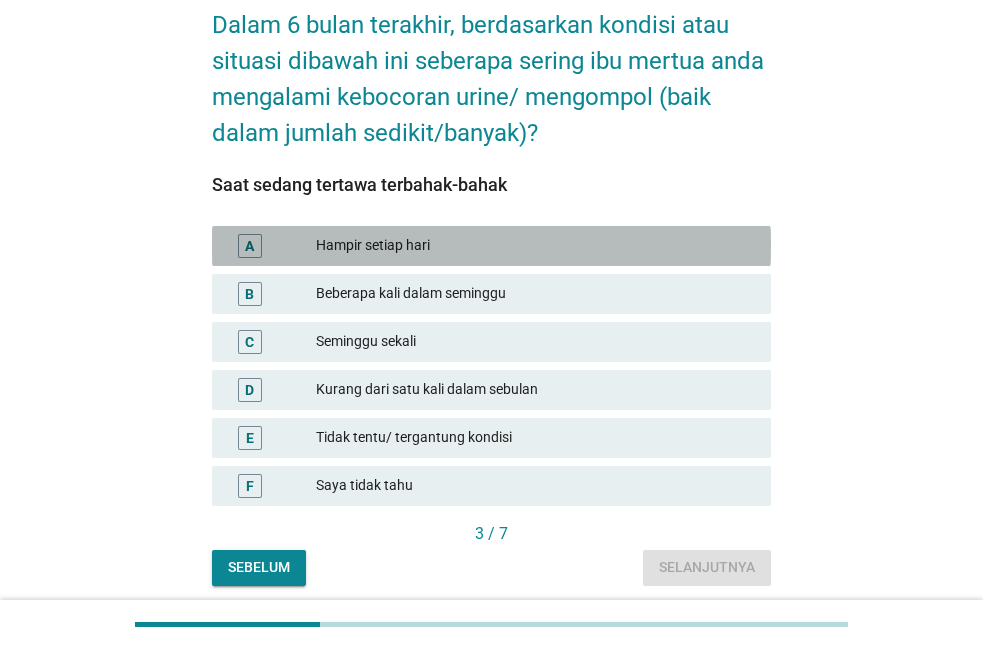 click on "Hampir setiap hari" at bounding box center [535, 246] 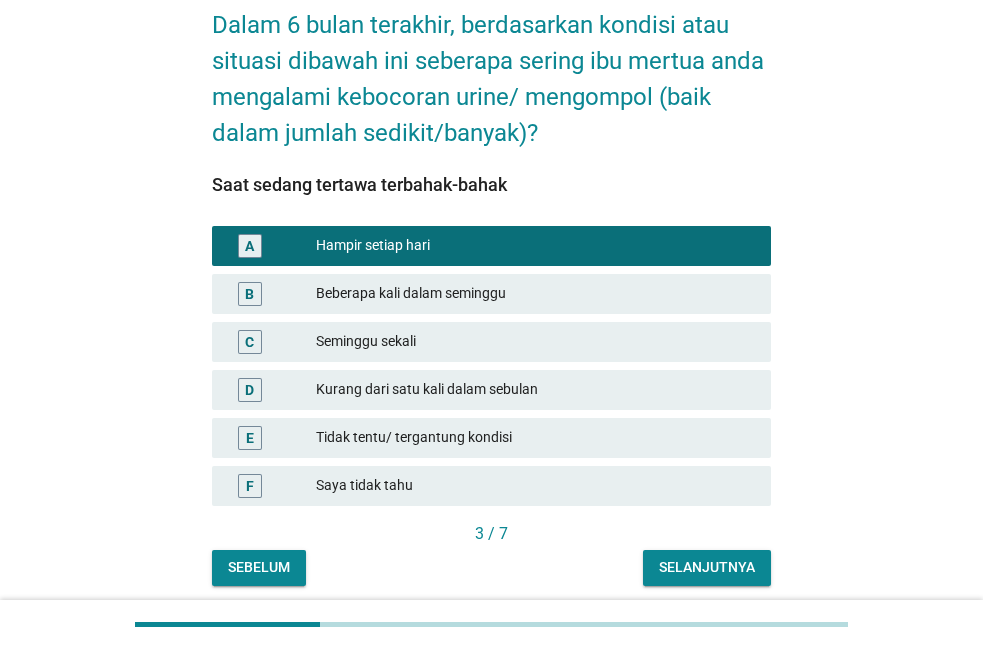 click on "Tidak tentu/ tergantung kondisi" at bounding box center [535, 438] 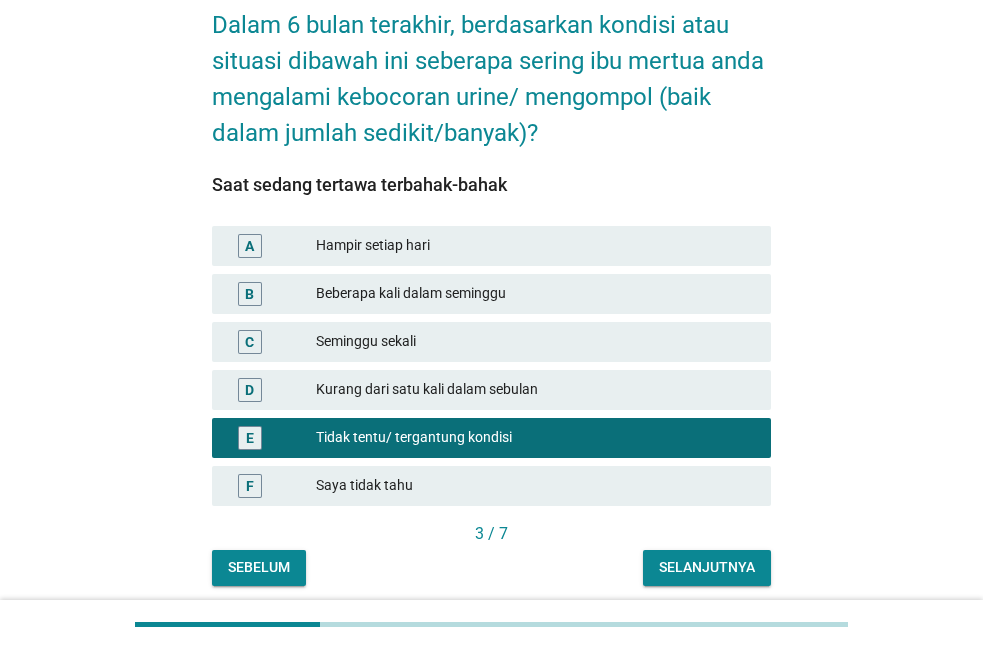 click on "Selanjutnya" at bounding box center [707, 567] 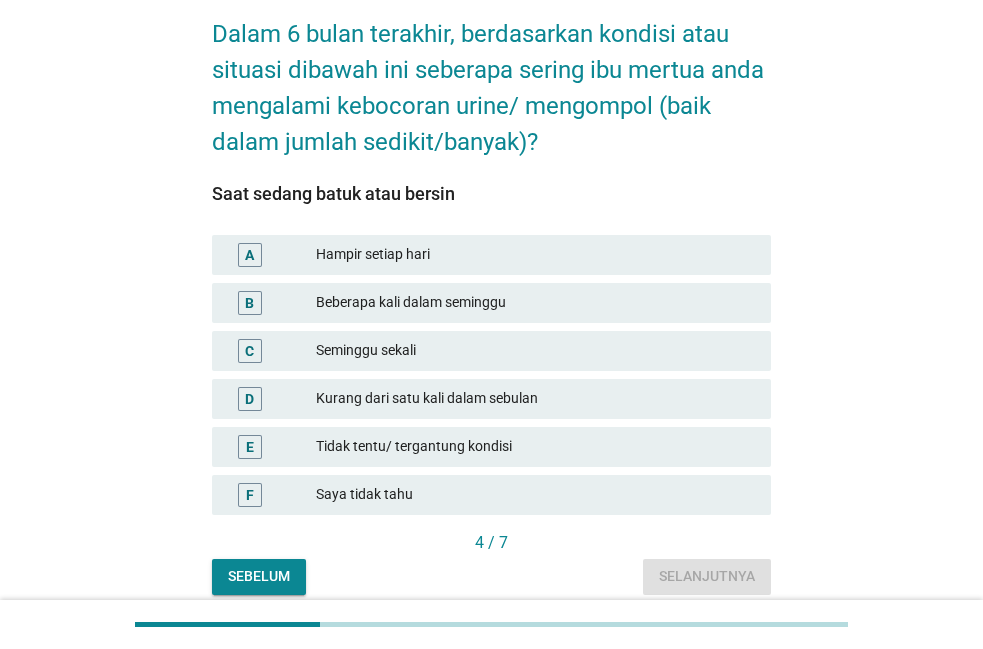 scroll, scrollTop: 102, scrollLeft: 0, axis: vertical 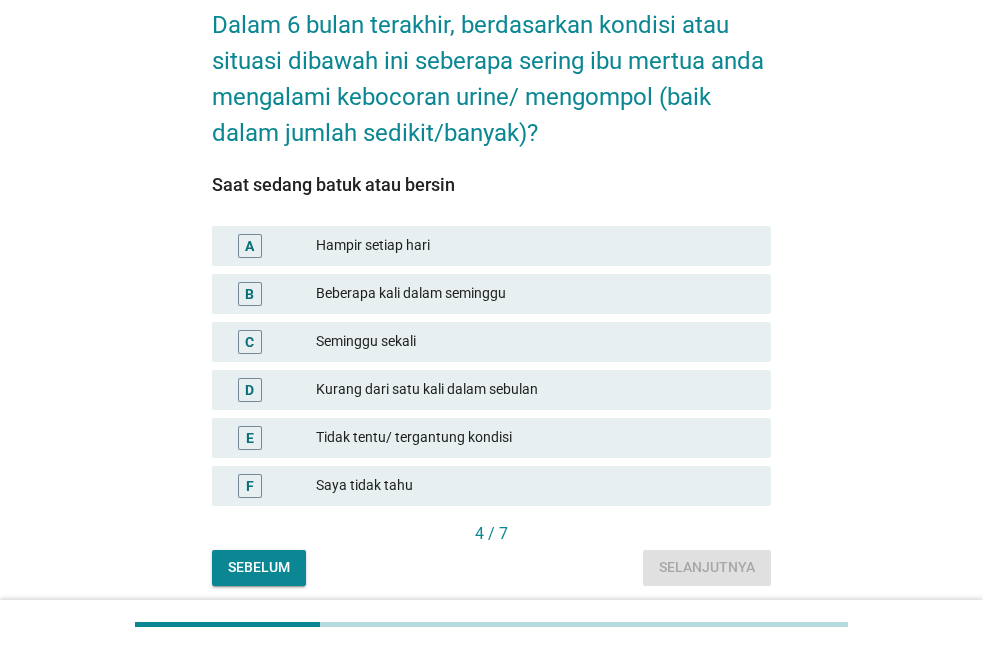 click on "E   Tidak tentu/ tergantung kondisi" at bounding box center [491, 438] 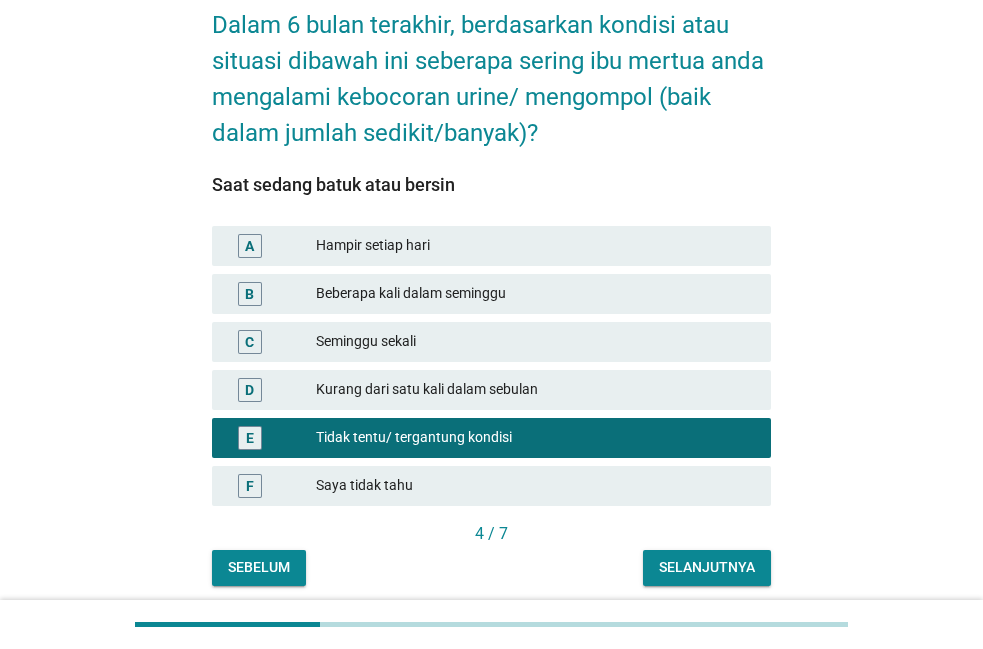 click on "Selanjutnya" at bounding box center (707, 567) 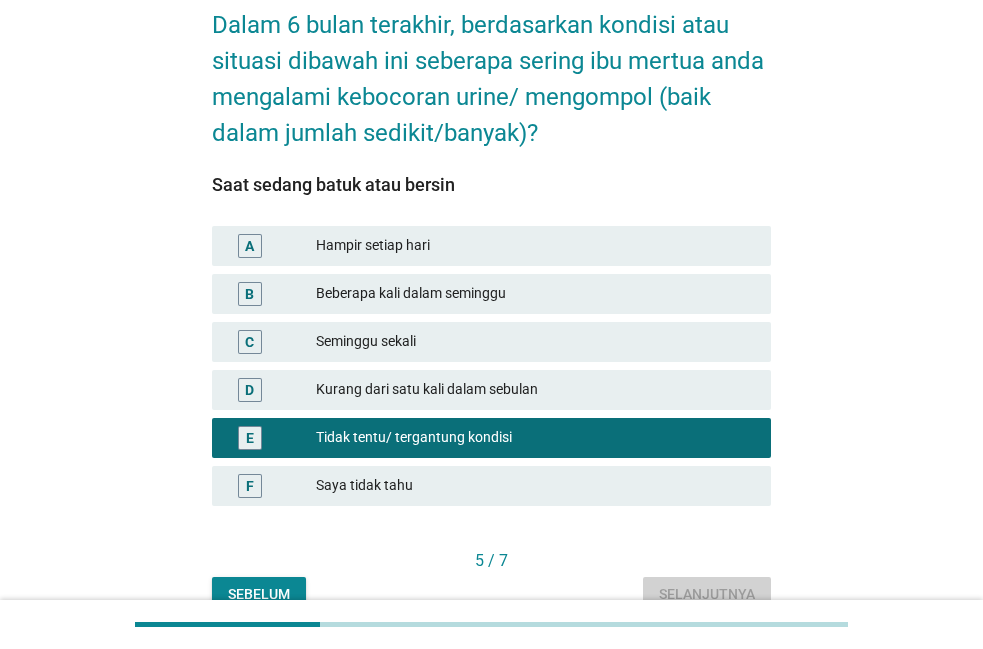 scroll, scrollTop: 0, scrollLeft: 0, axis: both 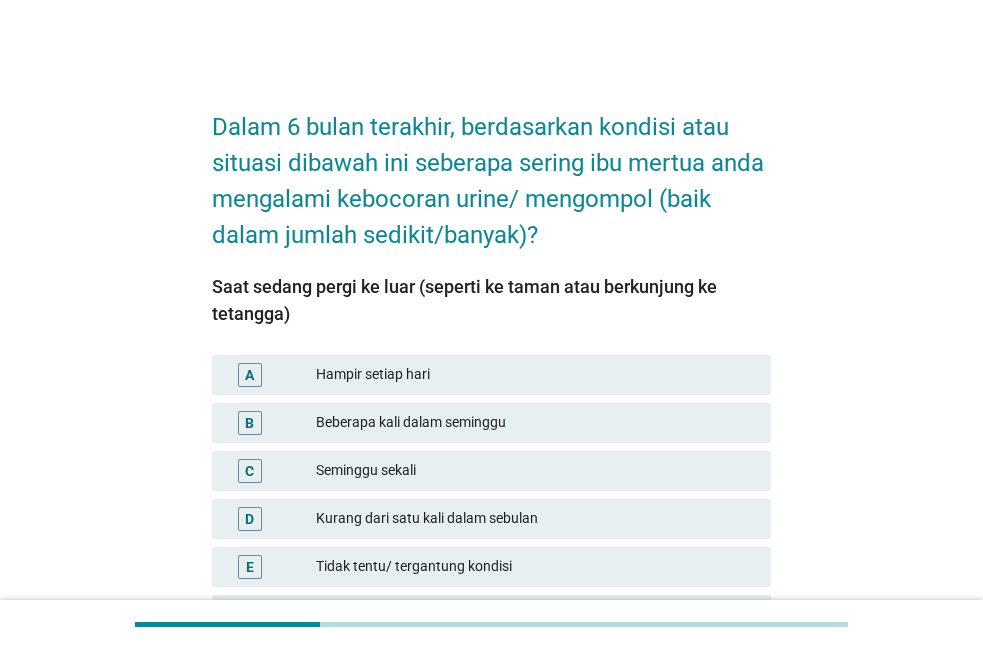 click on "Tidak tentu/ tergantung kondisi" at bounding box center [535, 567] 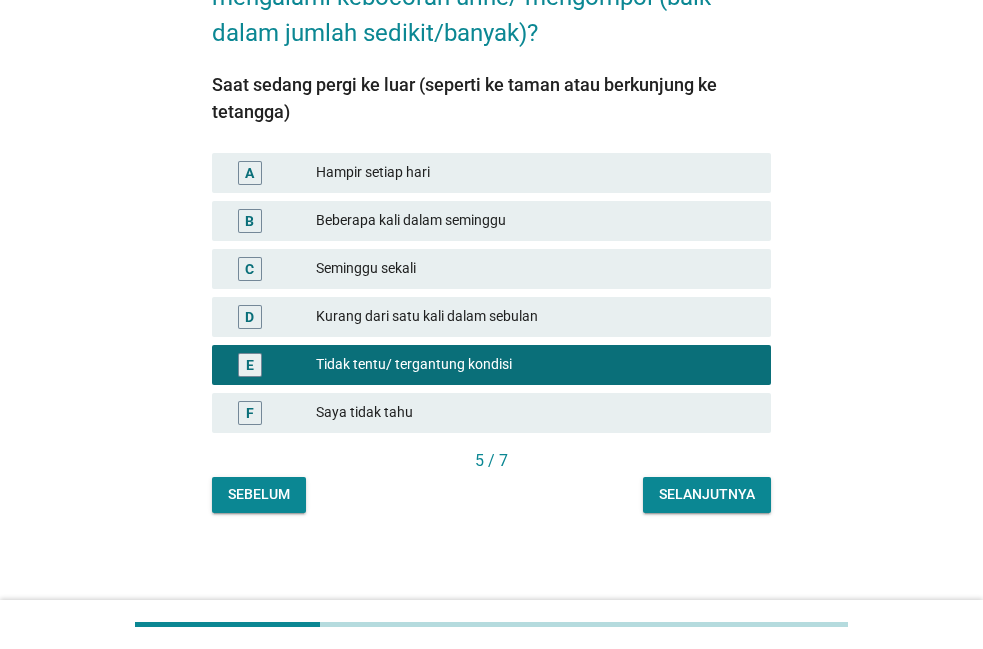 scroll, scrollTop: 203, scrollLeft: 0, axis: vertical 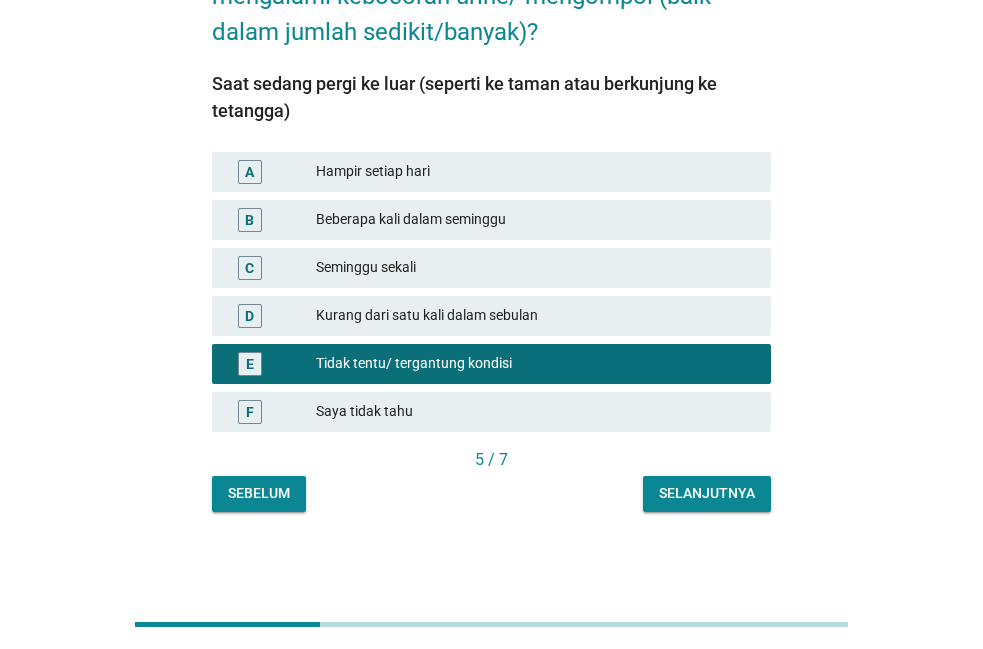 click on "Dalam 6 bulan terakhir, berdasarkan kondisi atau situasi dibawah ini seberapa sering ibu mertua anda mengalami kebocoran urine/ mengompol (baik dalam jumlah sedikit/banyak)?
Saat sedang pergi ke luar (seperti ke taman atau berkunjung ke tetangga)
A   Hampir setiap hari B   Beberapa kali dalam seminggu C   Seminggu sekali D   Kurang dari satu kali dalam sebulan E   Tidak tentu/ tergantung kondisi F   Saya tidak tahu
5 / 7
Sebelum   Selanjutnya" at bounding box center (491, 199) 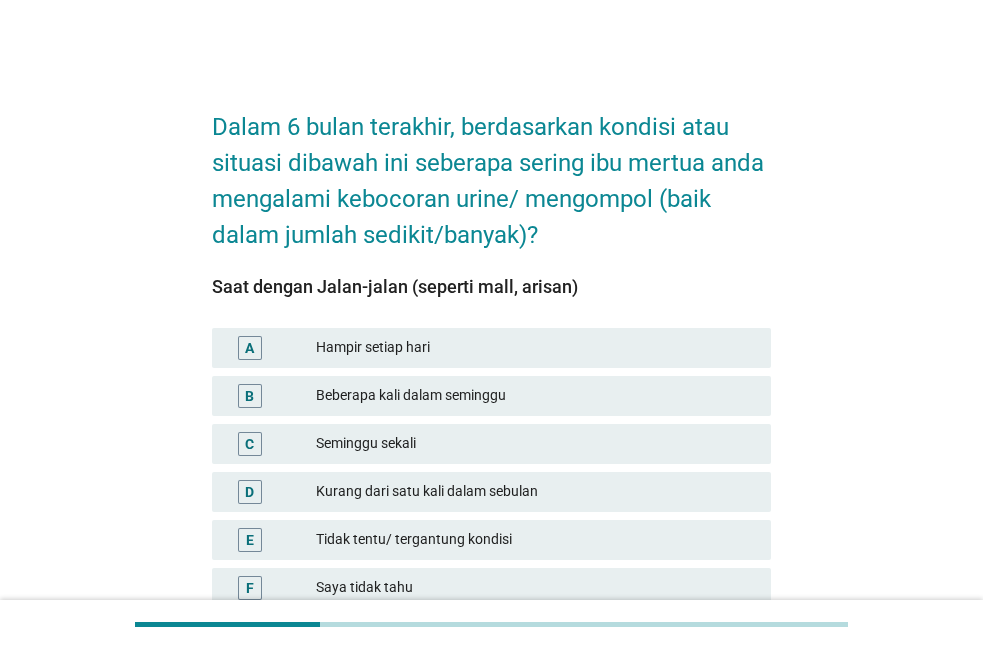 scroll, scrollTop: 102, scrollLeft: 0, axis: vertical 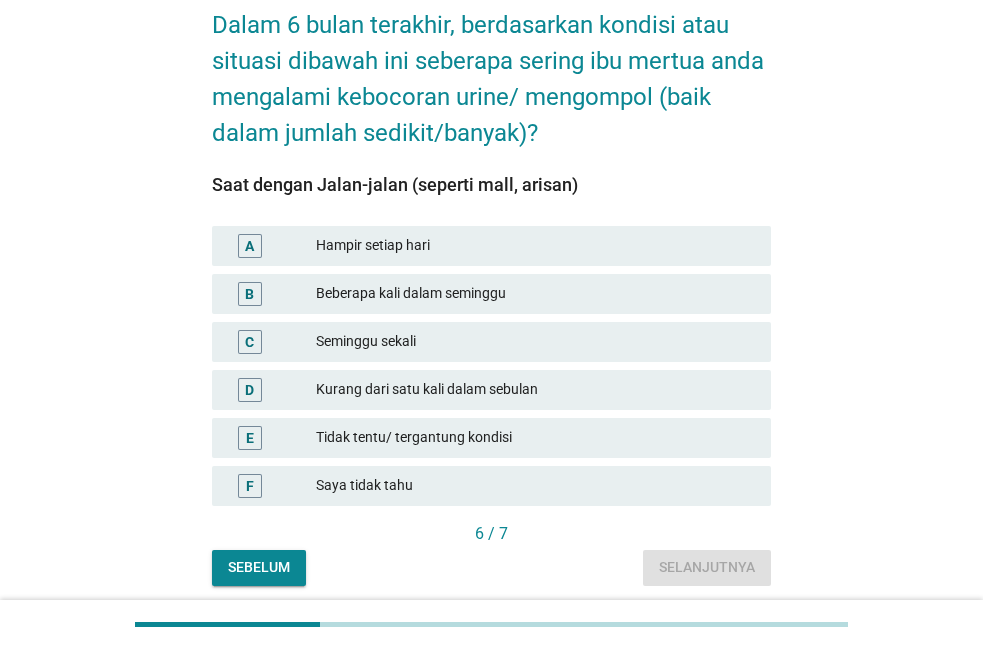 click on "Tidak tentu/ tergantung kondisi" at bounding box center (535, 438) 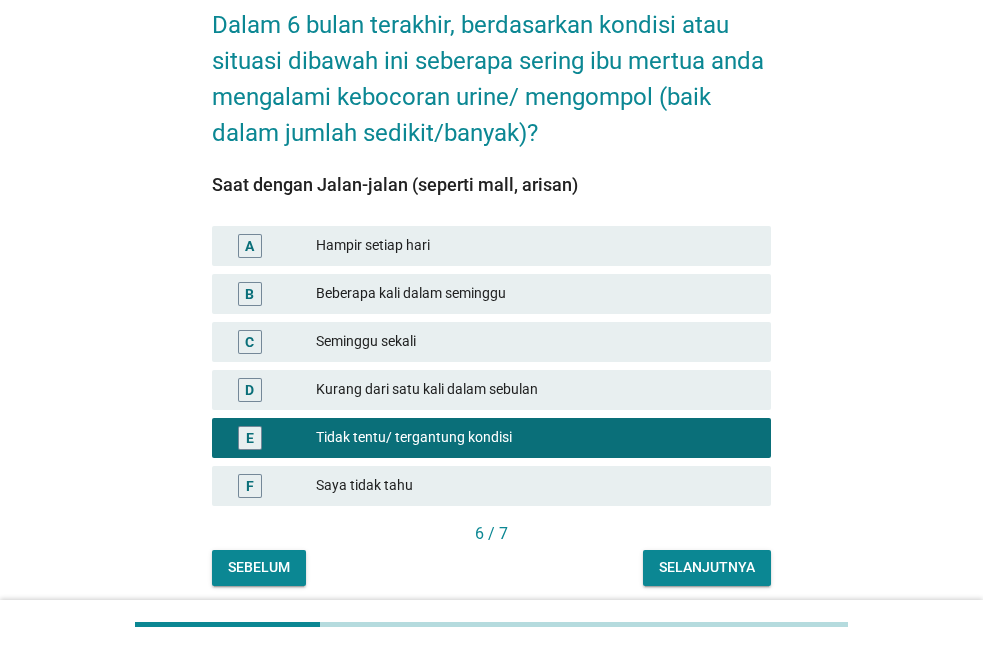 click on "Selanjutnya" at bounding box center [707, 567] 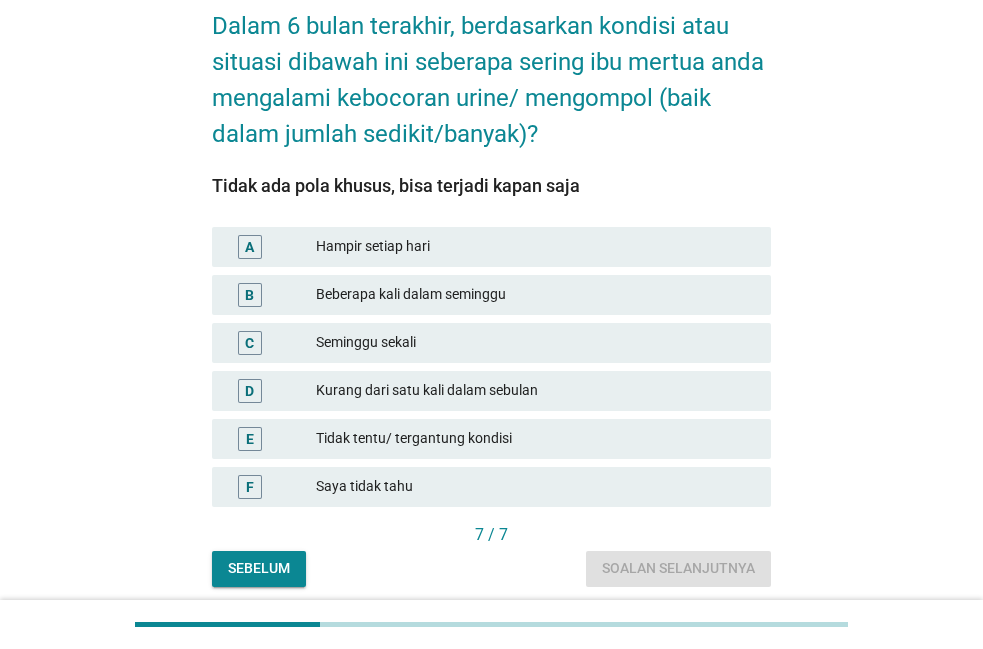 scroll, scrollTop: 102, scrollLeft: 0, axis: vertical 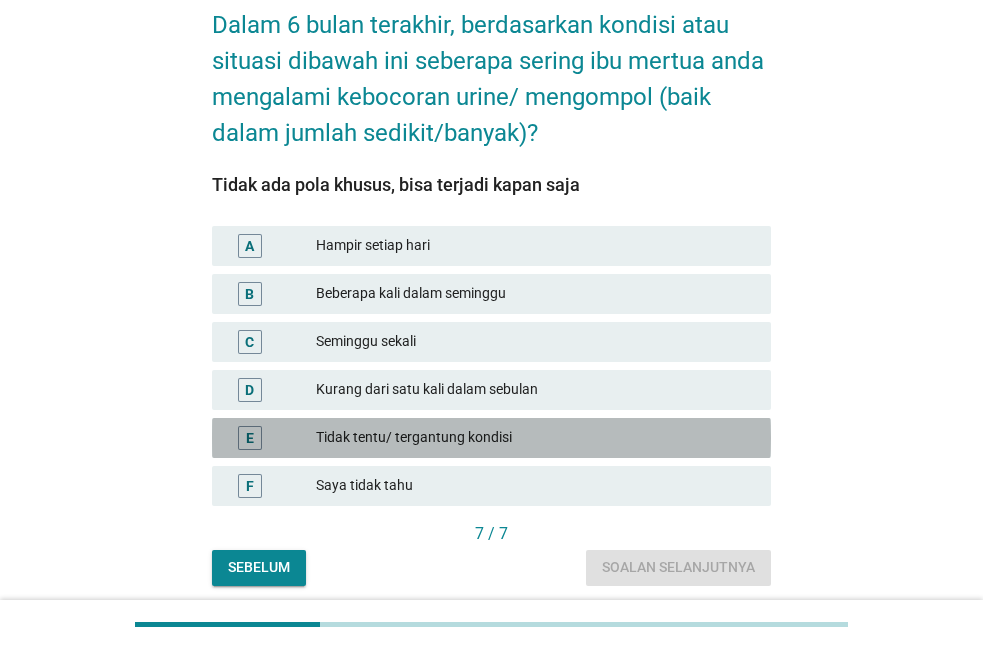 click on "Tidak tentu/ tergantung kondisi" at bounding box center [535, 438] 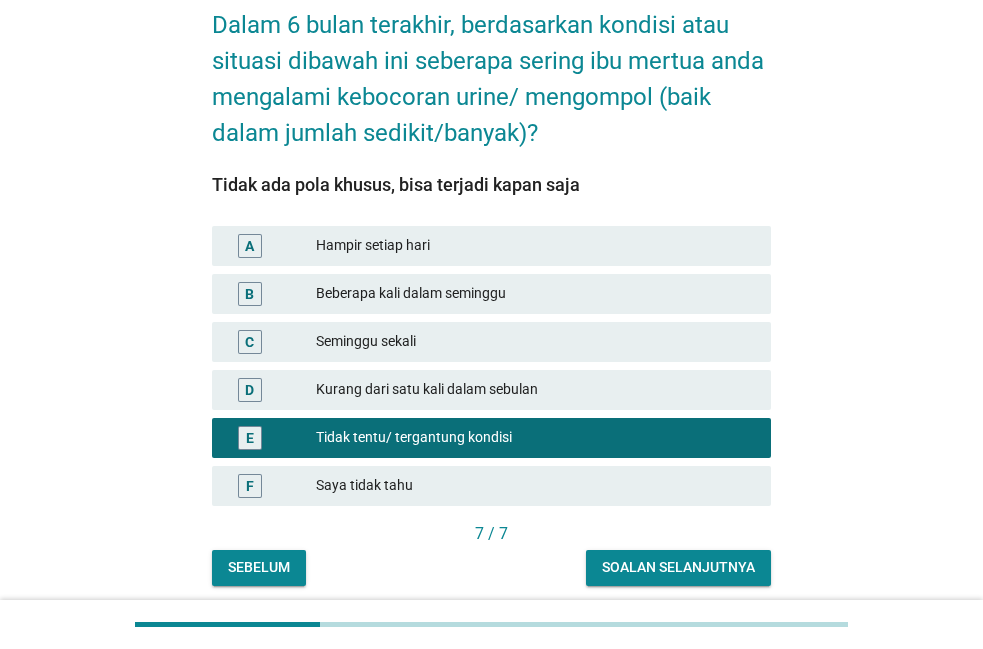 click on "Soalan selanjutnya" at bounding box center (678, 567) 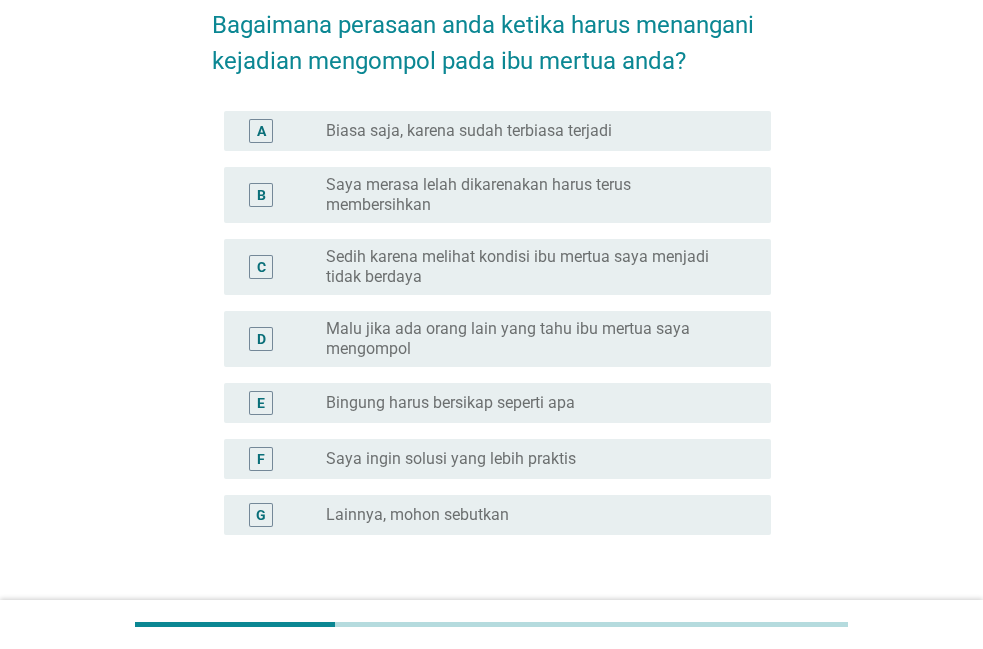 scroll, scrollTop: 0, scrollLeft: 0, axis: both 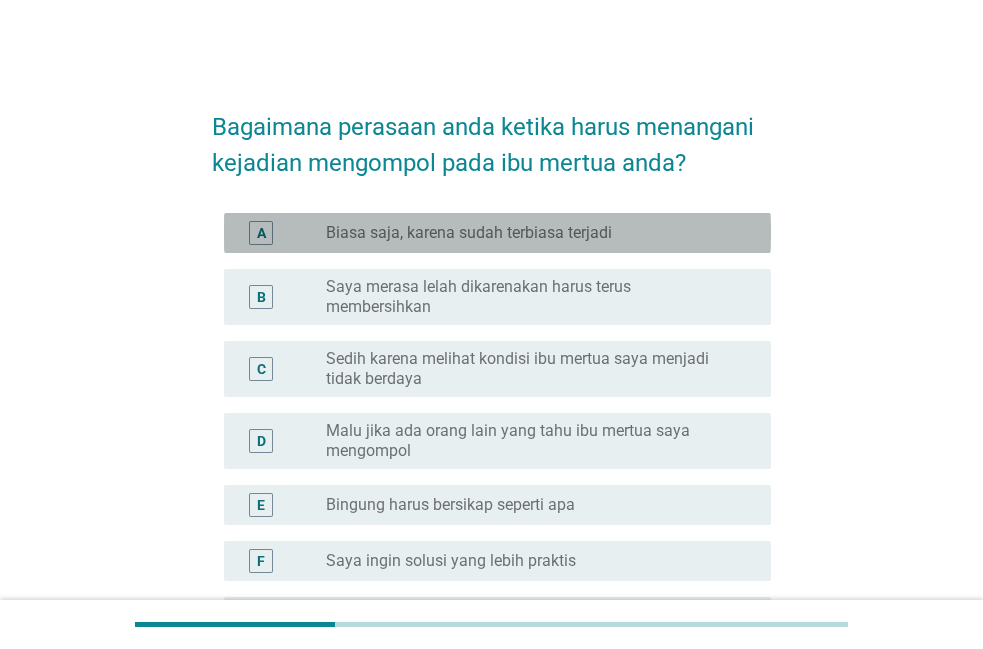 click on "radio_button_unchecked Biasa saja, karena sudah terbiasa terjadi" at bounding box center (532, 233) 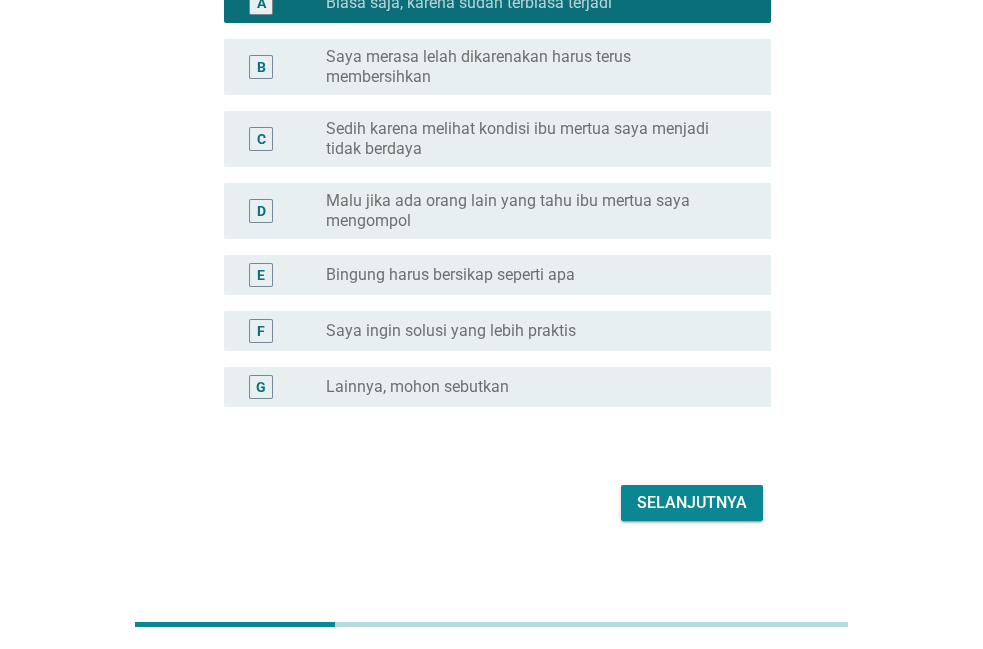 scroll, scrollTop: 245, scrollLeft: 0, axis: vertical 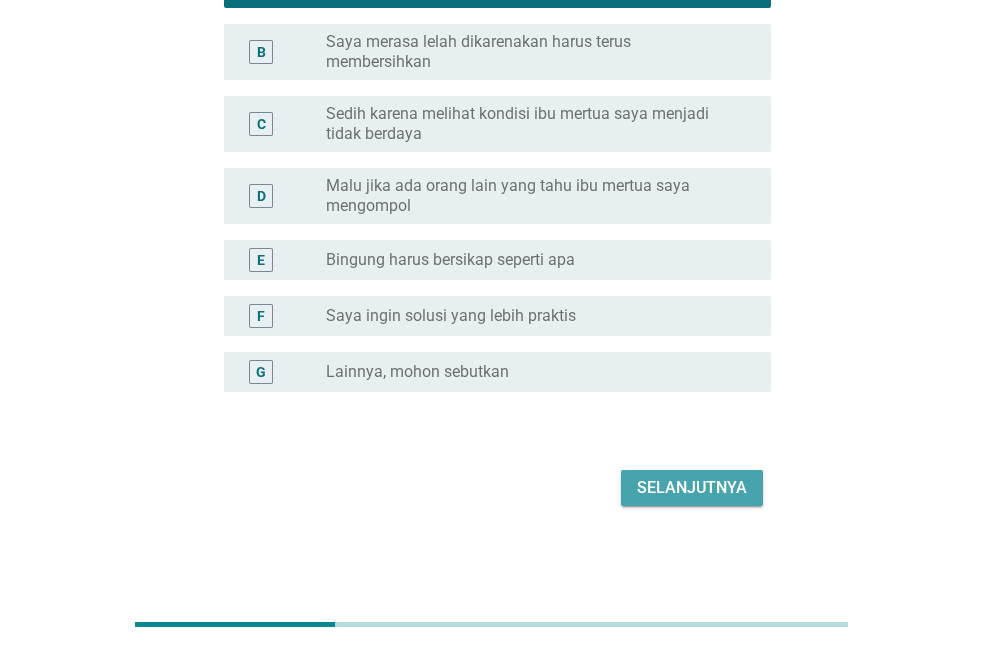 click on "Selanjutnya" at bounding box center [692, 488] 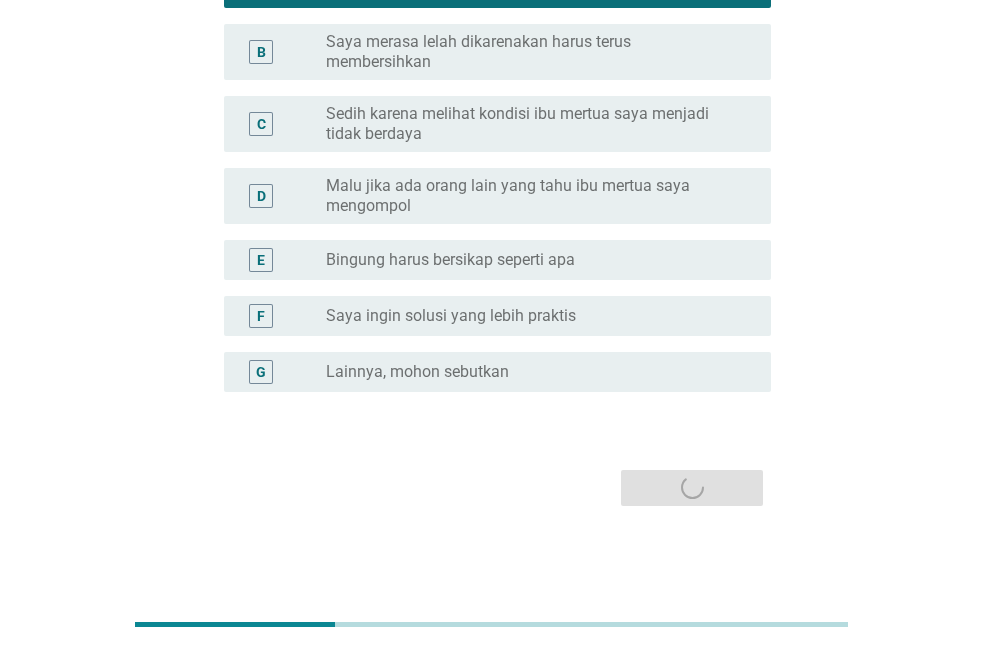 scroll, scrollTop: 0, scrollLeft: 0, axis: both 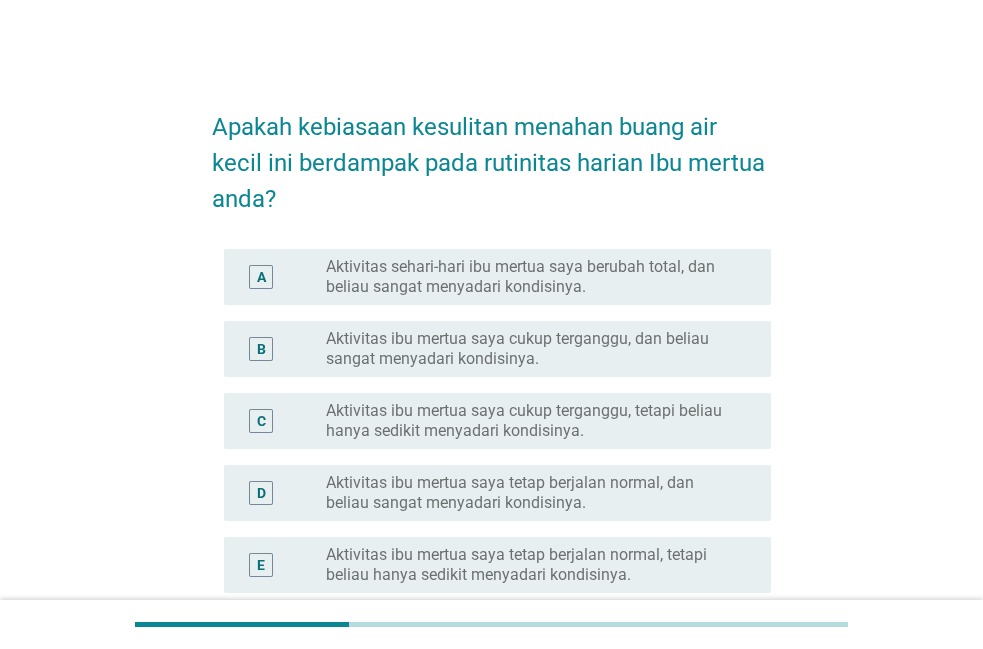 click on "Aktivitas ibu mertua saya cukup terganggu, dan beliau sangat menyadari kondisinya." at bounding box center (532, 349) 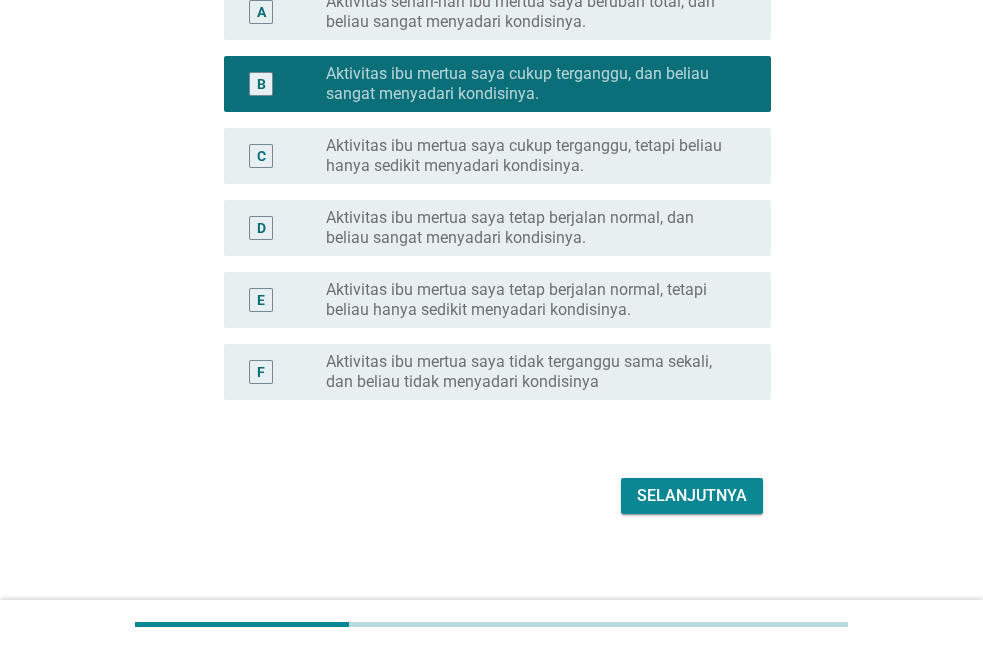 scroll, scrollTop: 273, scrollLeft: 0, axis: vertical 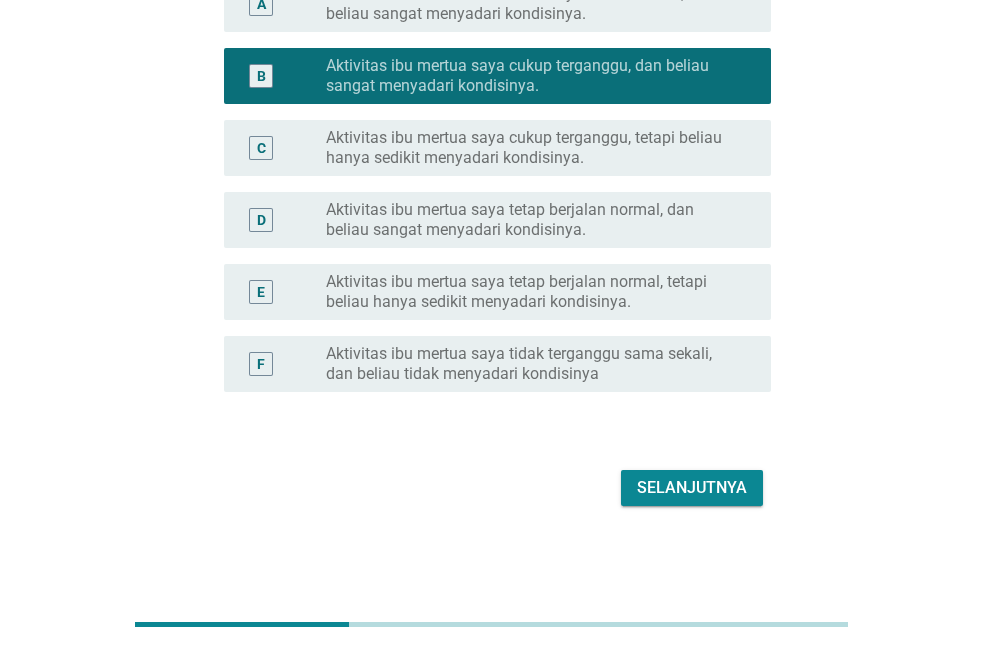 click on "Selanjutnya" at bounding box center [692, 488] 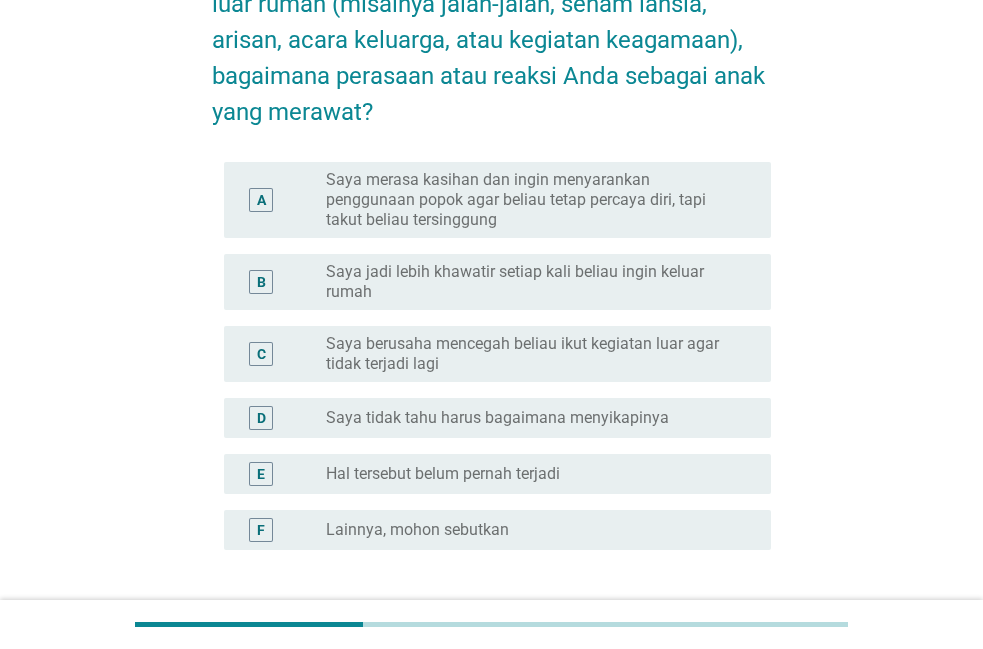 scroll, scrollTop: 204, scrollLeft: 0, axis: vertical 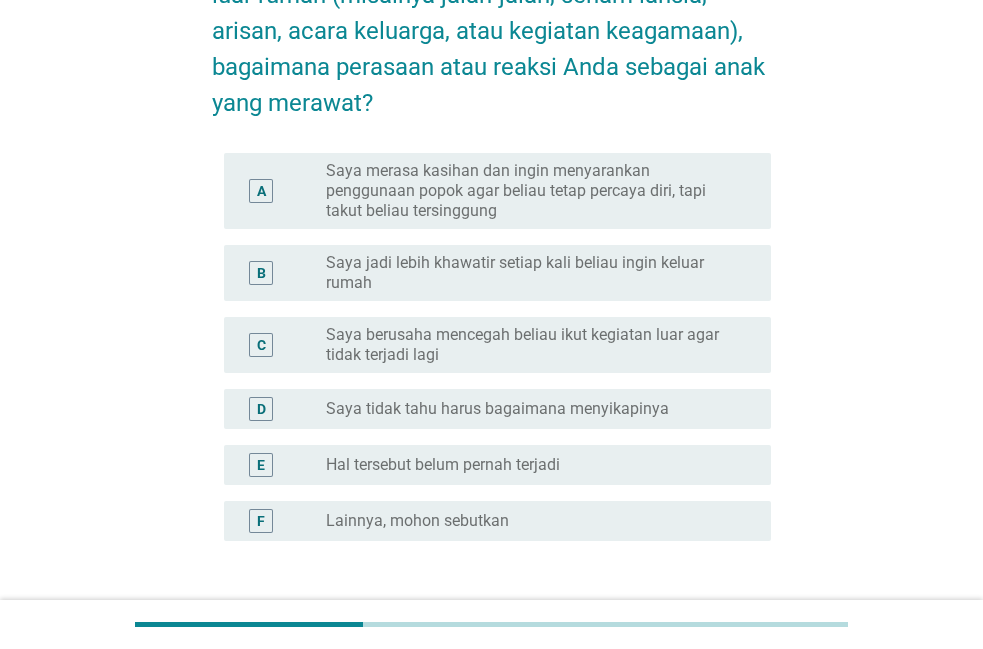 click on "Saya jadi lebih khawatir setiap kali beliau ingin keluar rumah" at bounding box center [532, 273] 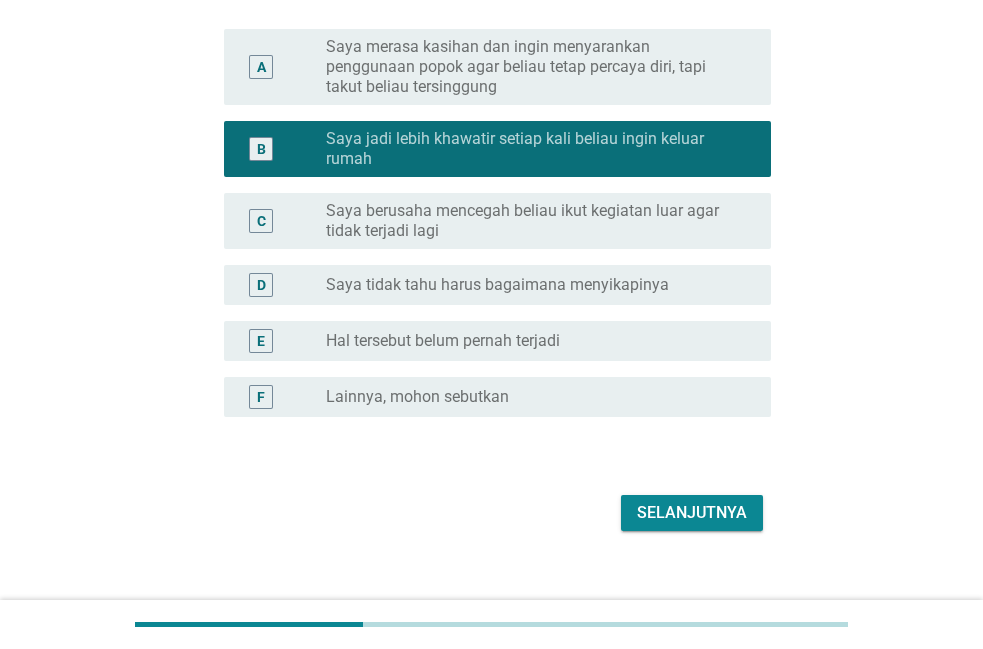 scroll, scrollTop: 353, scrollLeft: 0, axis: vertical 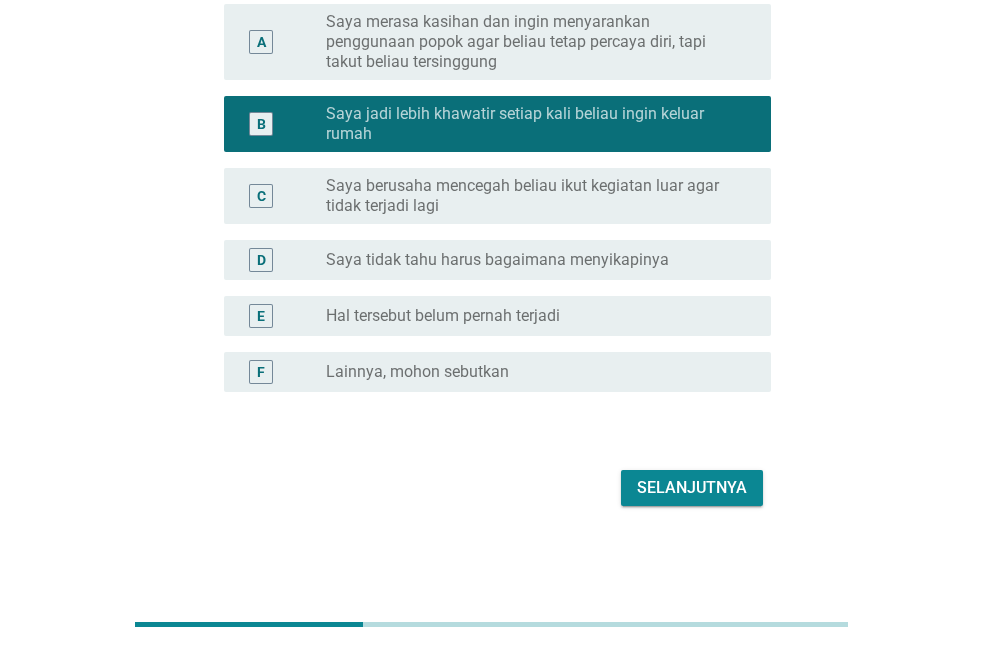 click on "Selanjutnya" at bounding box center (692, 488) 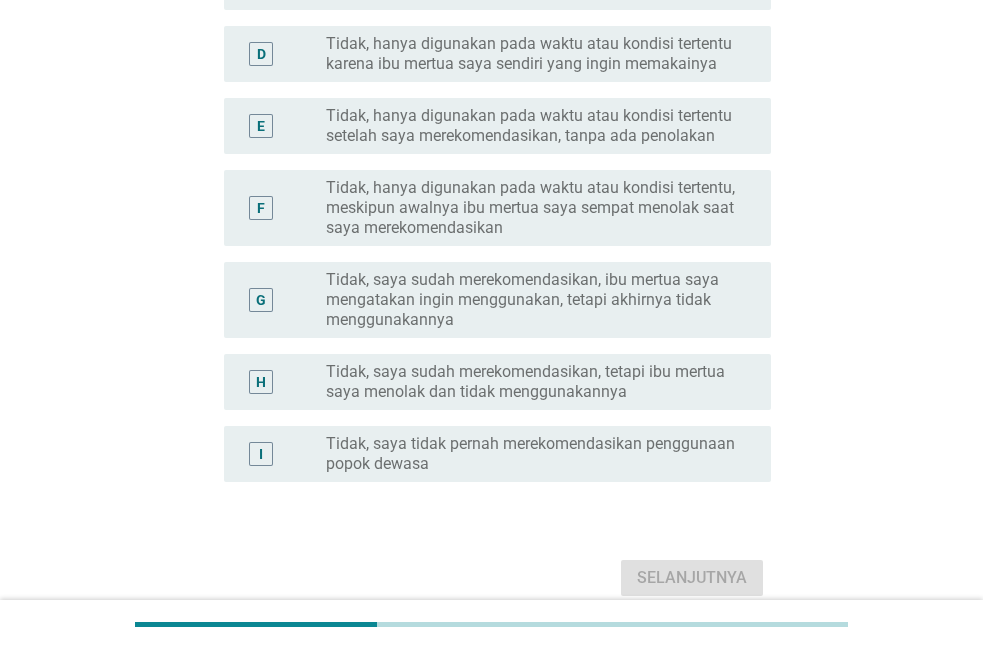 scroll, scrollTop: 510, scrollLeft: 0, axis: vertical 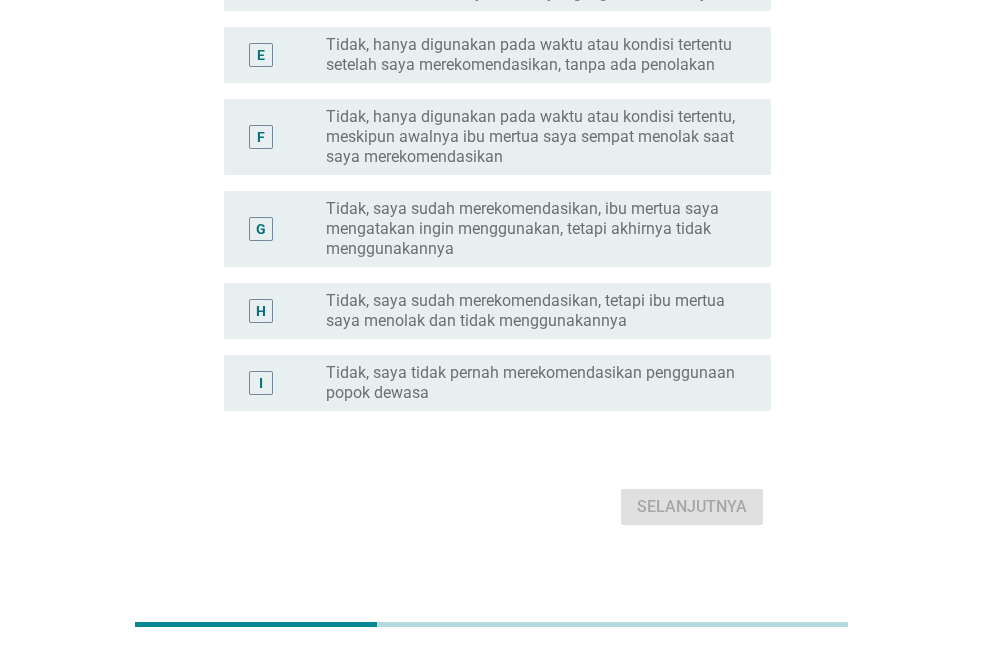 click on "Tidak, hanya digunakan pada waktu atau kondisi tertentu, meskipun awalnya ibu mertua saya sempat menolak saat saya merekomendasikan" at bounding box center [532, 137] 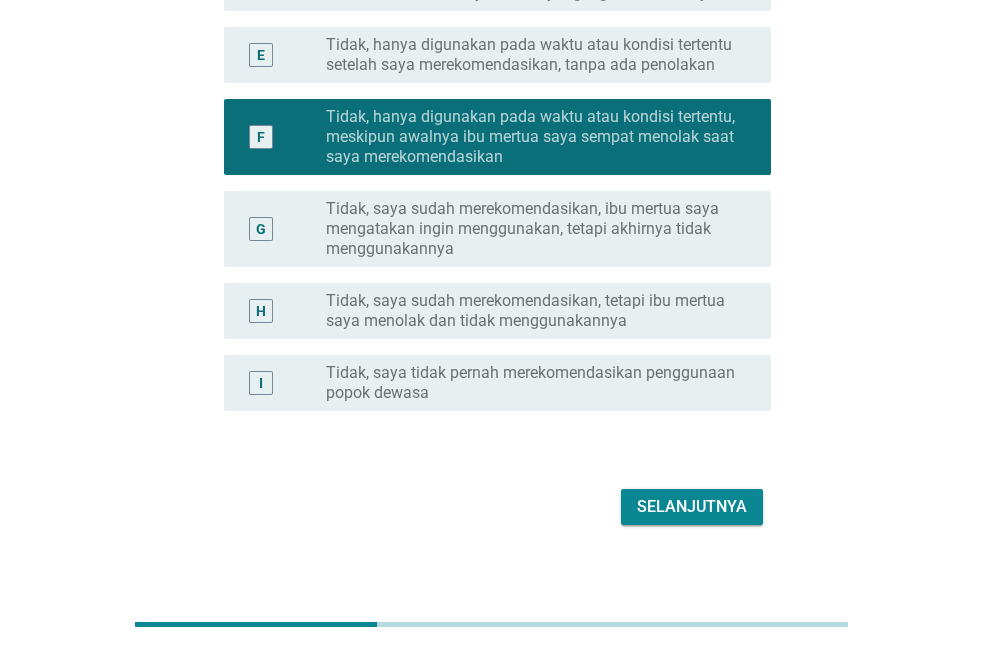 click on "Selanjutnya" at bounding box center [692, 507] 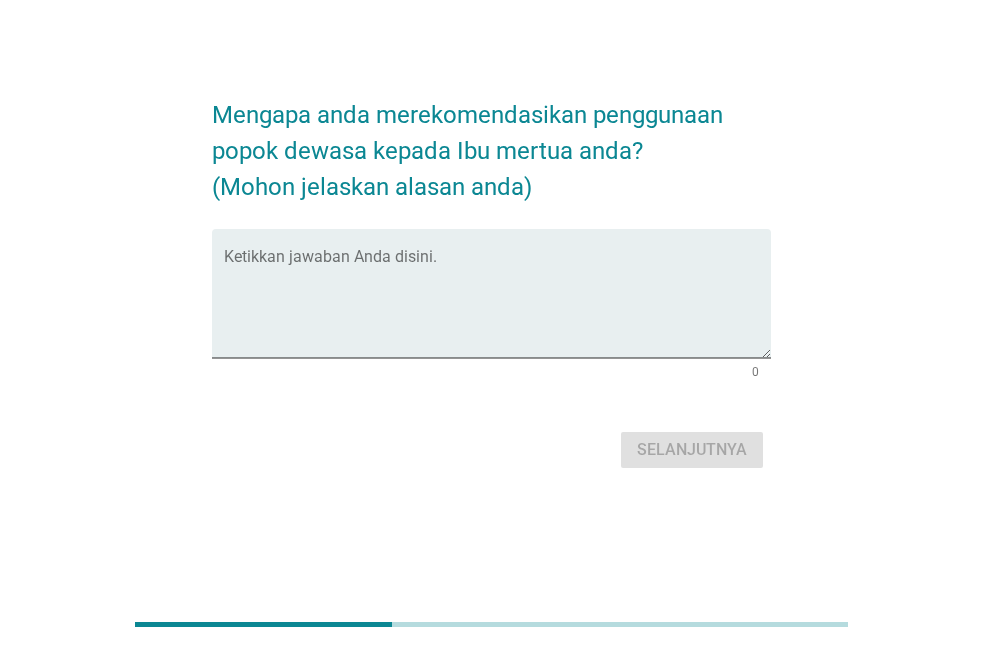 scroll, scrollTop: 0, scrollLeft: 0, axis: both 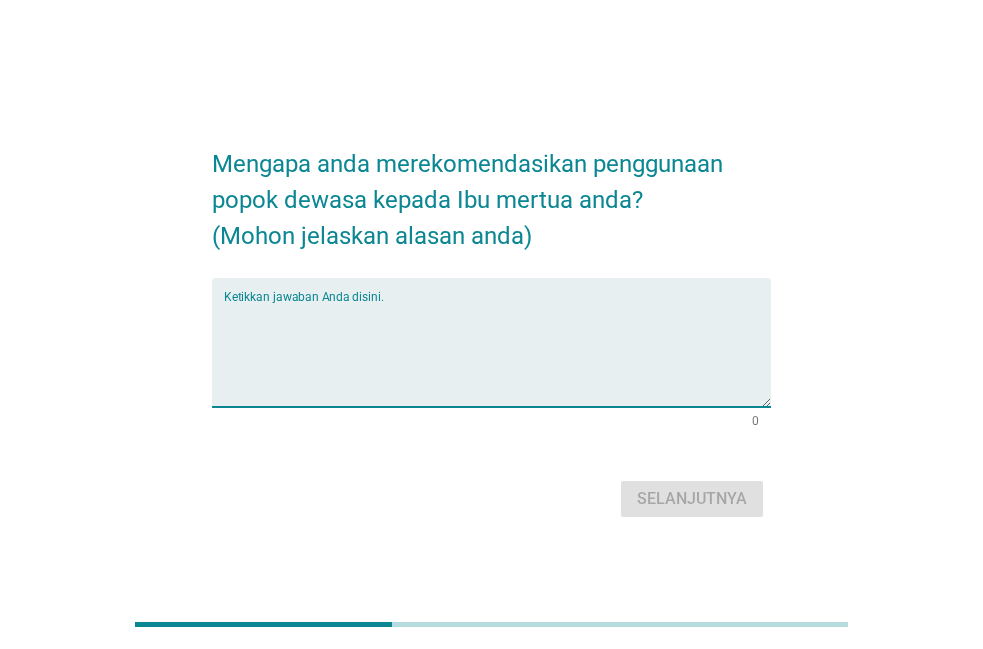 click at bounding box center [497, 354] 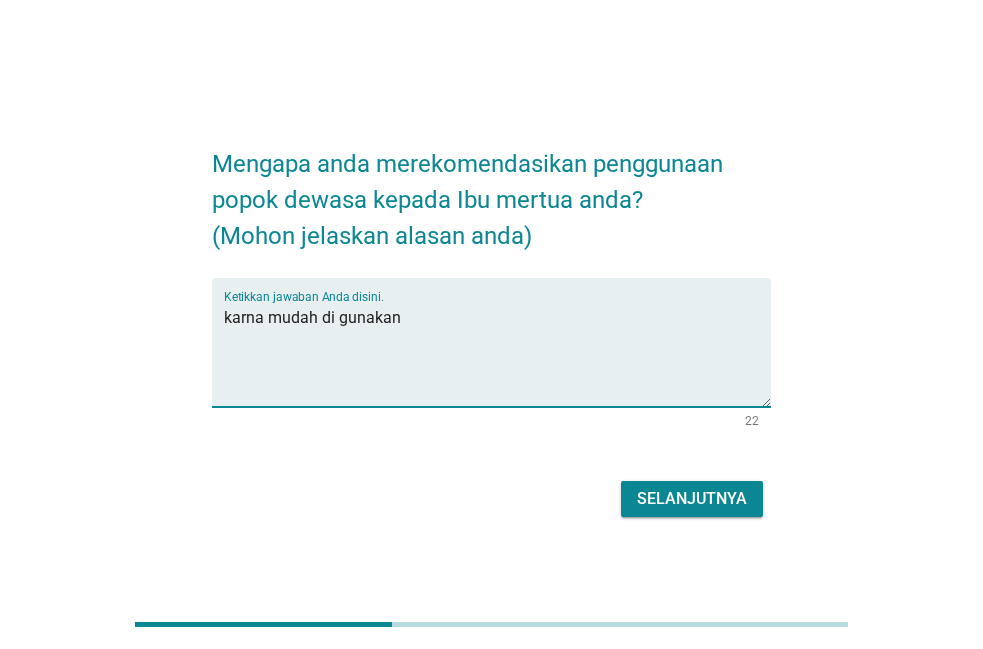 type on "karna mudah di gunakan" 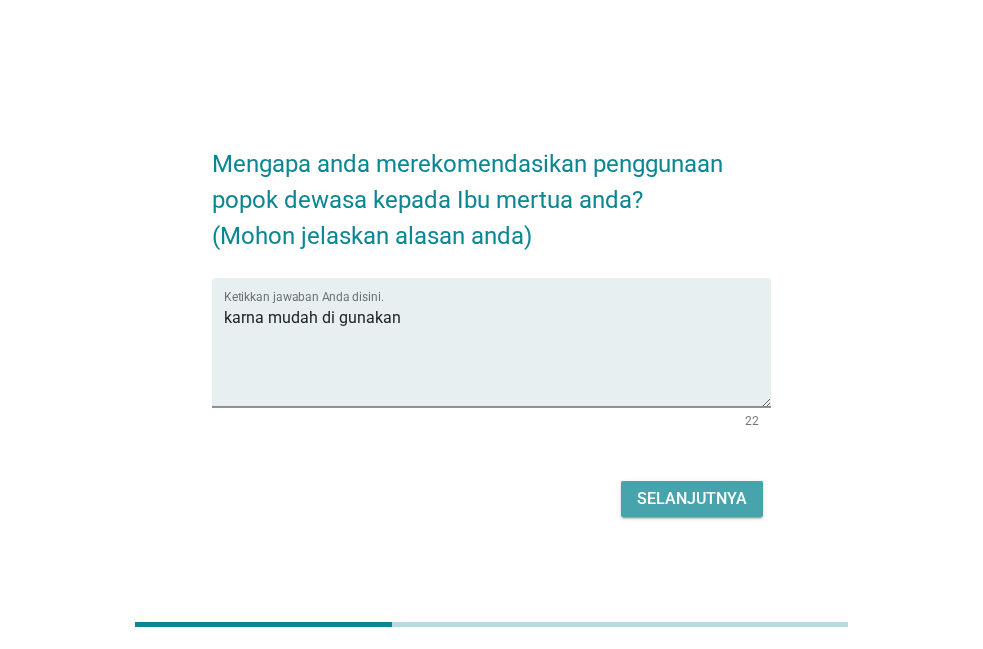 click on "Selanjutnya" at bounding box center (692, 499) 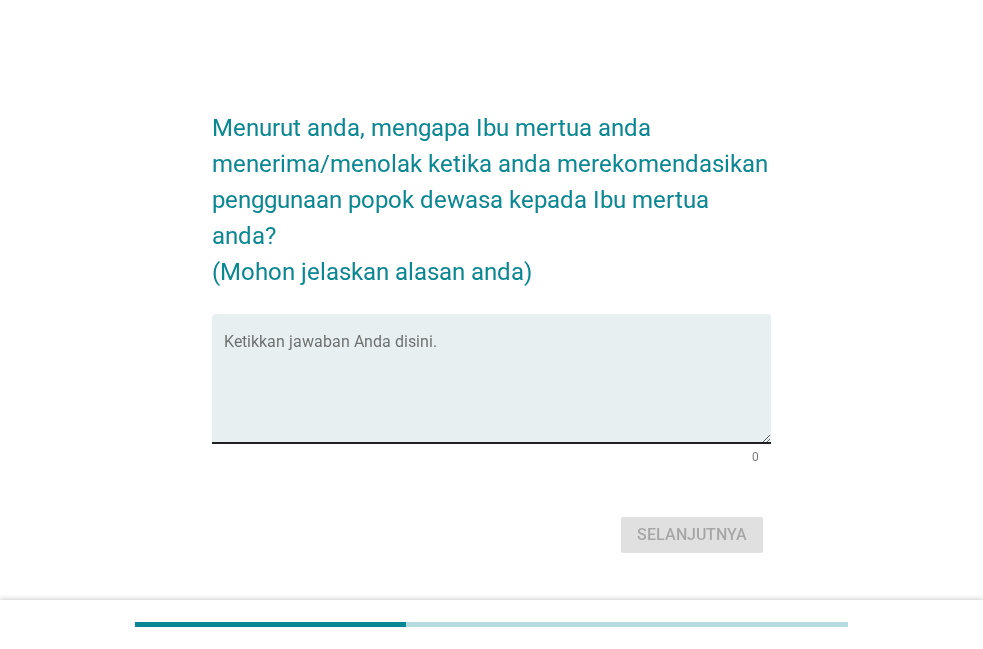 click at bounding box center [497, 390] 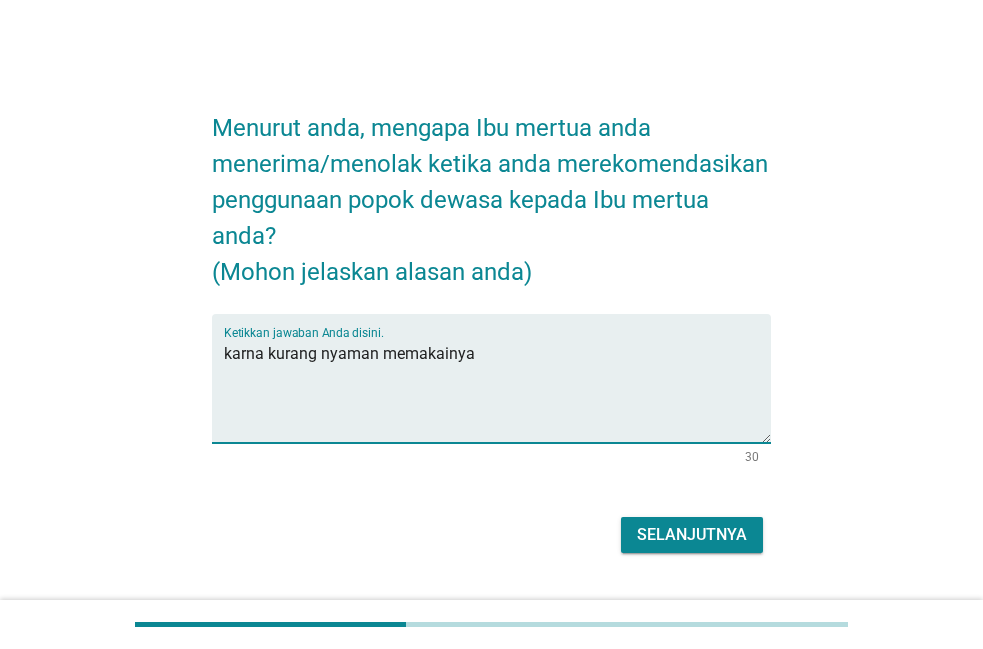 type on "karna kurang nyaman memakainya" 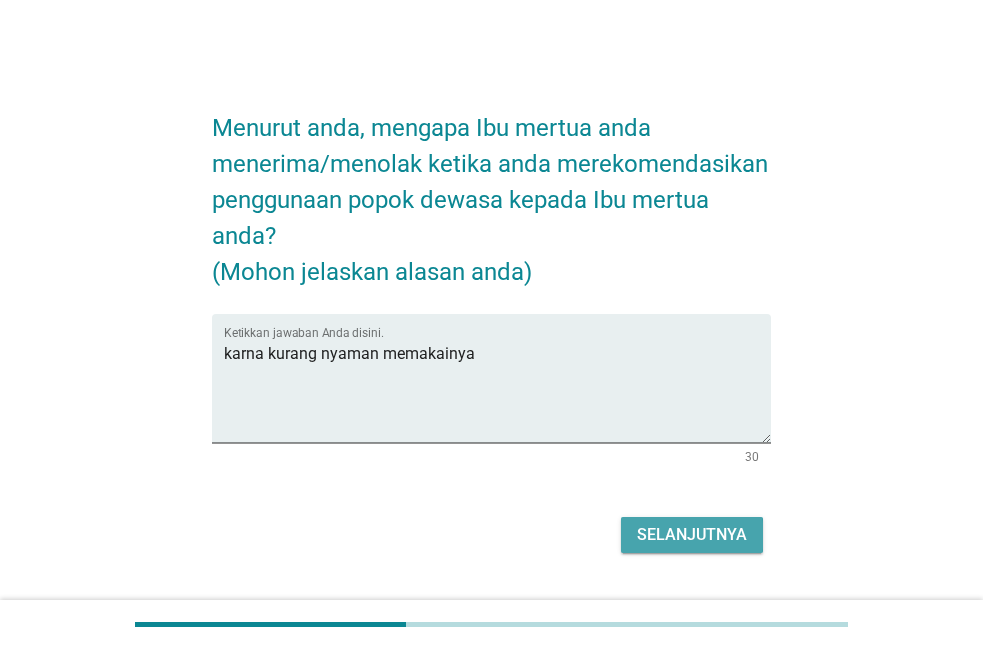 click on "Selanjutnya" at bounding box center (692, 535) 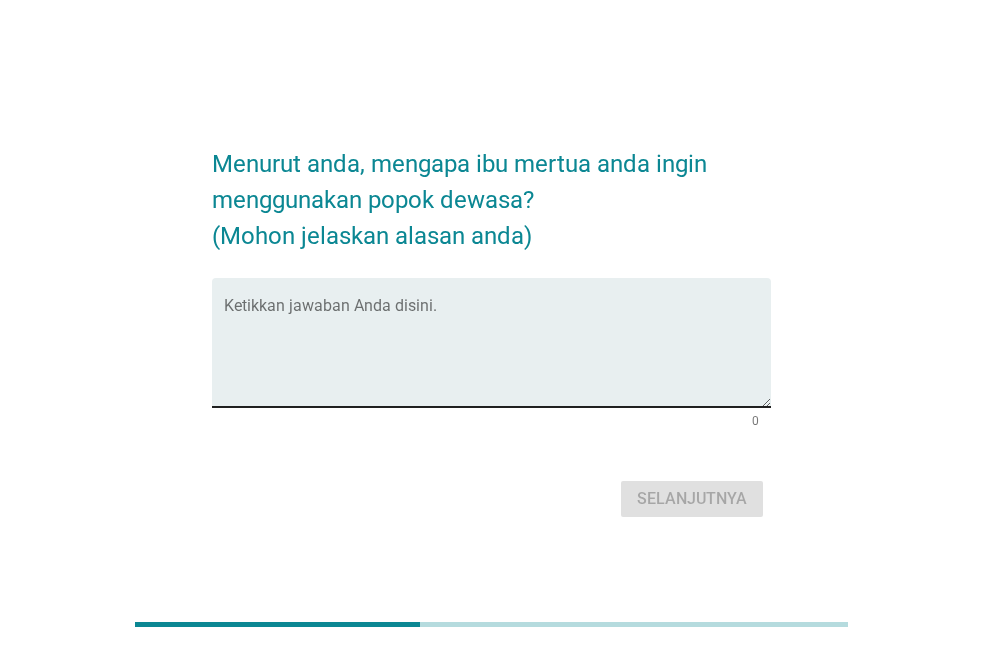 click at bounding box center [497, 354] 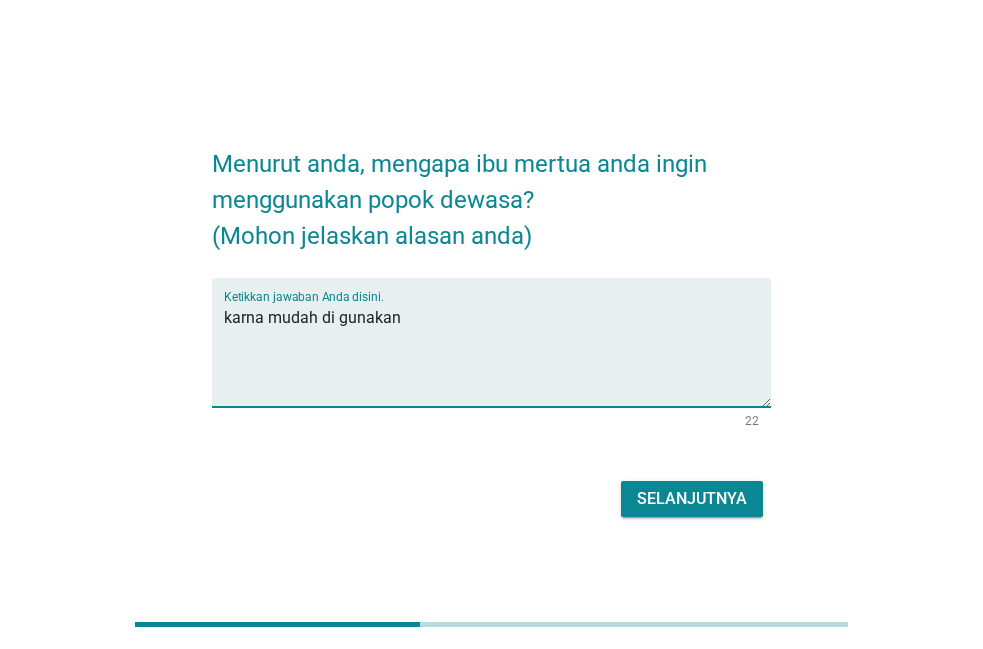 type on "karna mudah di gunakan" 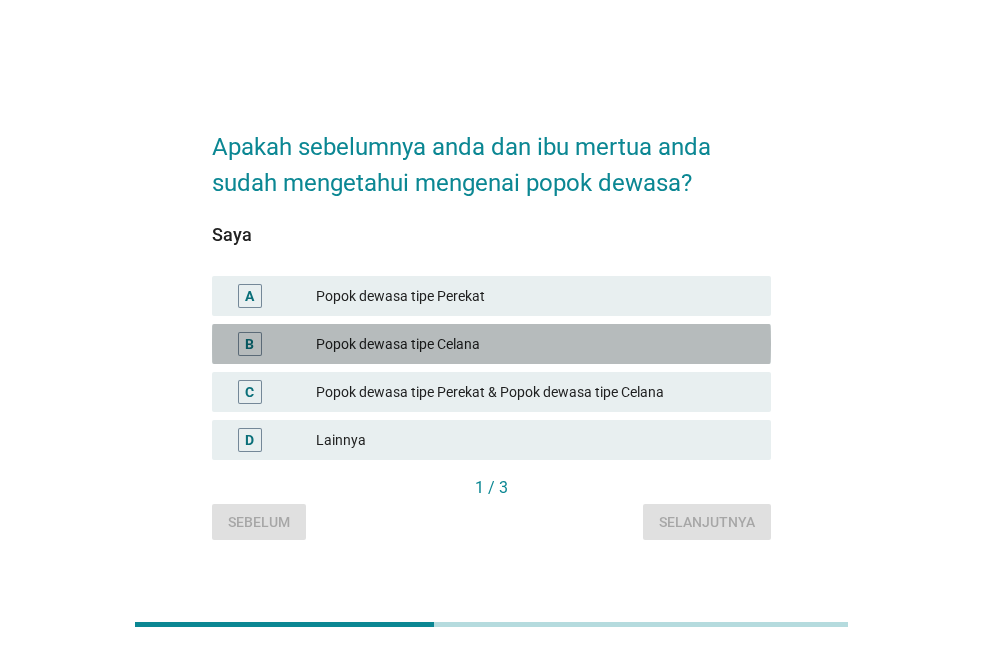 click on "Popok dewasa tipe Celana" at bounding box center (535, 344) 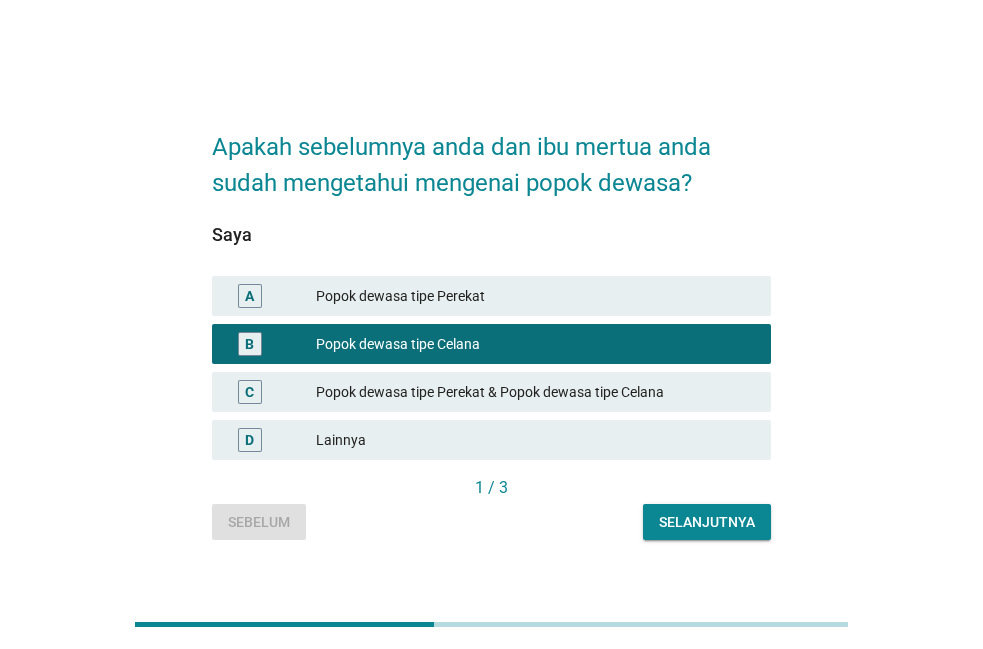 click on "Selanjutnya" at bounding box center (707, 522) 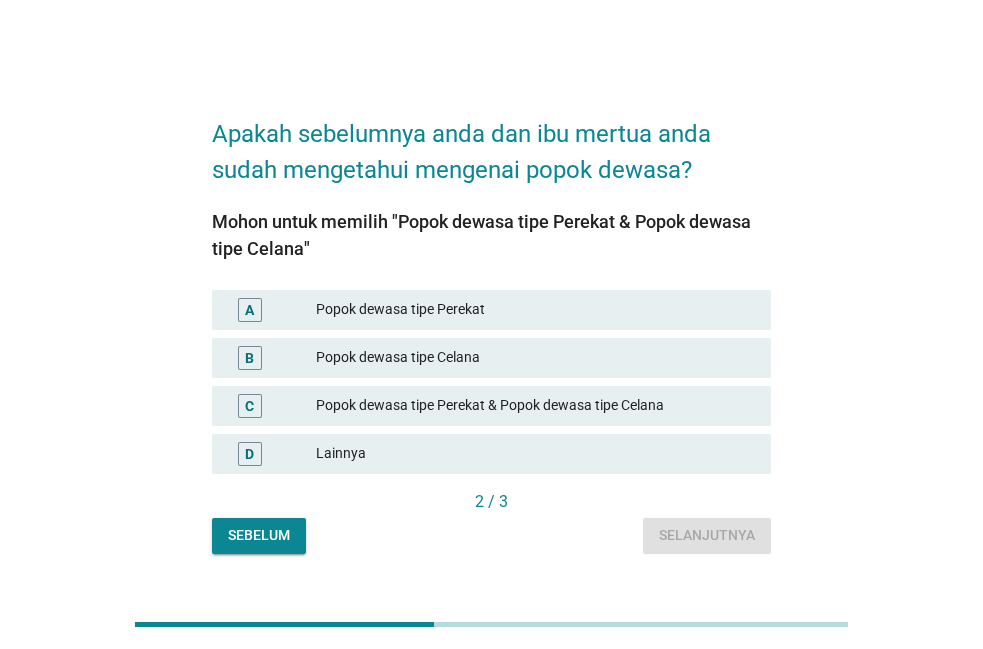click on "C   Popok dewasa tipe Perekat & Popok dewasa tipe Celana" at bounding box center [491, 406] 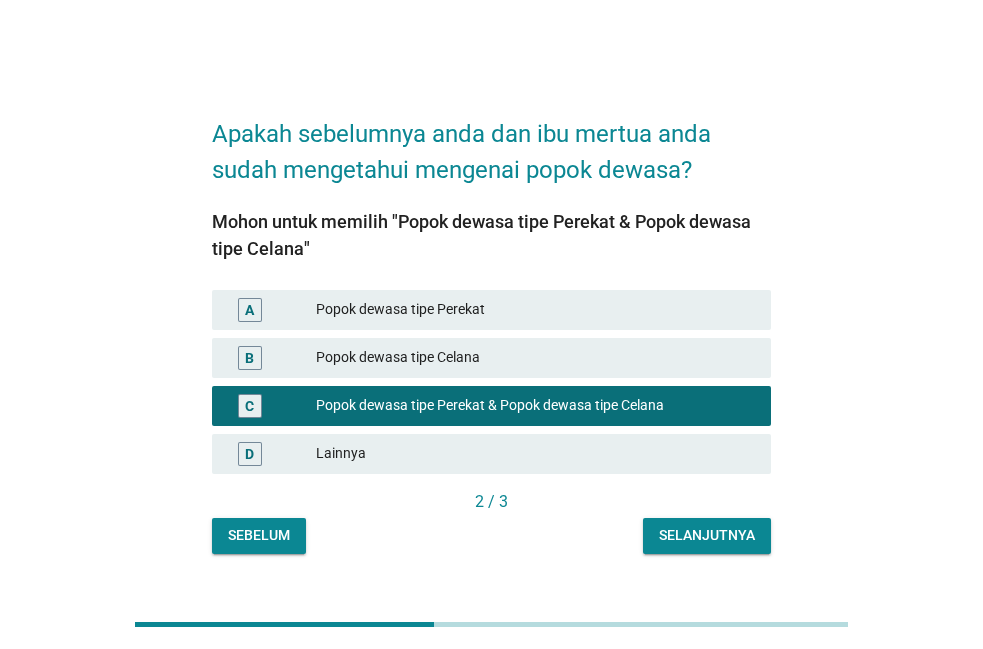 click on "Selanjutnya" at bounding box center [707, 535] 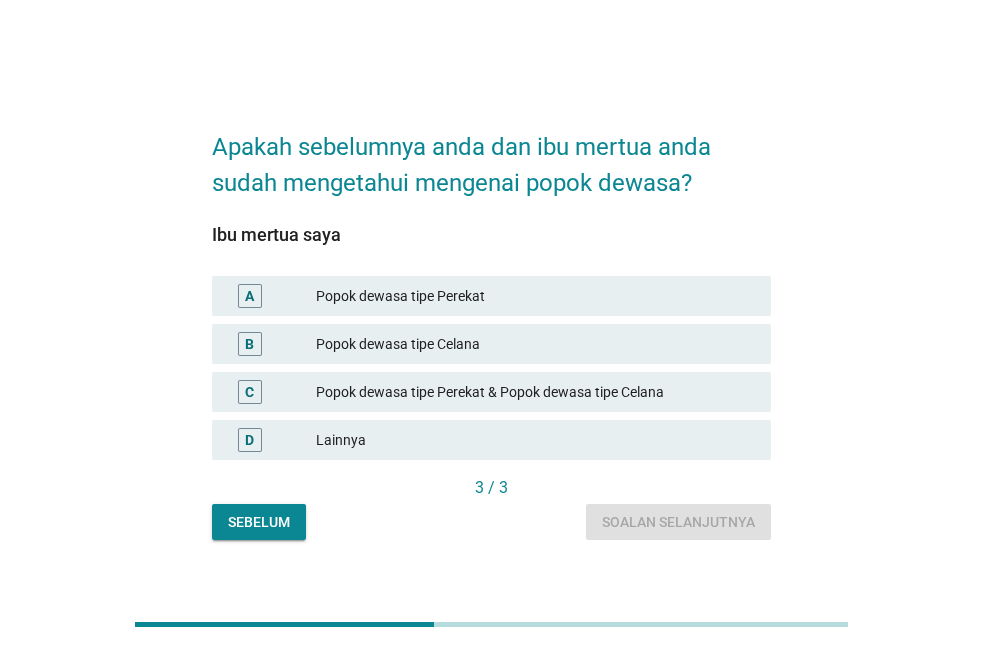 click on "Popok dewasa tipe Perekat & Popok dewasa tipe Celana" at bounding box center [535, 392] 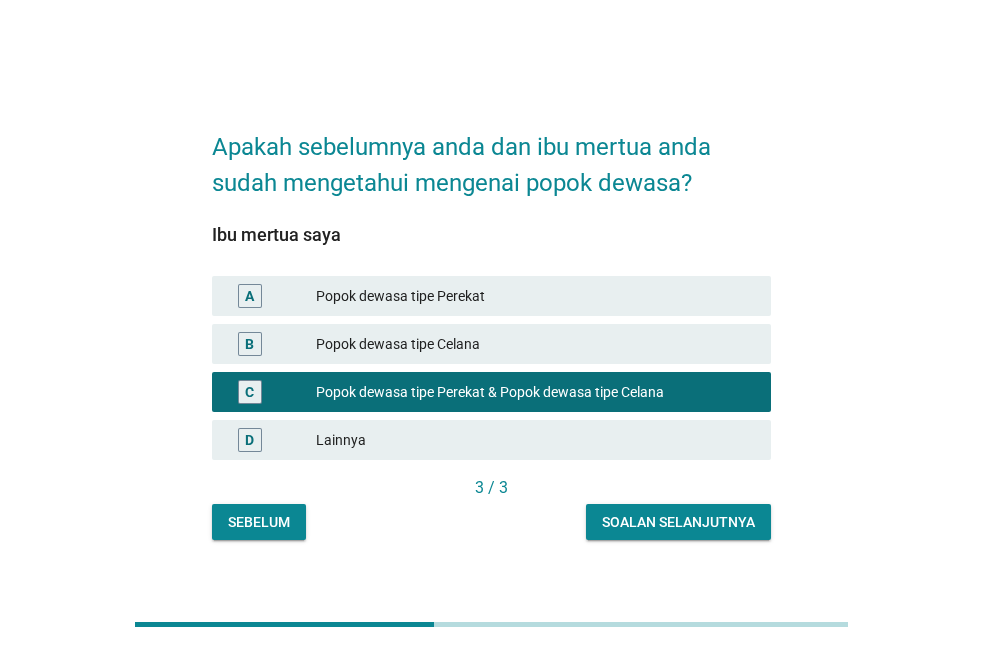 click on "Soalan selanjutnya" at bounding box center (678, 522) 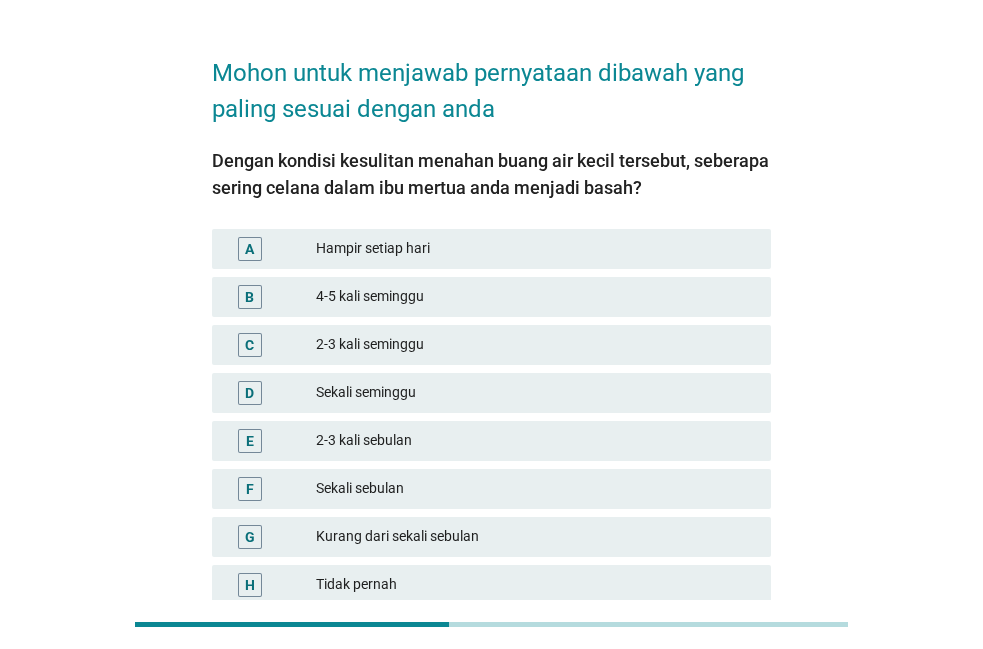 scroll, scrollTop: 102, scrollLeft: 0, axis: vertical 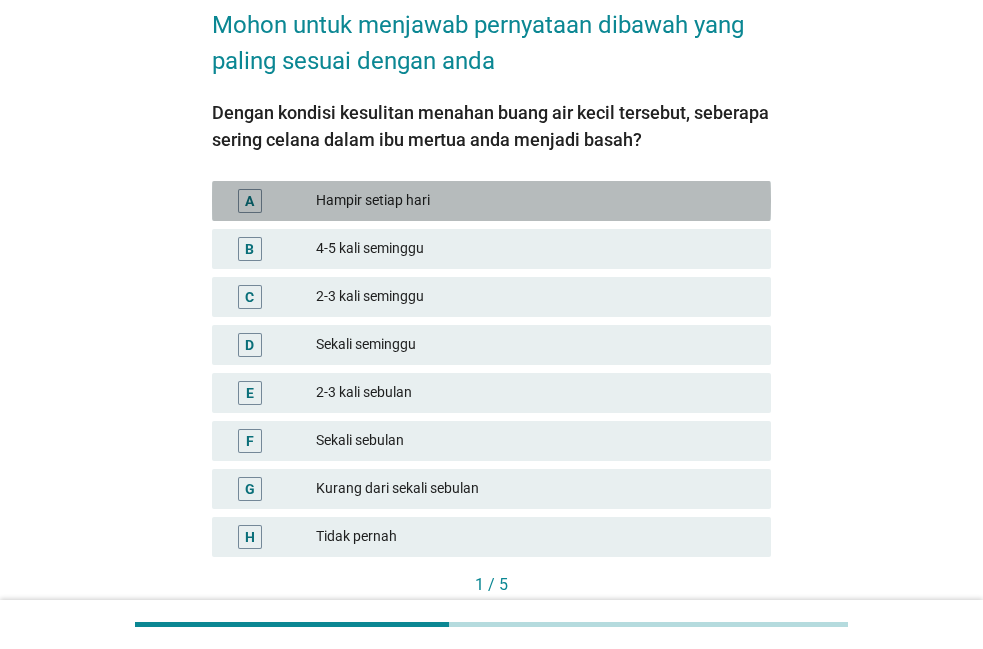 click on "A   Hampir setiap hari B   4-5 kali seminggu C   2-3 kali seminggu D   Sekali seminggu E   2-3 kali sebulan F   Sekali sebulan G   Kurang dari sekali sebulan H   Tidak pernah" at bounding box center [491, 369] 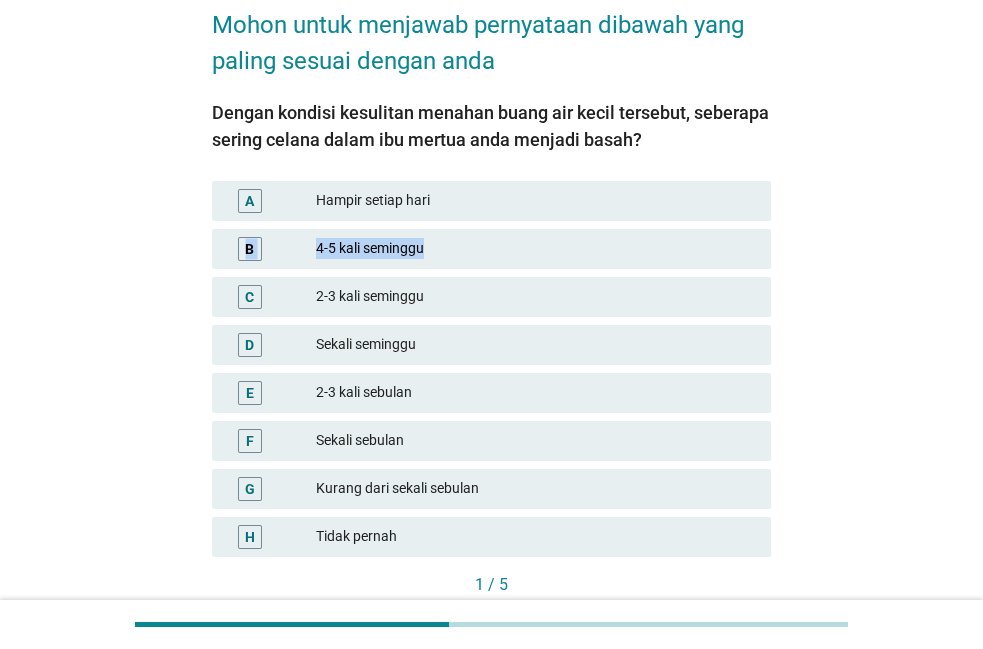click on "Hampir setiap hari" at bounding box center [535, 201] 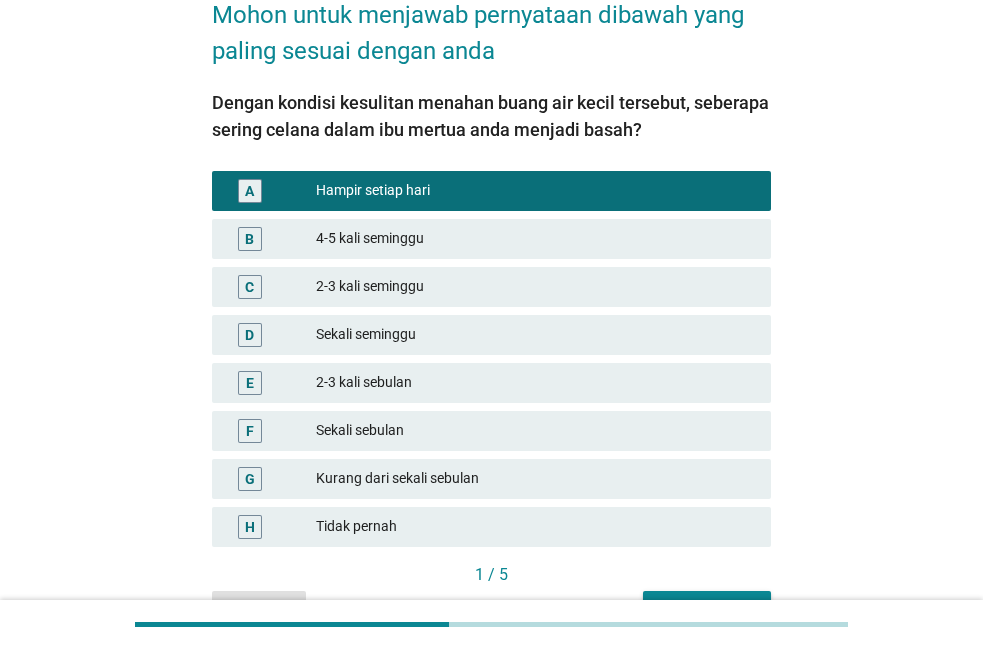 scroll, scrollTop: 227, scrollLeft: 0, axis: vertical 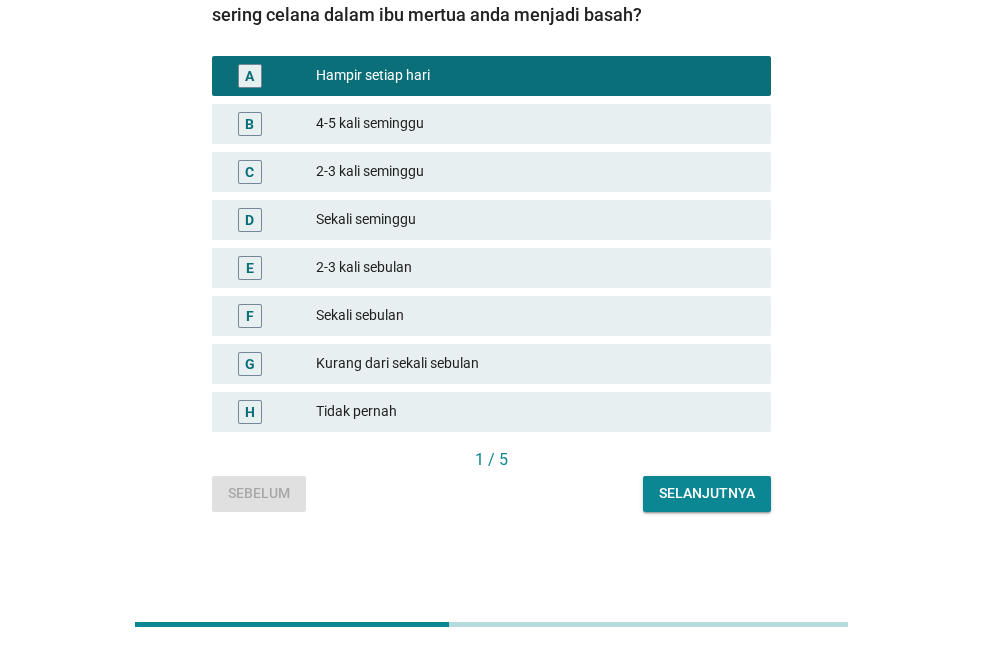 click on "Selanjutnya" at bounding box center [707, 494] 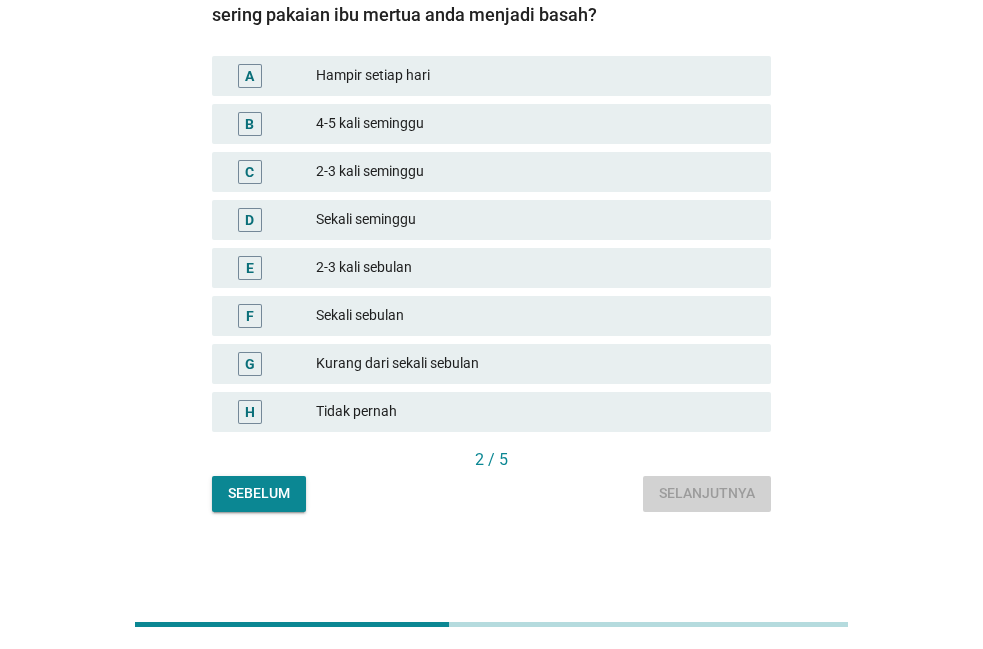 scroll, scrollTop: 0, scrollLeft: 0, axis: both 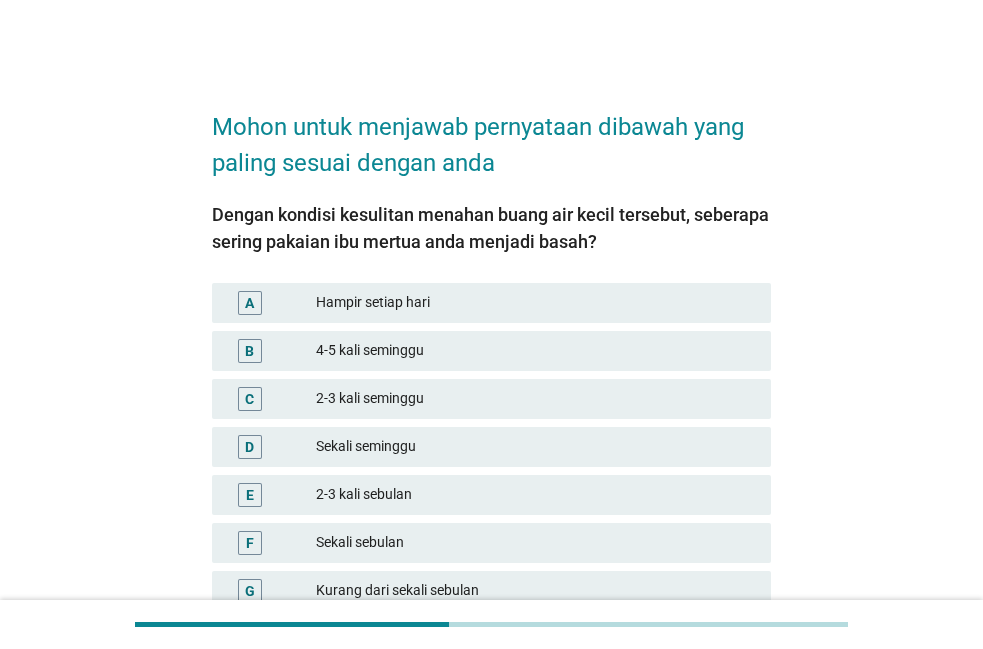 click on "B   4-5 kali seminggu" at bounding box center (491, 351) 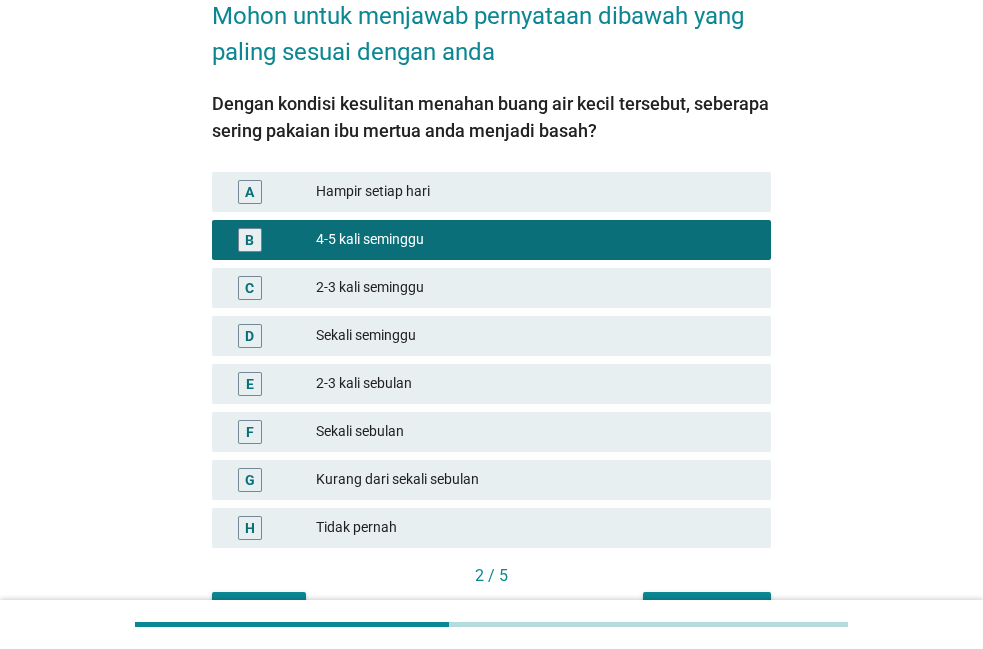 scroll, scrollTop: 204, scrollLeft: 0, axis: vertical 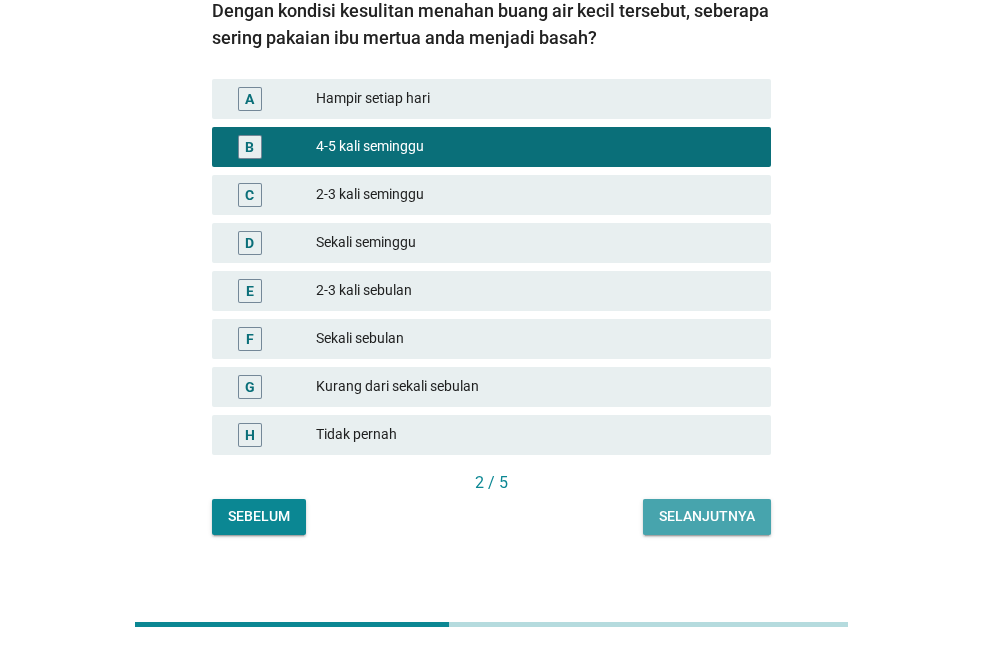 click on "Selanjutnya" at bounding box center [707, 516] 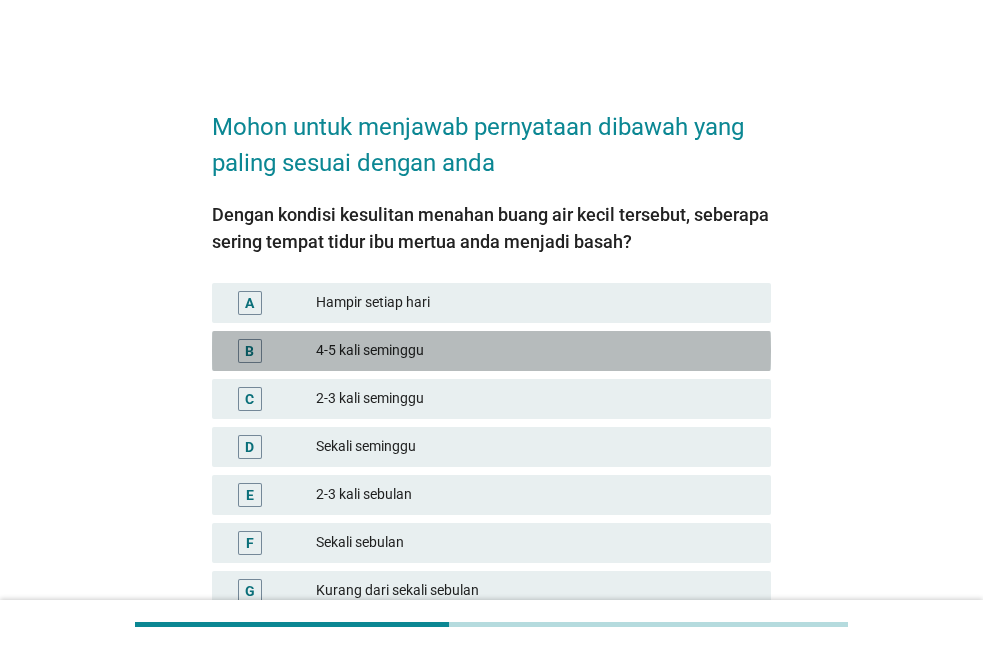 click on "4-5 kali seminggu" at bounding box center (535, 351) 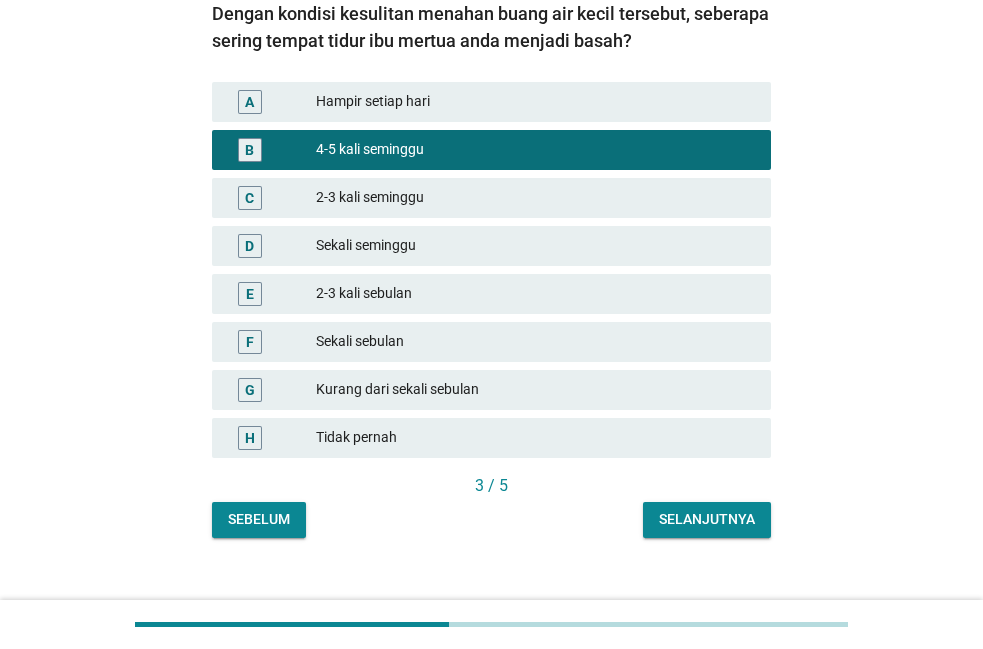 scroll, scrollTop: 204, scrollLeft: 0, axis: vertical 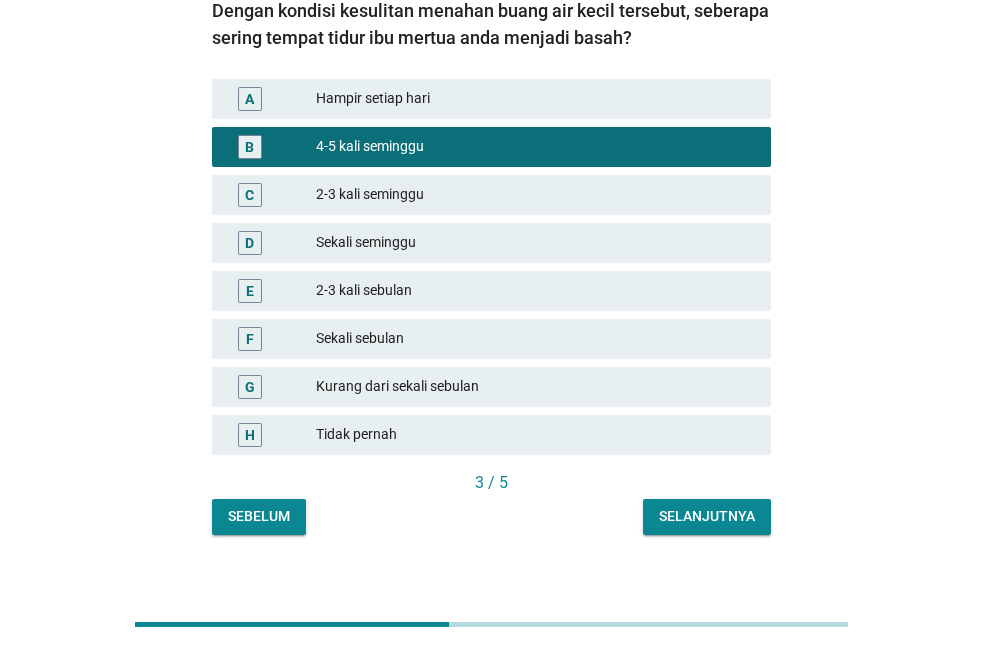 click on "Selanjutnya" at bounding box center (707, 516) 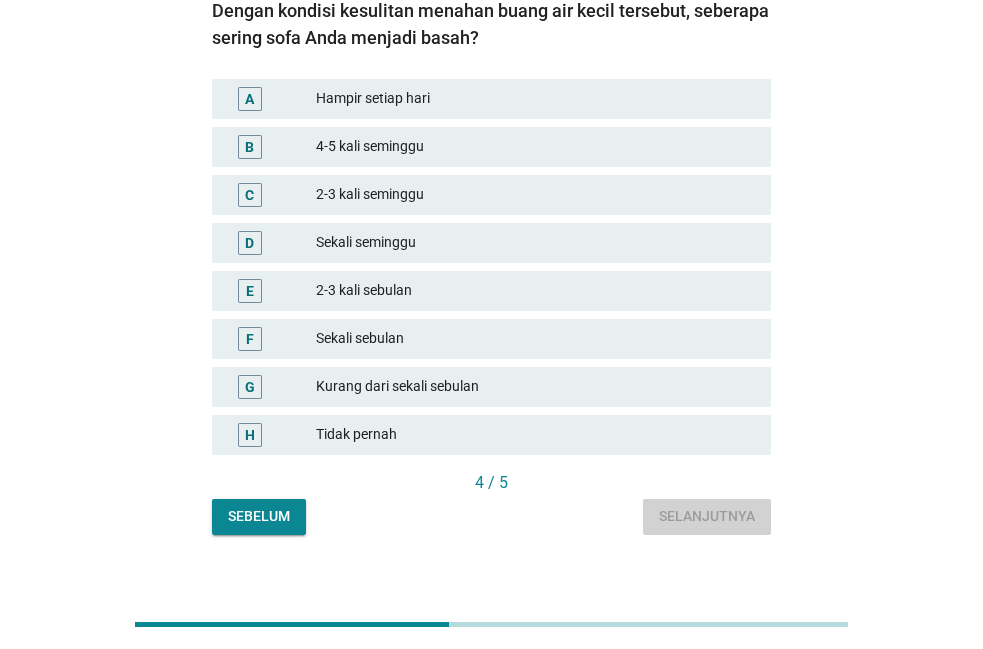 scroll, scrollTop: 0, scrollLeft: 0, axis: both 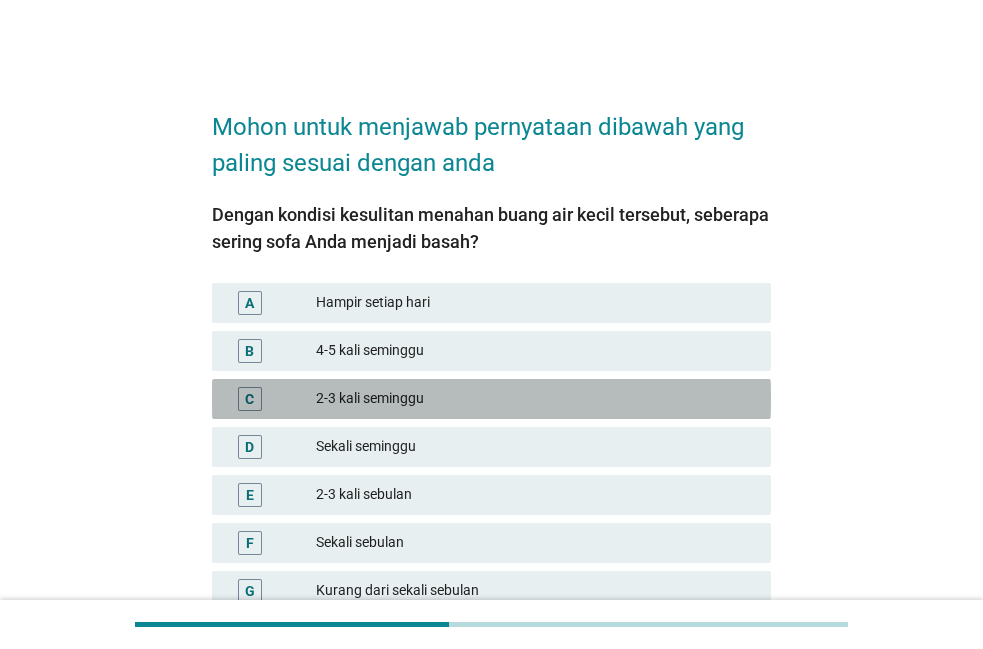 click on "2-3 kali seminggu" at bounding box center (535, 399) 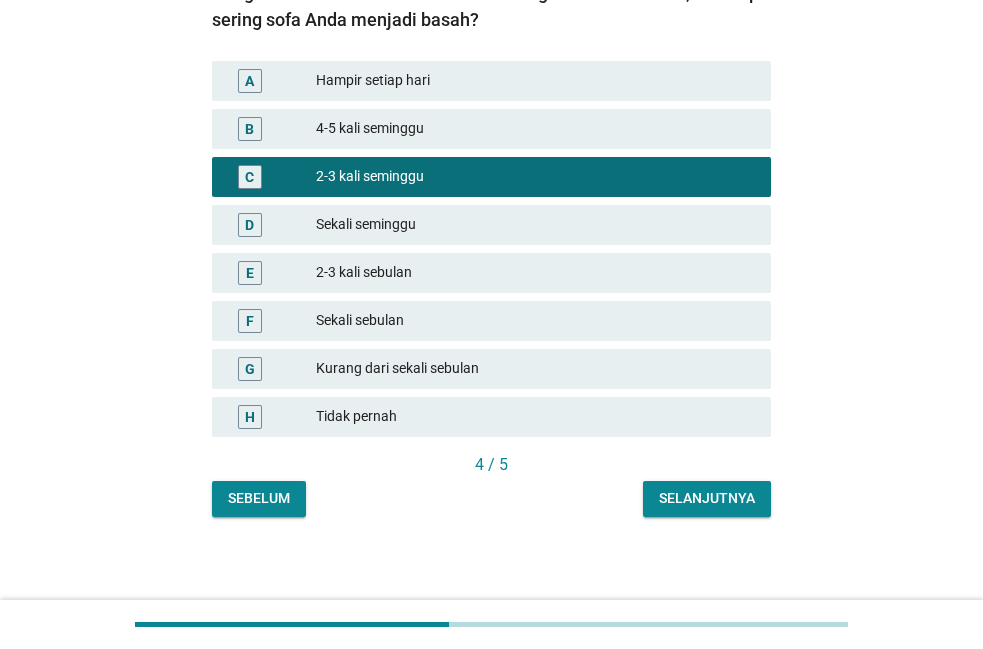 scroll, scrollTop: 227, scrollLeft: 0, axis: vertical 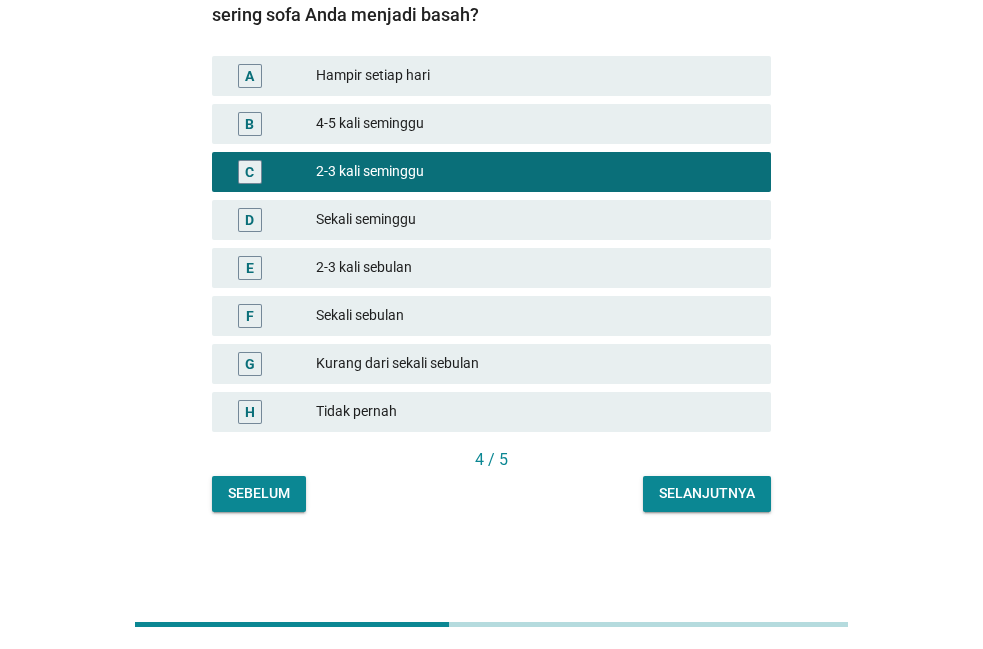 click on "Selanjutnya" at bounding box center [707, 493] 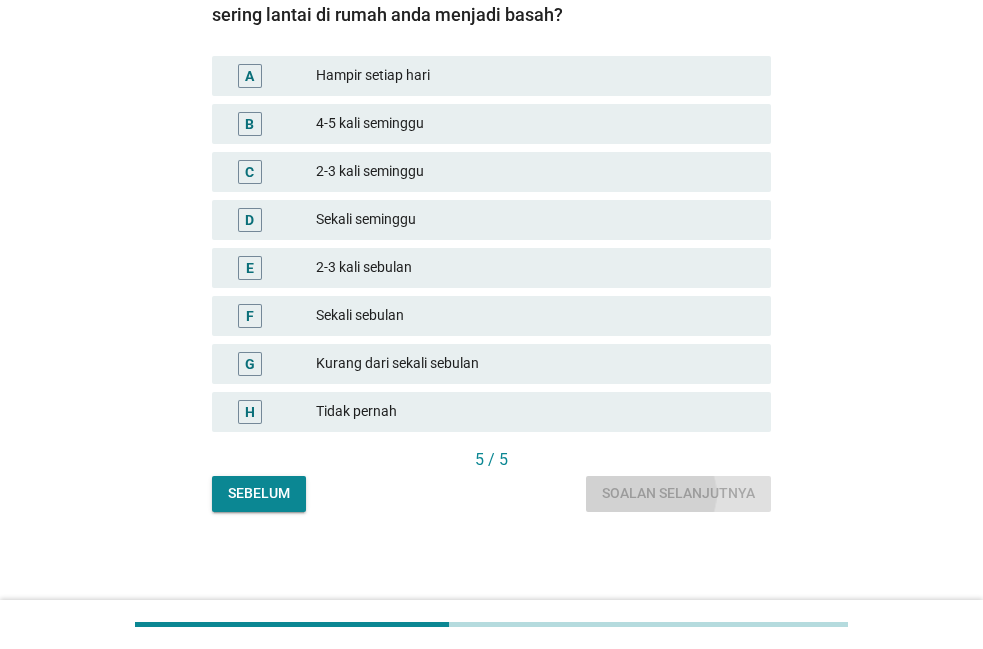 scroll, scrollTop: 0, scrollLeft: 0, axis: both 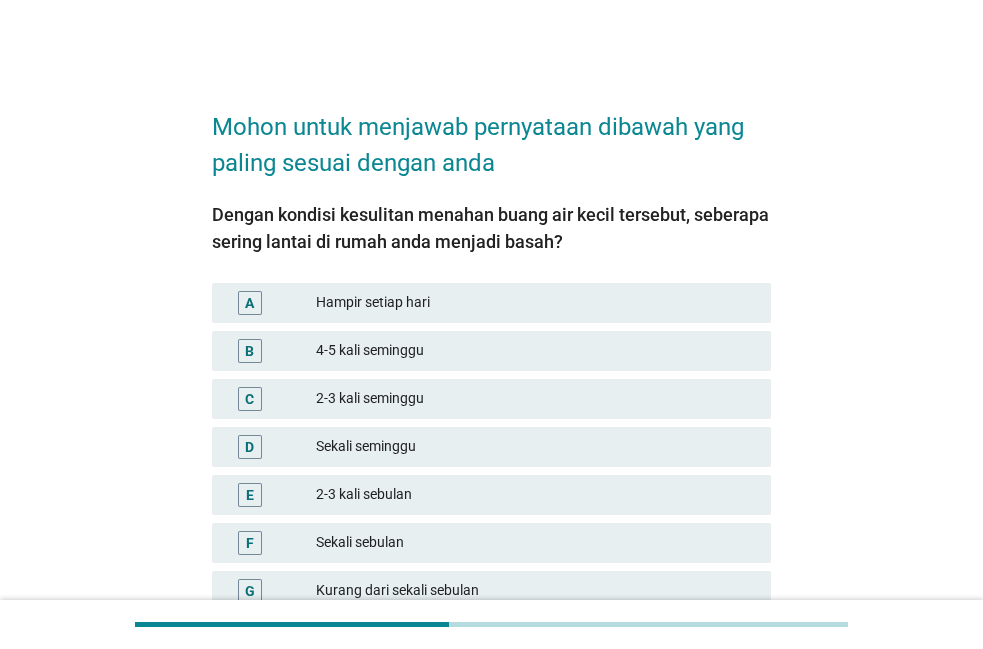 click on "4-5 kali seminggu" at bounding box center [535, 351] 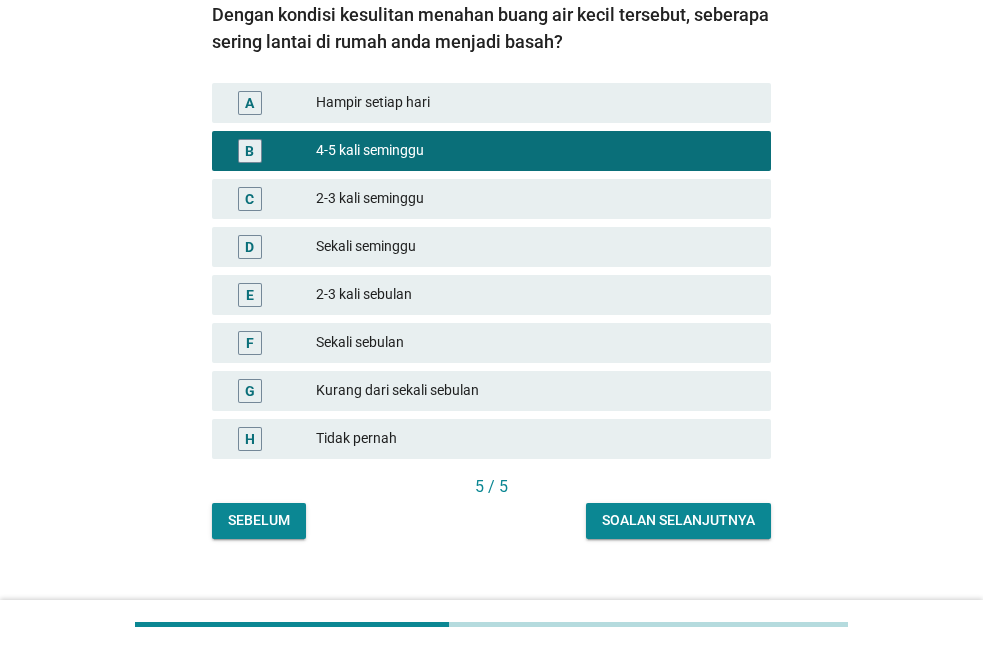 scroll, scrollTop: 227, scrollLeft: 0, axis: vertical 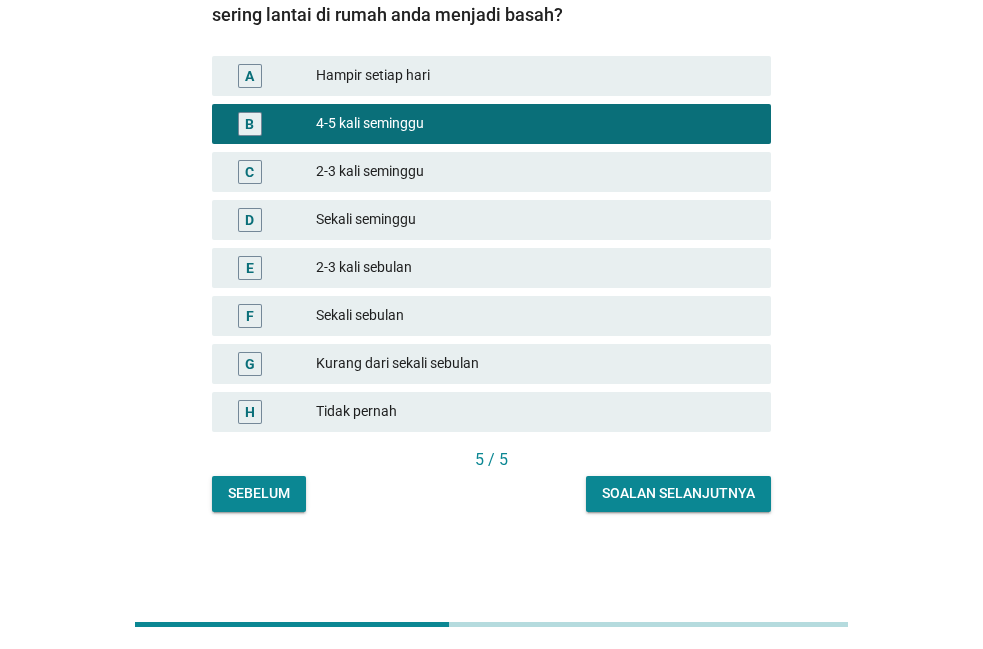 click on "Soalan selanjutnya" at bounding box center (678, 494) 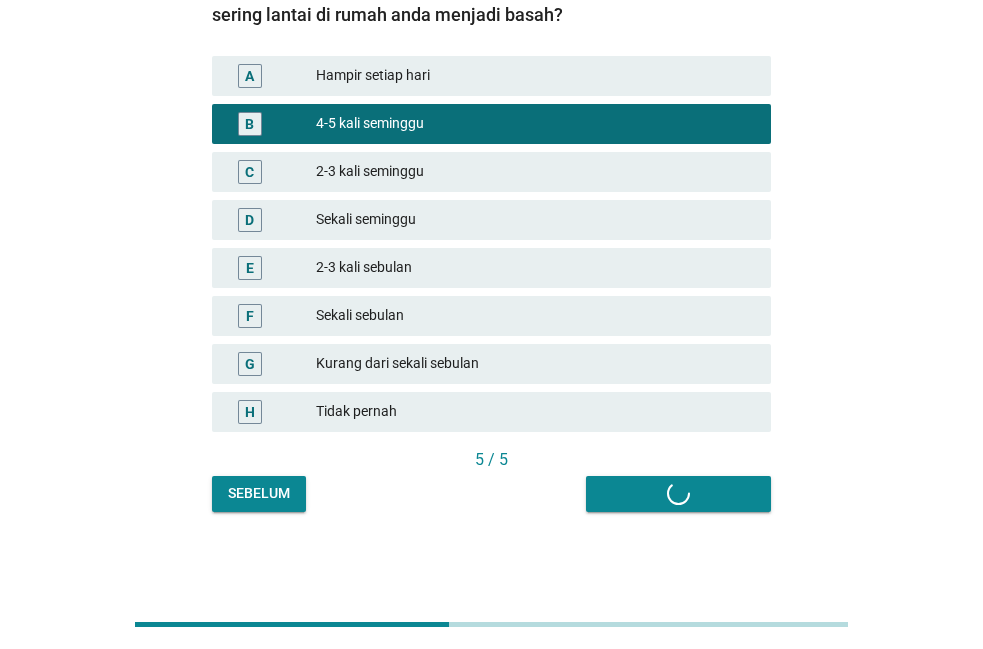 scroll, scrollTop: 0, scrollLeft: 0, axis: both 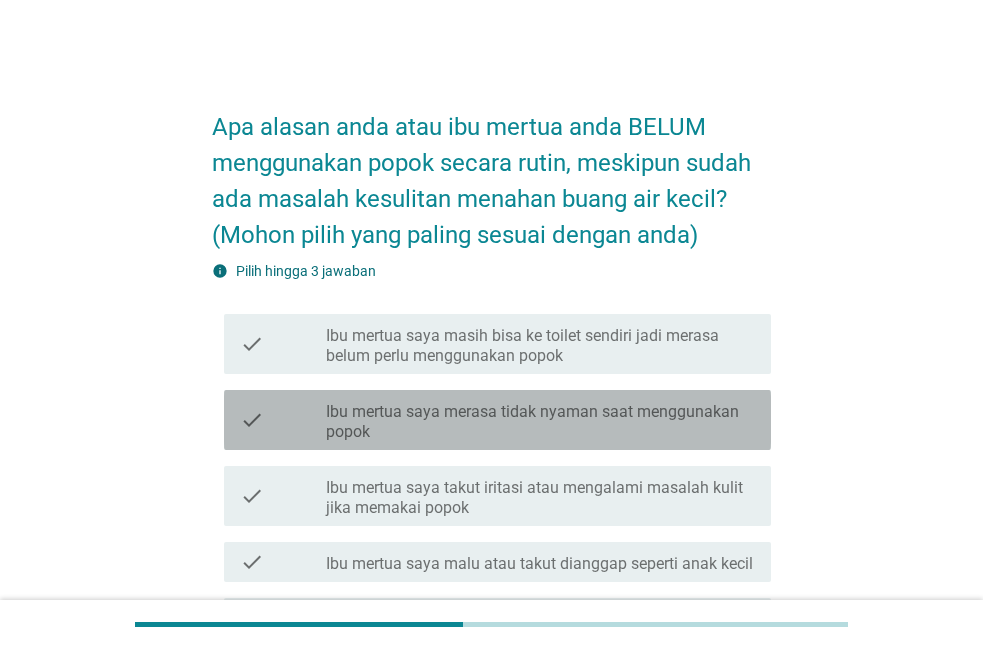 click on "Ibu mertua saya merasa tidak nyaman saat menggunakan popok" at bounding box center (540, 422) 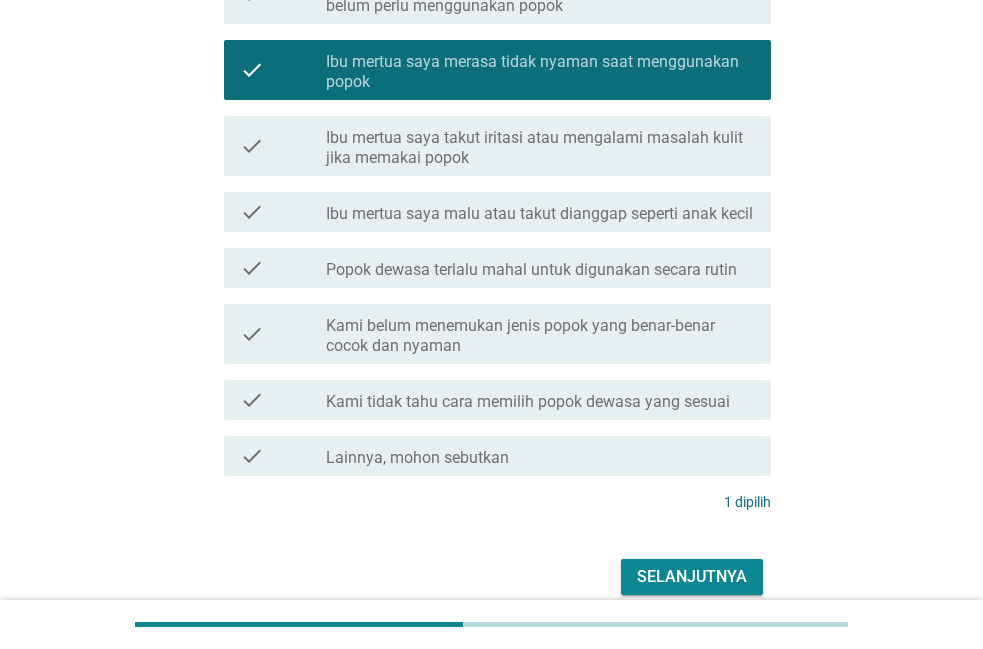 scroll, scrollTop: 439, scrollLeft: 0, axis: vertical 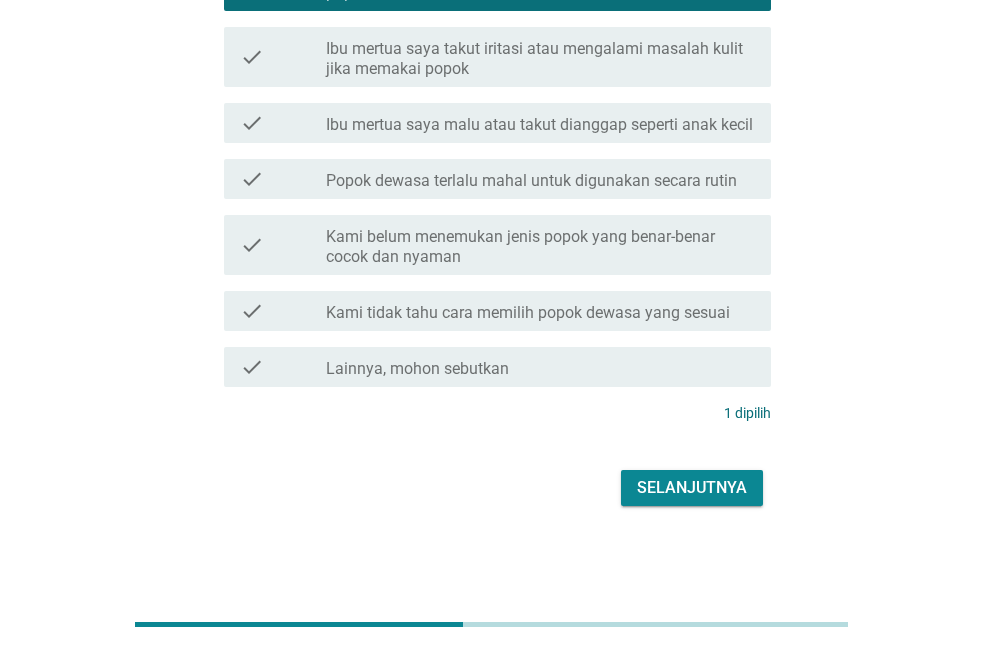 click on "Selanjutnya" at bounding box center (692, 488) 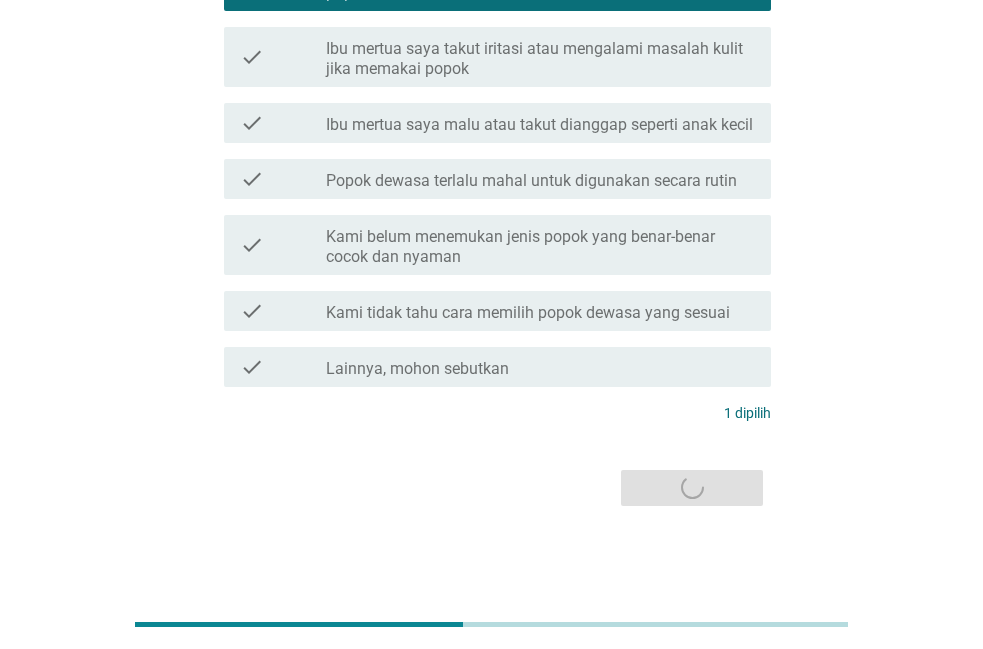 scroll, scrollTop: 0, scrollLeft: 0, axis: both 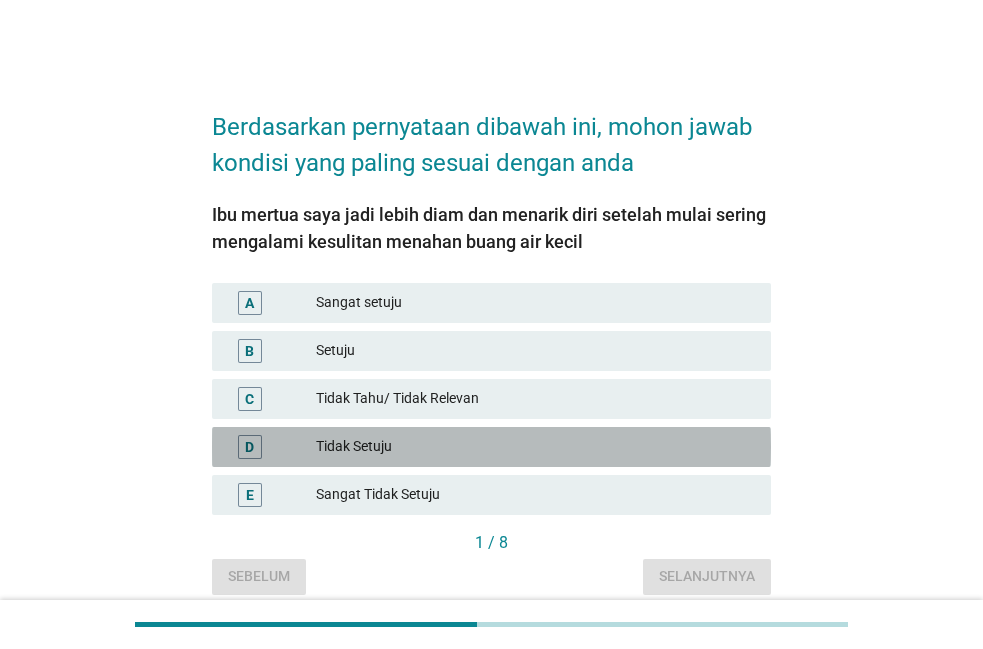 click on "Tidak Setuju" at bounding box center [535, 447] 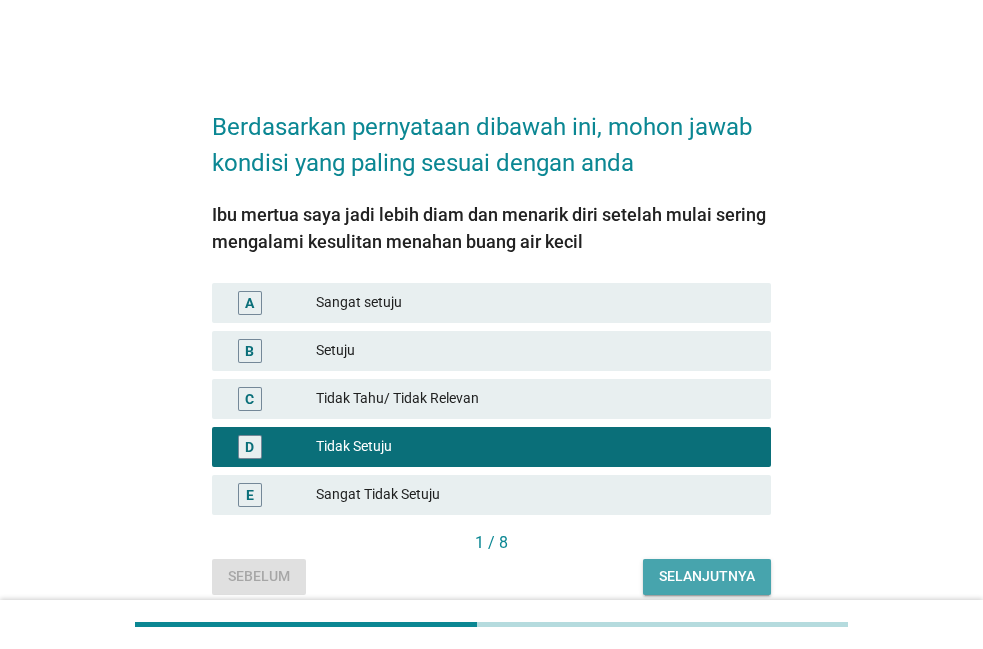 click on "Selanjutnya" at bounding box center [707, 576] 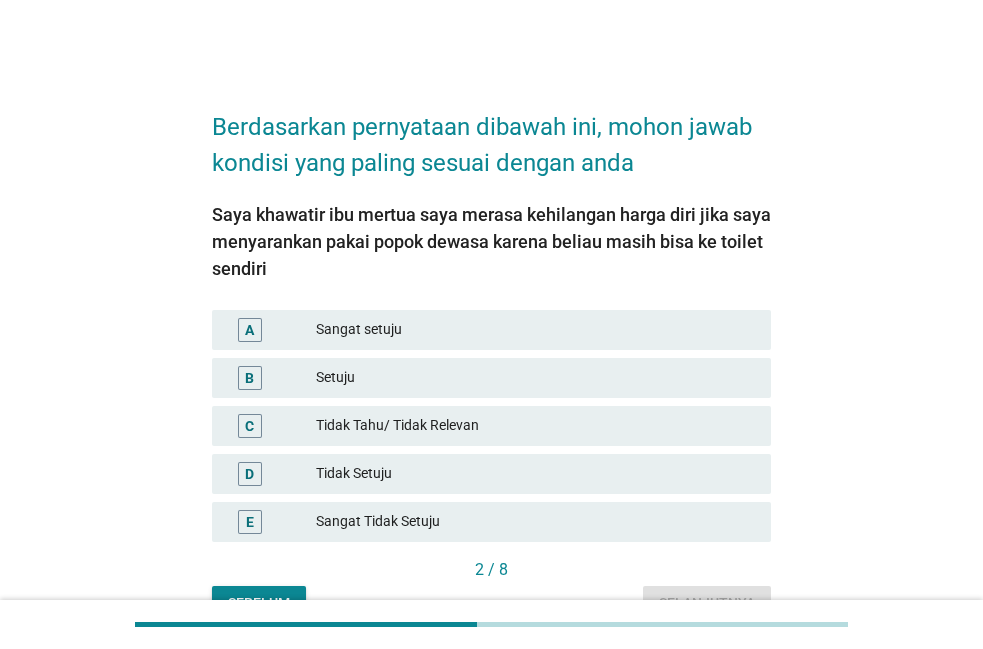 click on "Tidak Setuju" at bounding box center [535, 474] 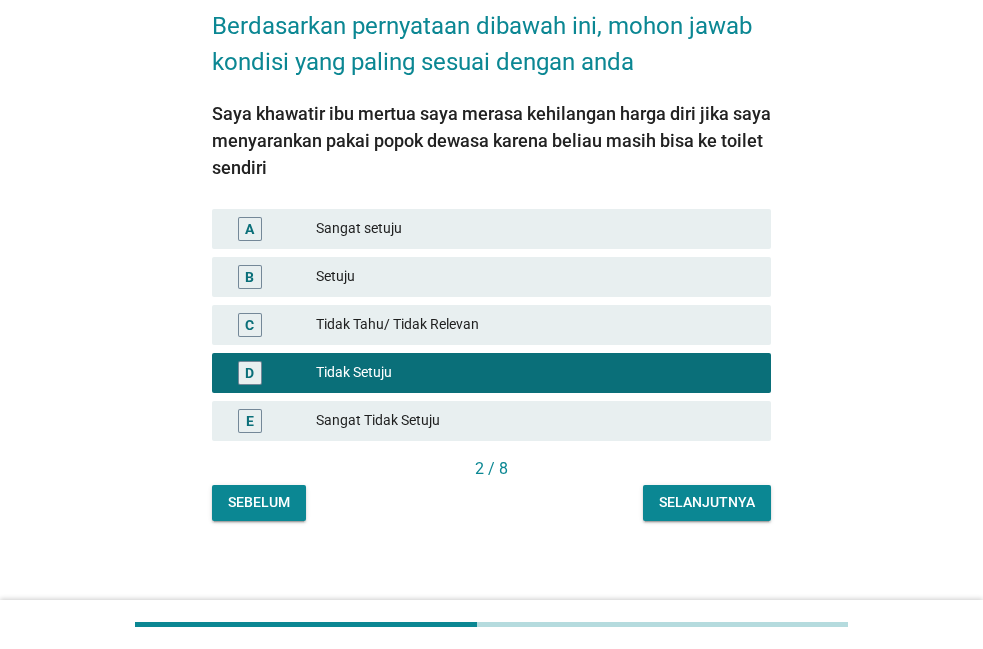 scroll, scrollTop: 102, scrollLeft: 0, axis: vertical 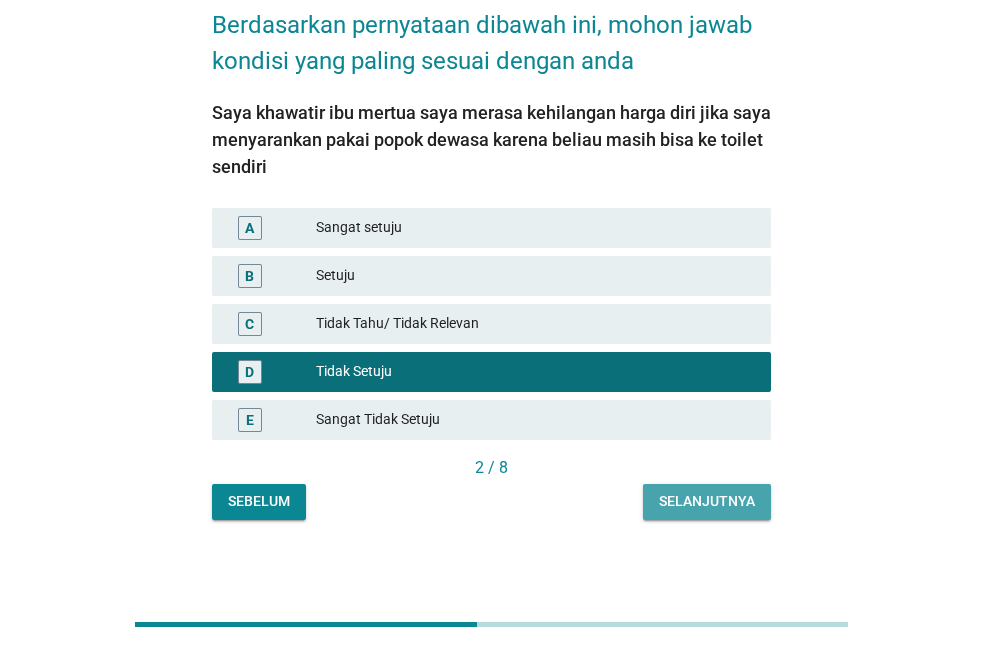 click on "Selanjutnya" at bounding box center [707, 501] 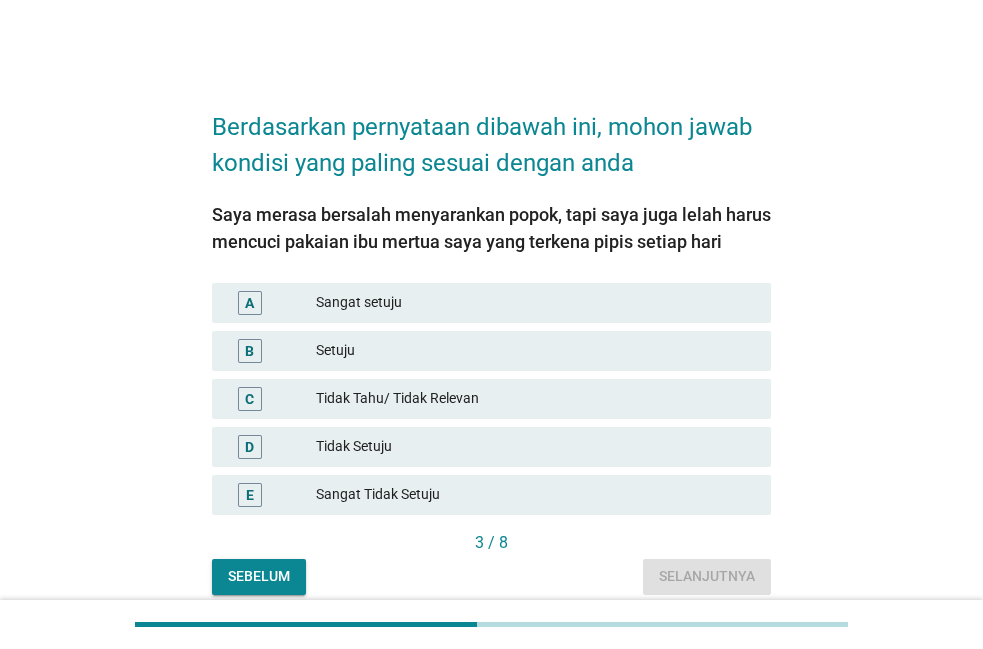 click on "Tidak Setuju" at bounding box center (535, 447) 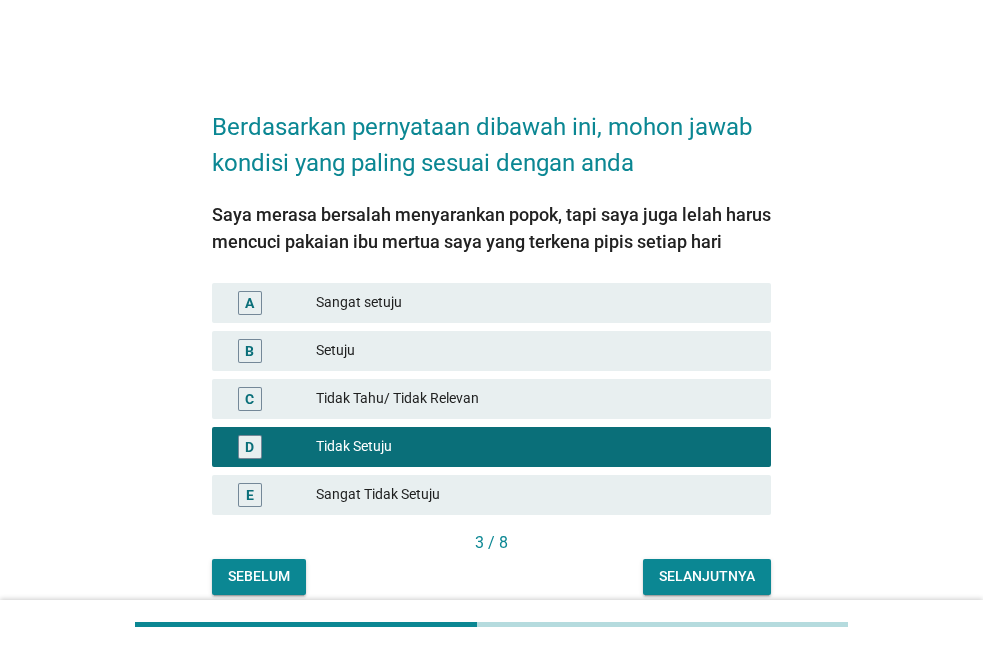 click on "3 / 8" at bounding box center (491, 545) 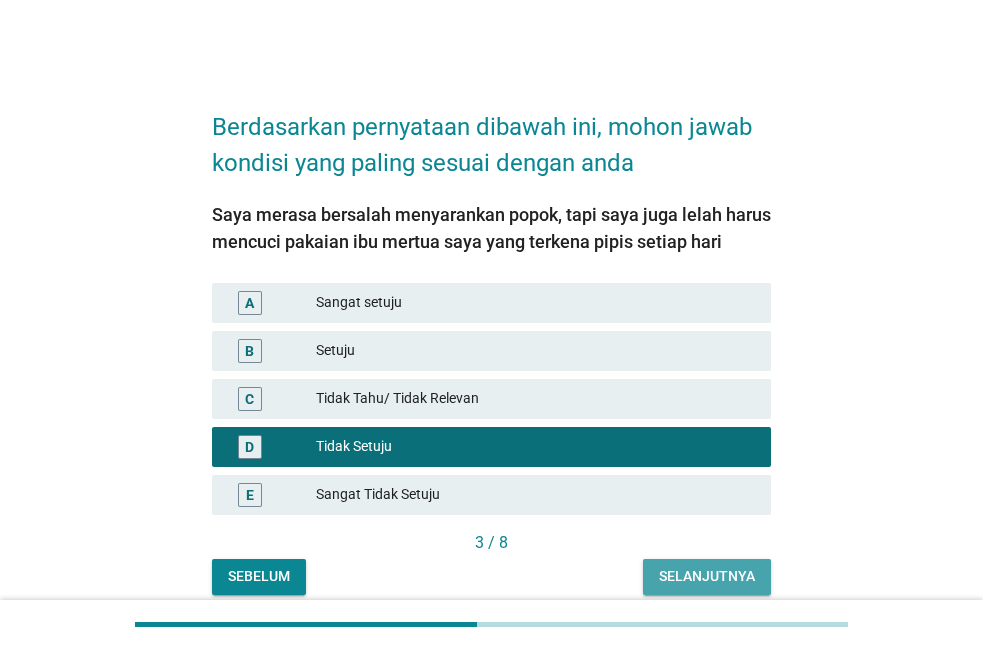 click on "Selanjutnya" at bounding box center (707, 576) 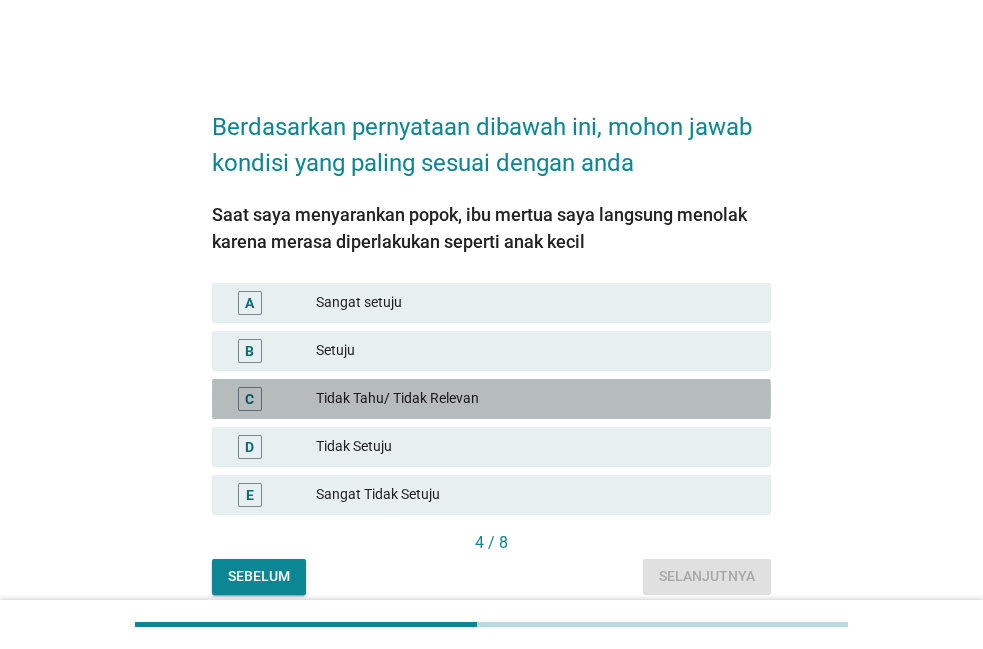 click on "Tidak Tahu/ Tidak Relevan" at bounding box center (535, 399) 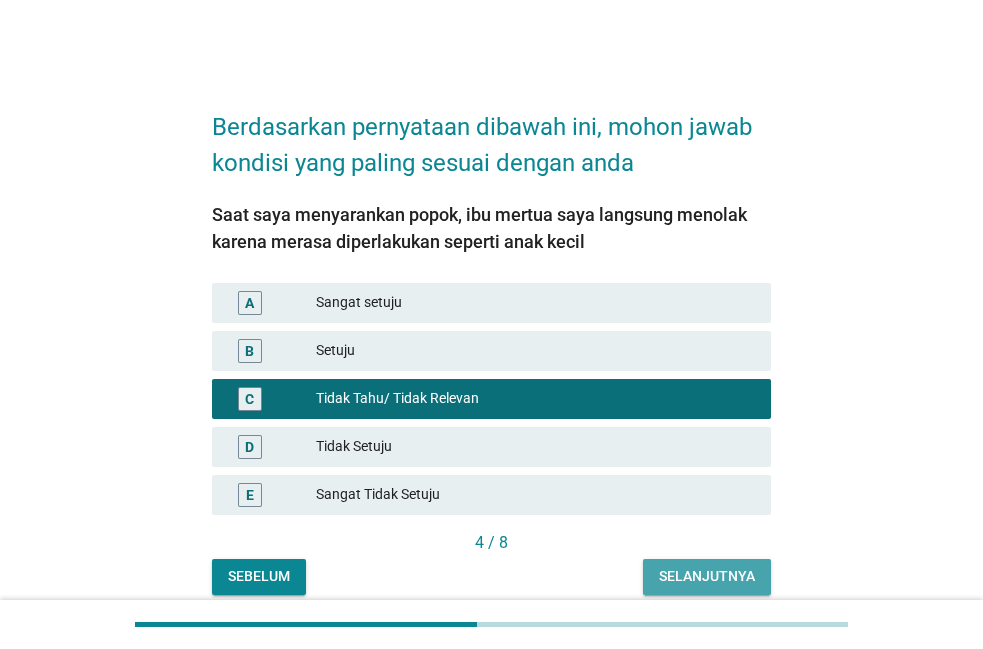 click on "Selanjutnya" at bounding box center [707, 576] 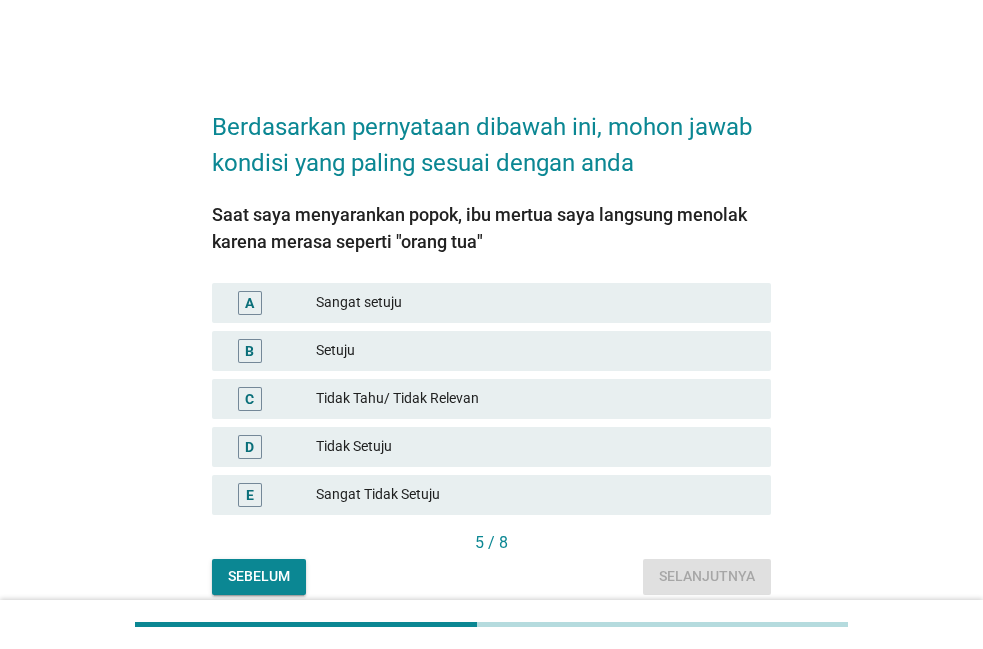 click on "Tidak Tahu/ Tidak Relevan" at bounding box center [535, 399] 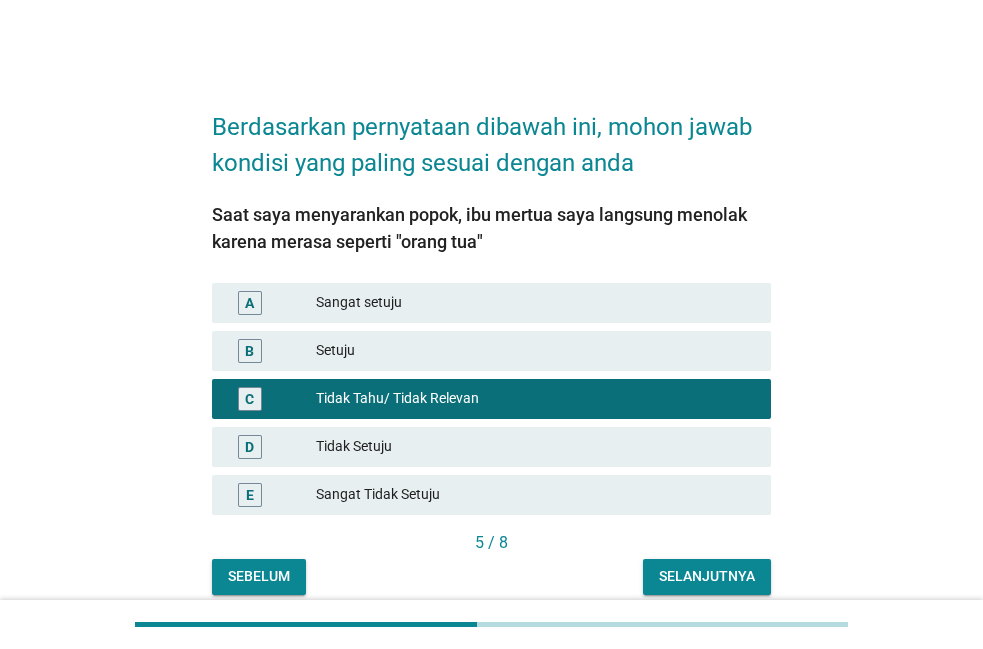 click on "Selanjutnya" at bounding box center (707, 576) 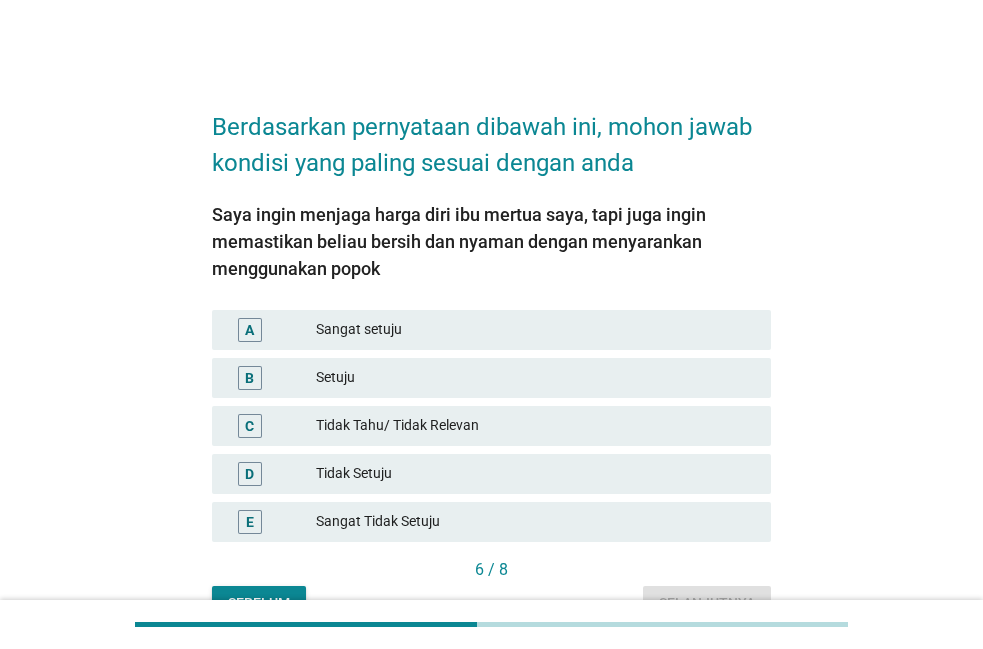 click on "Tidak Tahu/ Tidak Relevan" at bounding box center [535, 426] 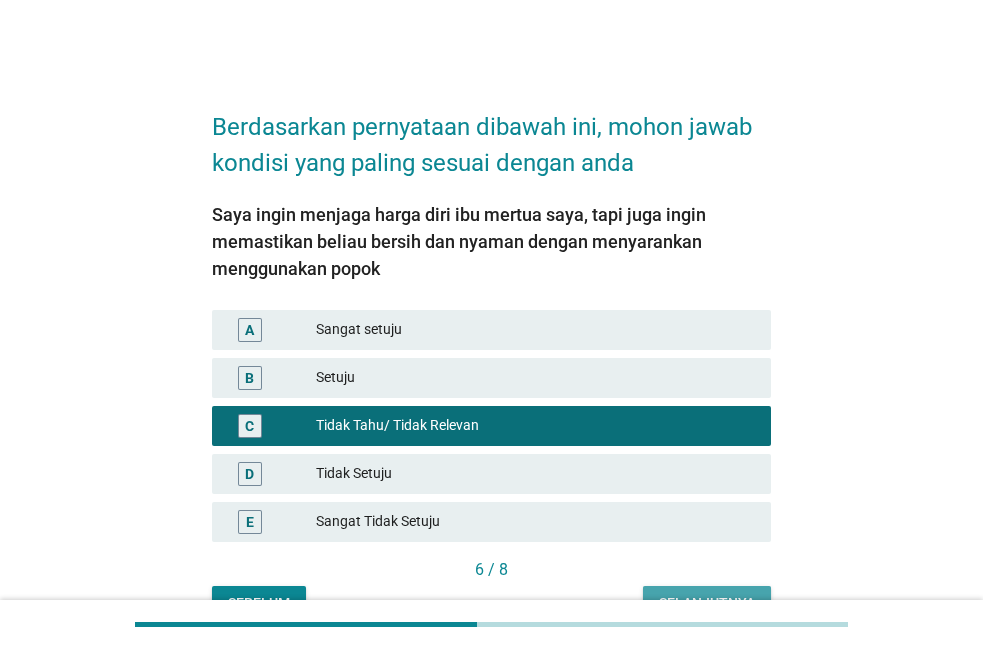 click on "Selanjutnya" at bounding box center [707, 603] 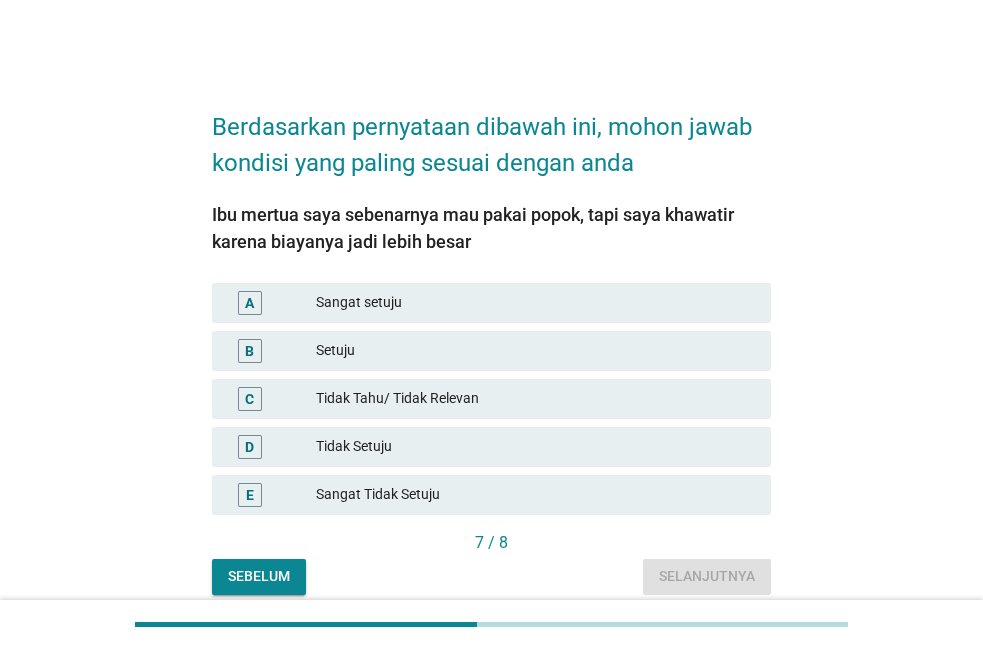 click on "Tidak Tahu/ Tidak Relevan" at bounding box center [535, 399] 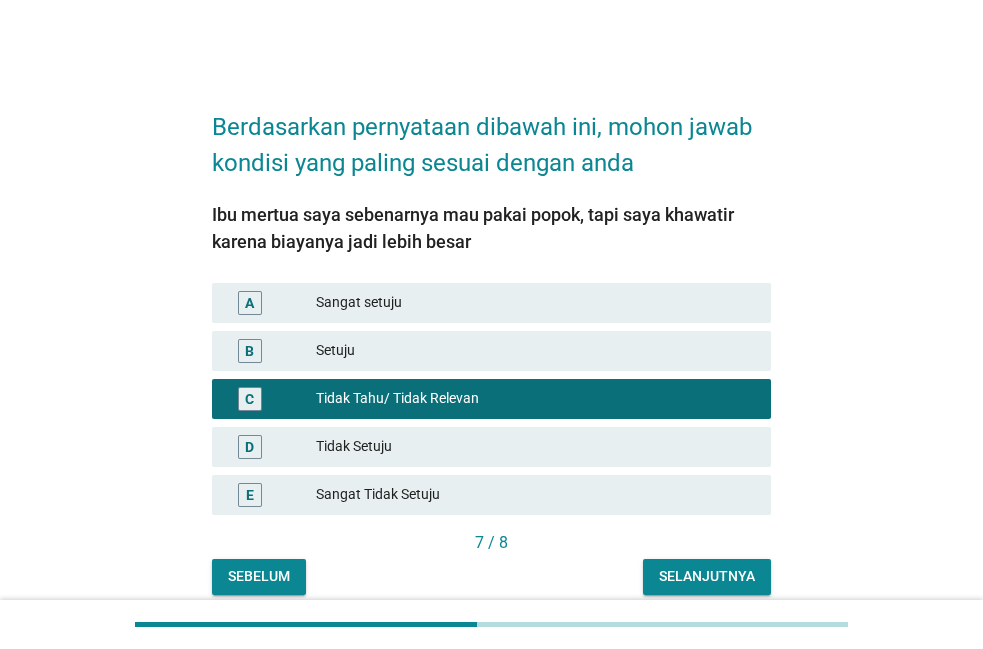 click on "Selanjutnya" at bounding box center [707, 576] 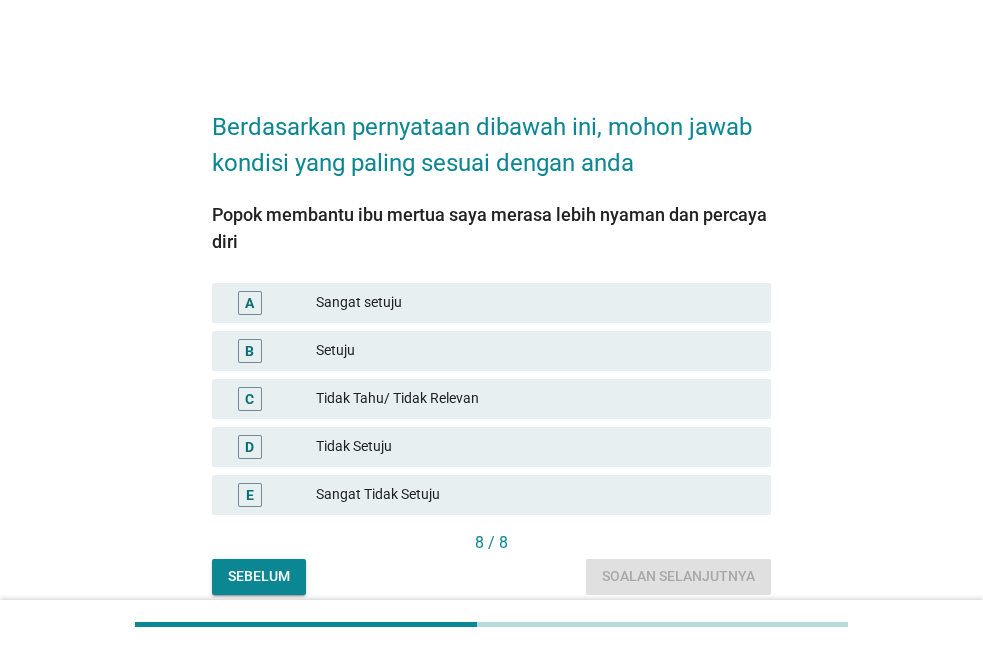 click on "Tidak Tahu/ Tidak Relevan" at bounding box center [535, 399] 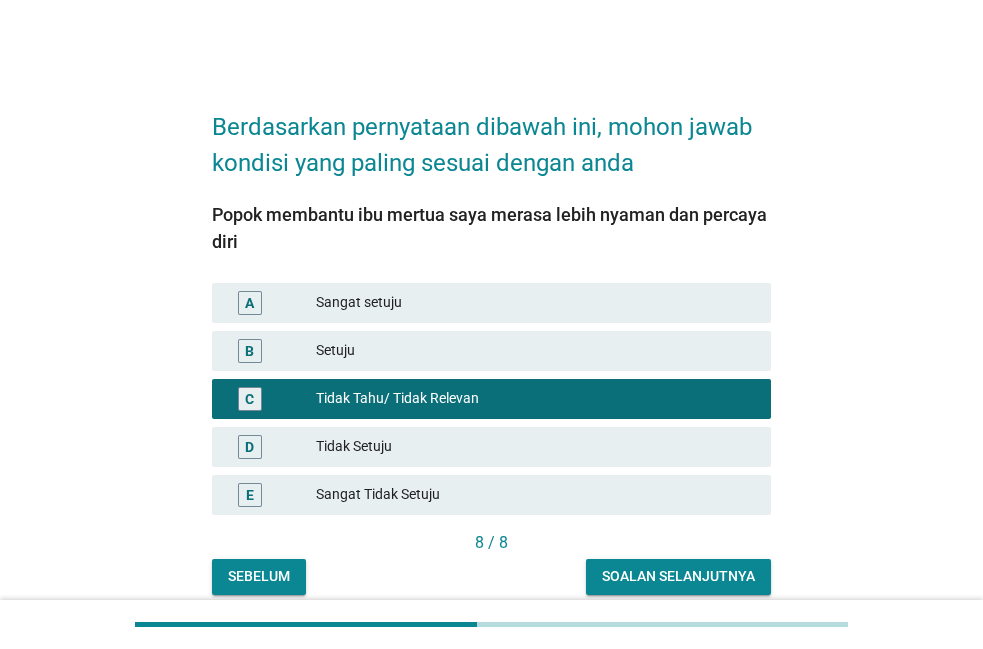 click on "Soalan selanjutnya" at bounding box center (678, 576) 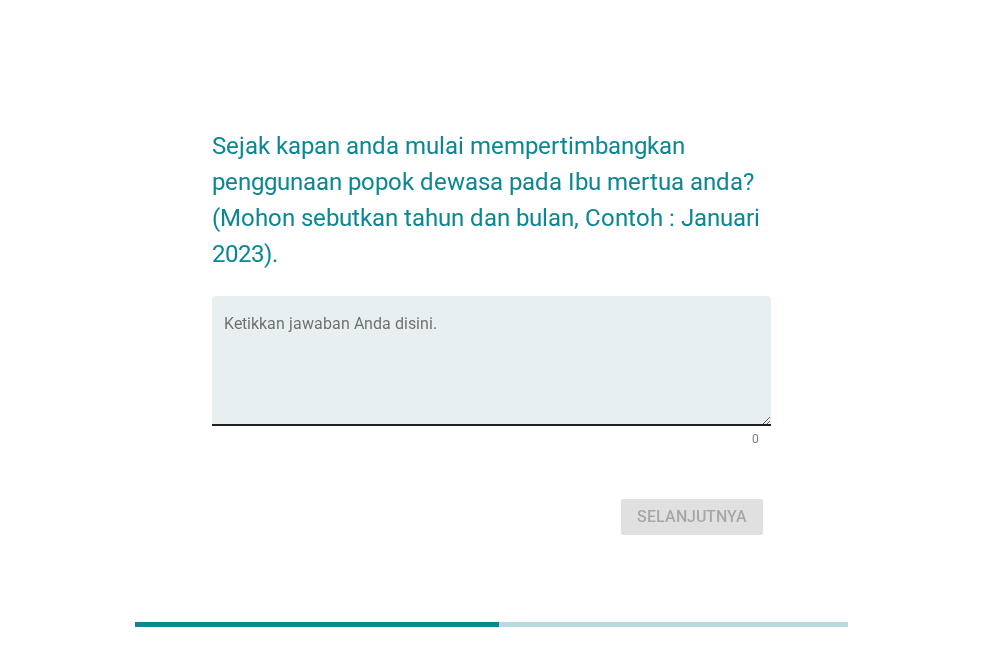 click at bounding box center [497, 372] 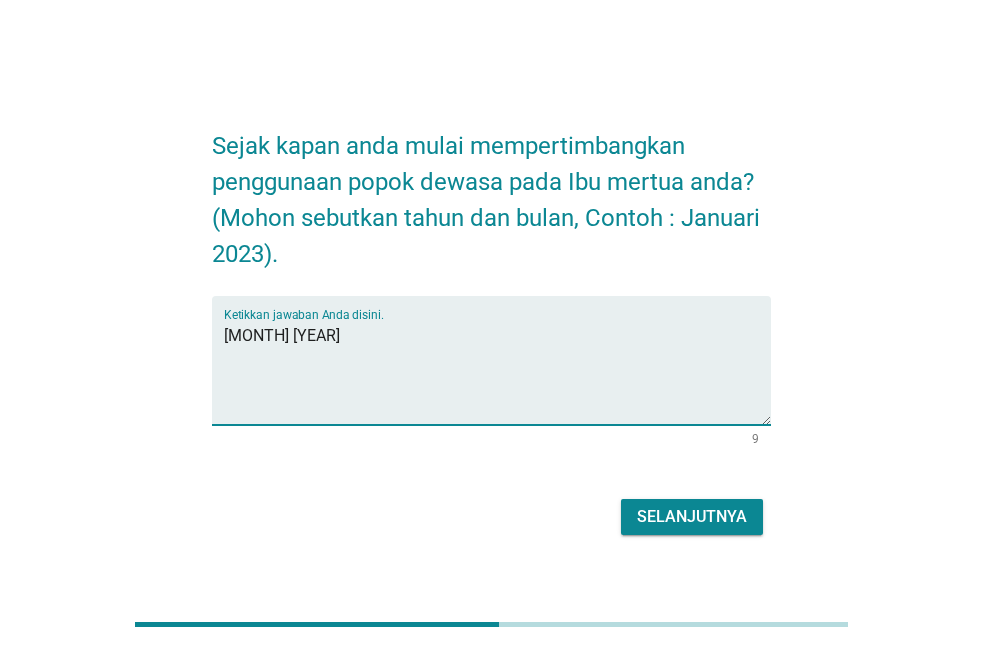 type on "[MONTH] [YEAR]" 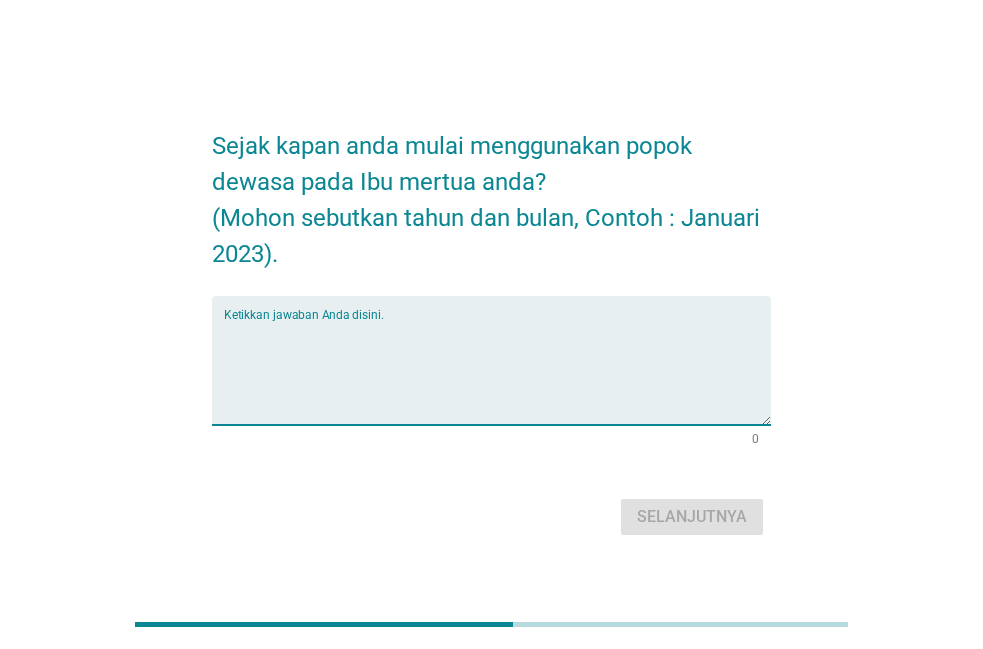 click at bounding box center (497, 372) 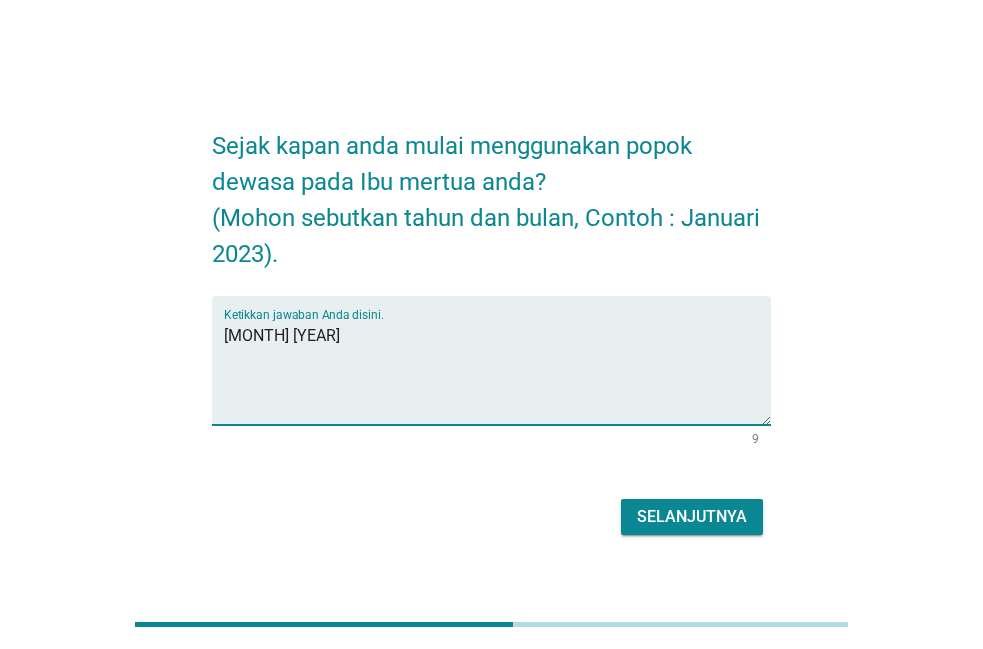 type on "[MONTH] [YEAR]" 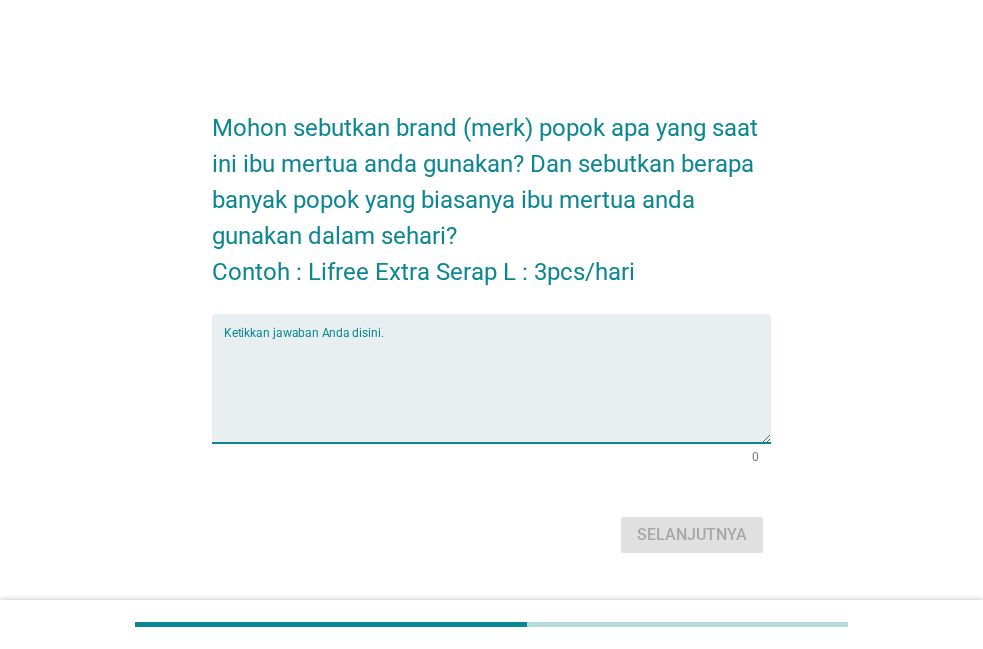 click at bounding box center [497, 390] 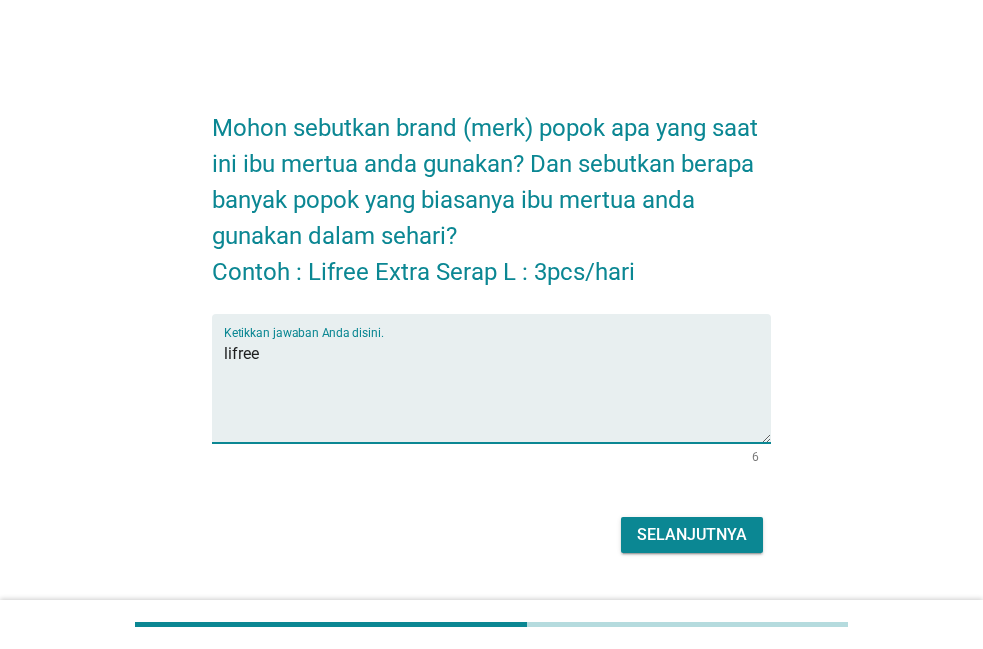 type on "lifree" 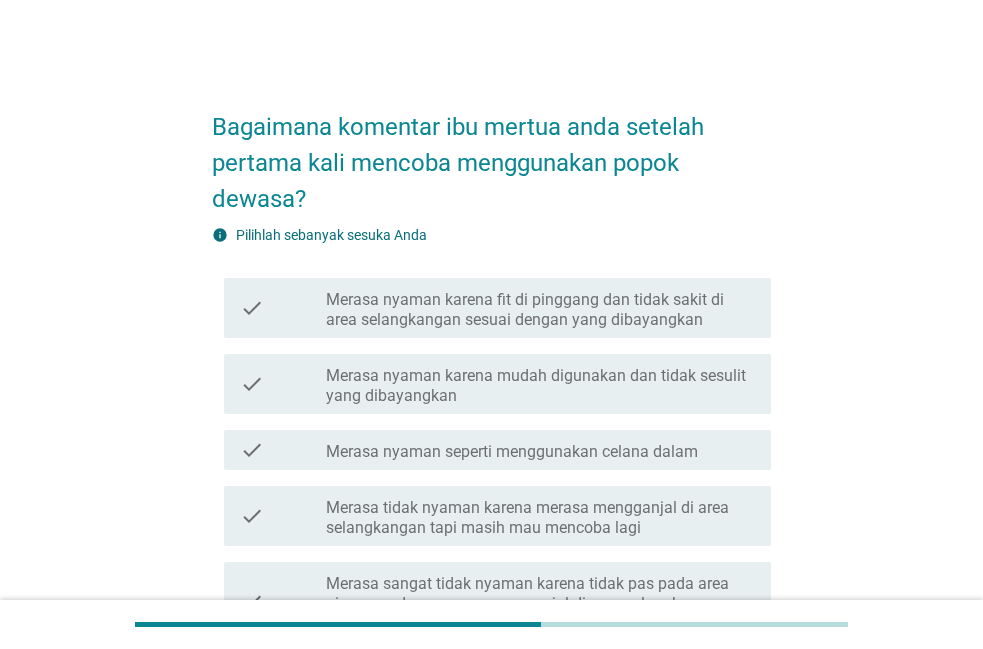 click on "Merasa nyaman karena mudah digunakan dan tidak sesulit yang dibayangkan" at bounding box center [540, 386] 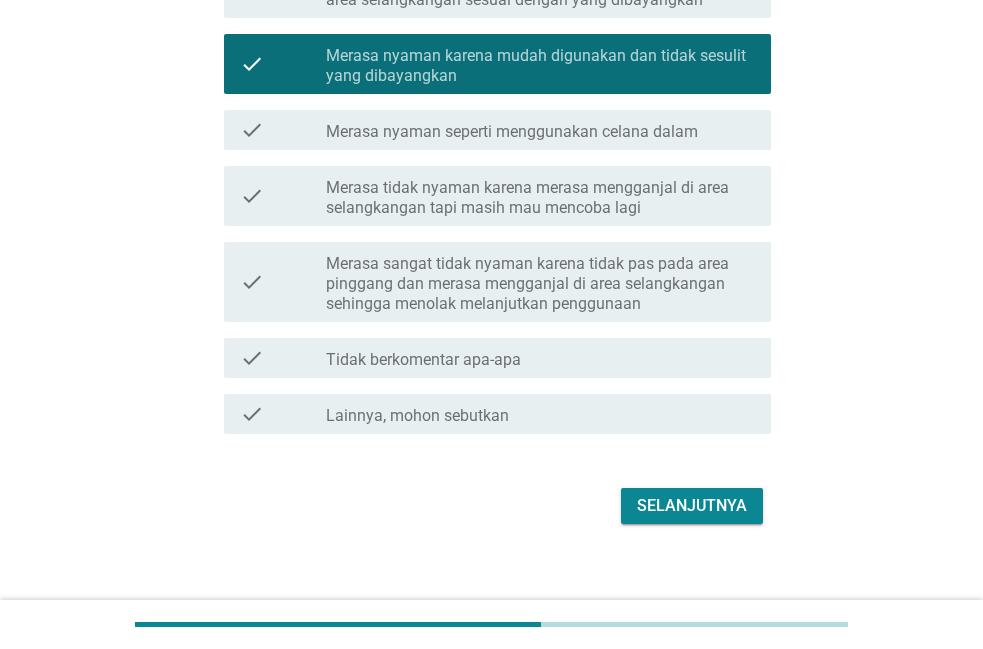 scroll, scrollTop: 338, scrollLeft: 0, axis: vertical 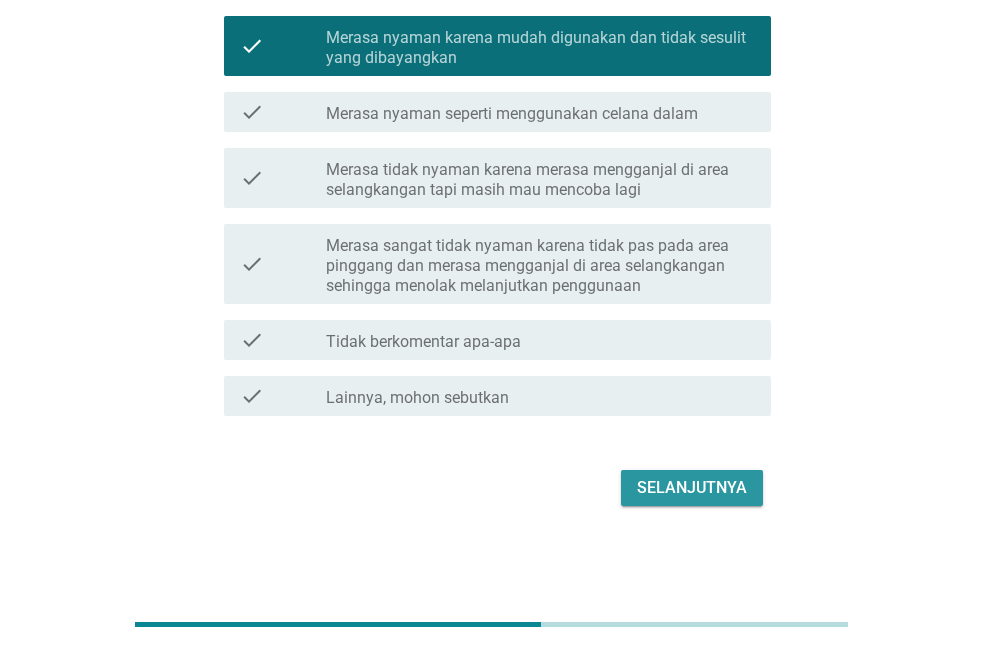 click on "Selanjutnya" at bounding box center [692, 488] 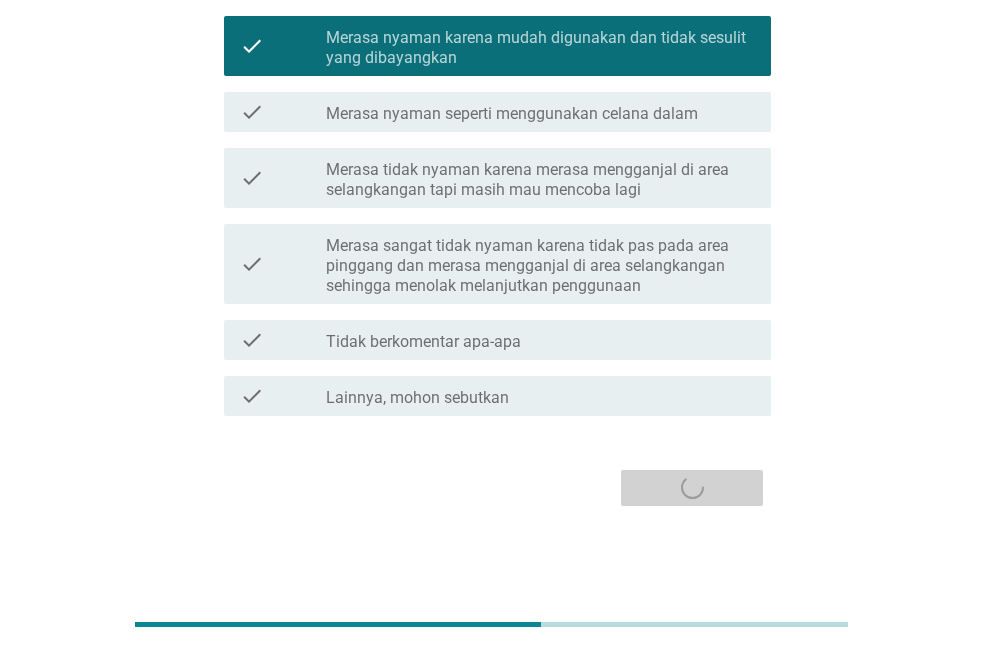 scroll, scrollTop: 0, scrollLeft: 0, axis: both 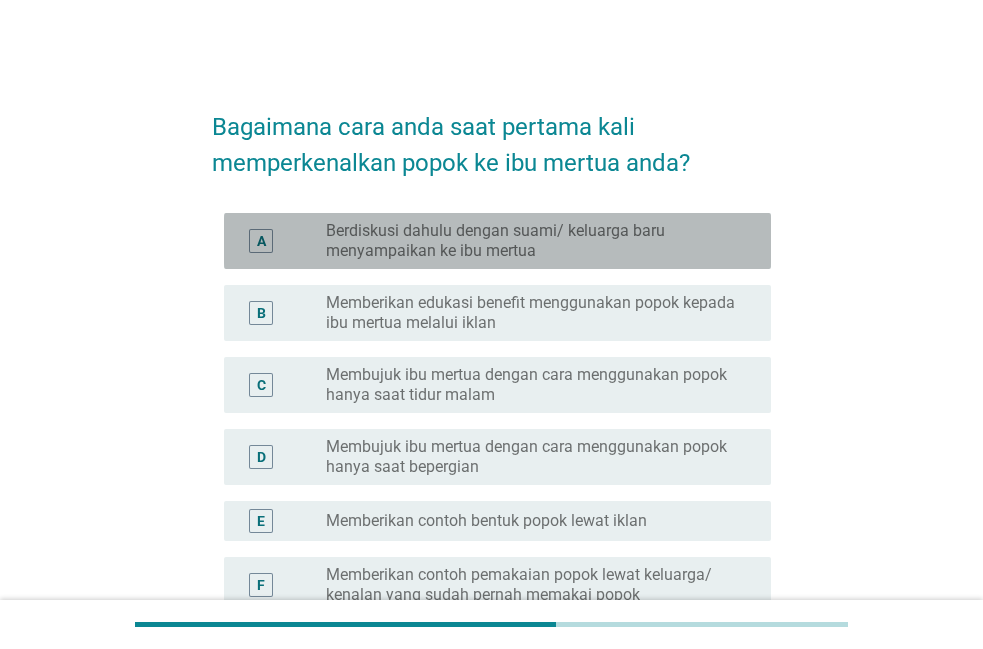 click on "Berdiskusi dahulu dengan suami/ keluarga baru menyampaikan ke ibu mertua" at bounding box center [532, 241] 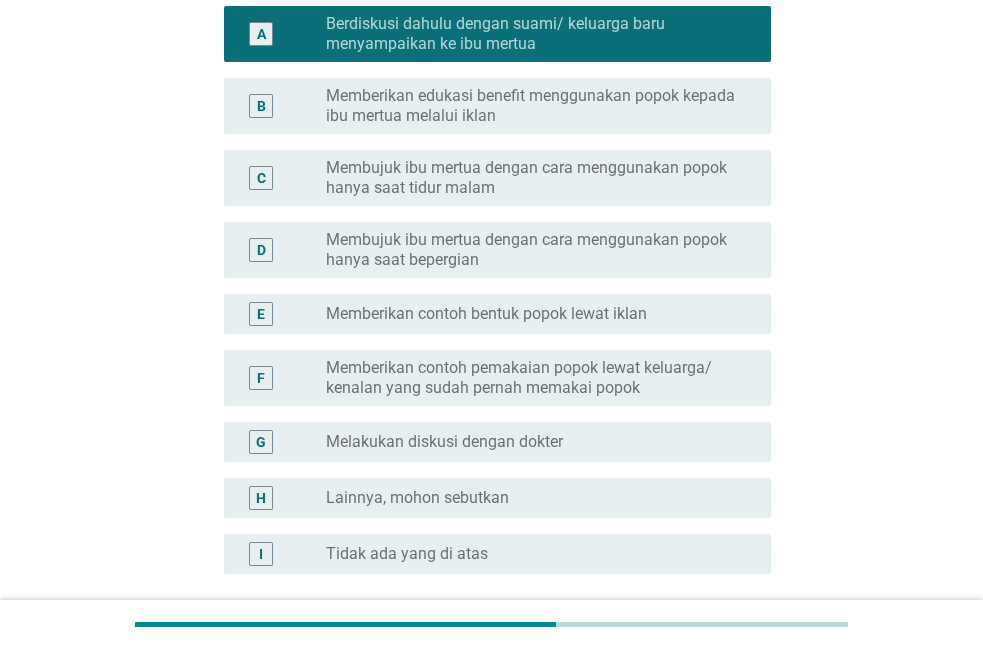 scroll, scrollTop: 389, scrollLeft: 0, axis: vertical 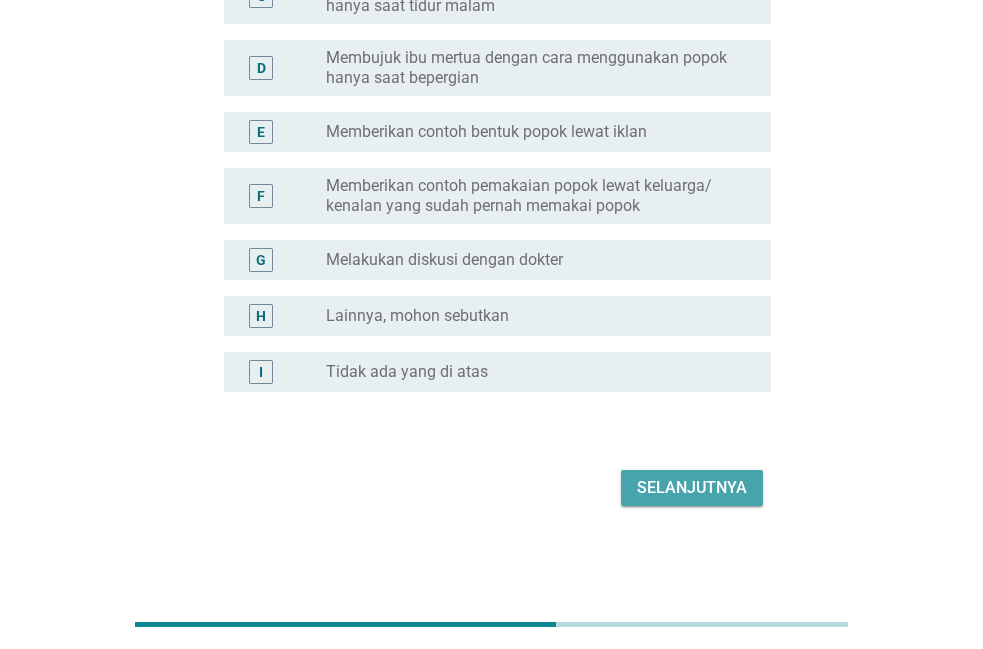 click on "Selanjutnya" at bounding box center [692, 488] 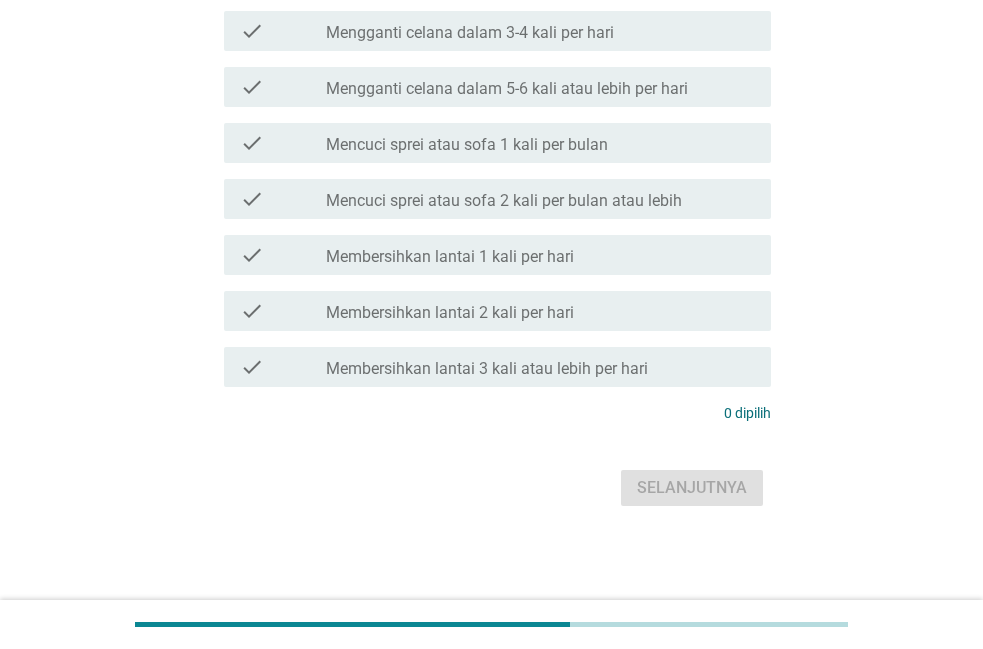 scroll, scrollTop: 0, scrollLeft: 0, axis: both 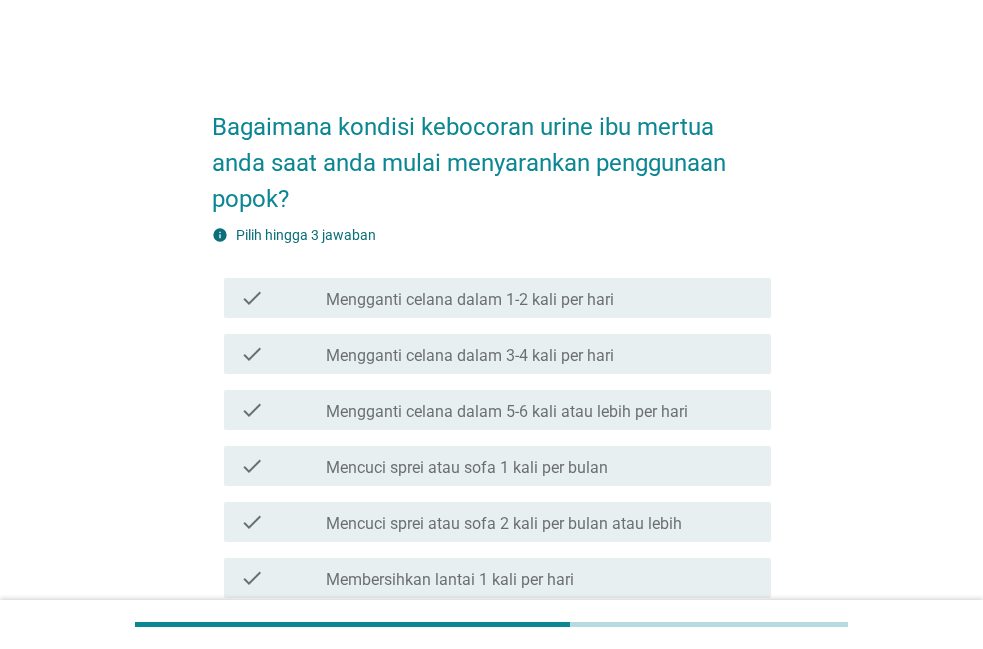 click on "check_box_outline_blank Mengganti celana dalam 1-2 kali per hari" at bounding box center (540, 298) 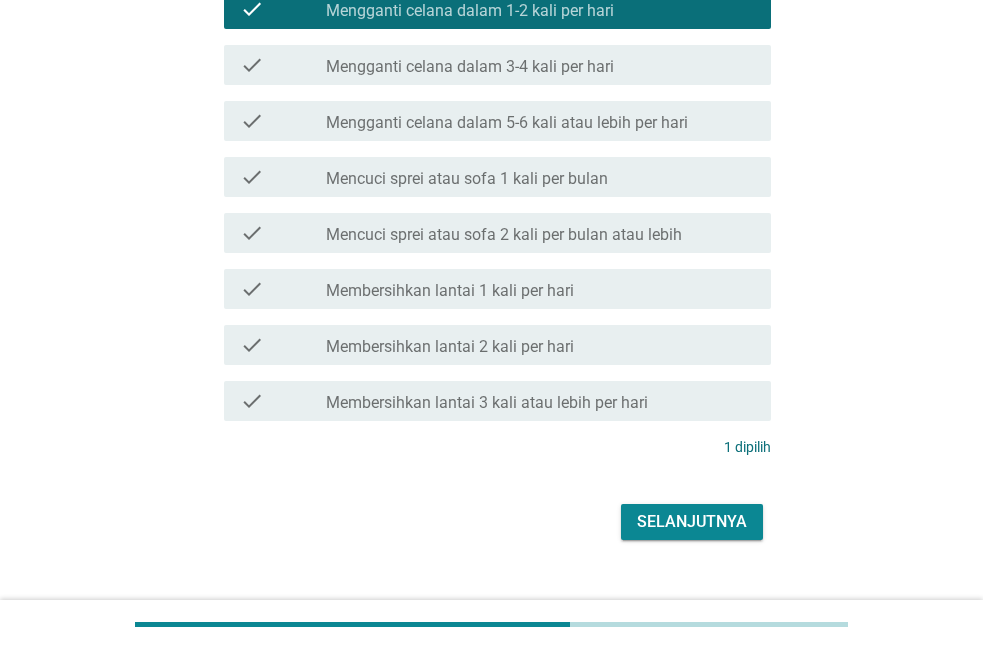 scroll, scrollTop: 306, scrollLeft: 0, axis: vertical 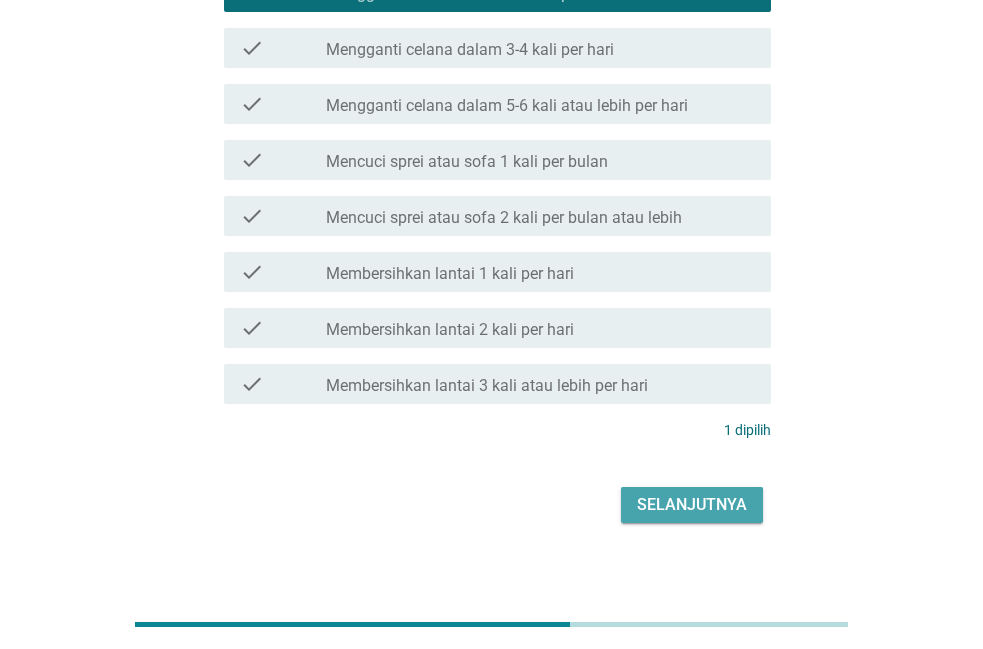 click on "Selanjutnya" at bounding box center (692, 505) 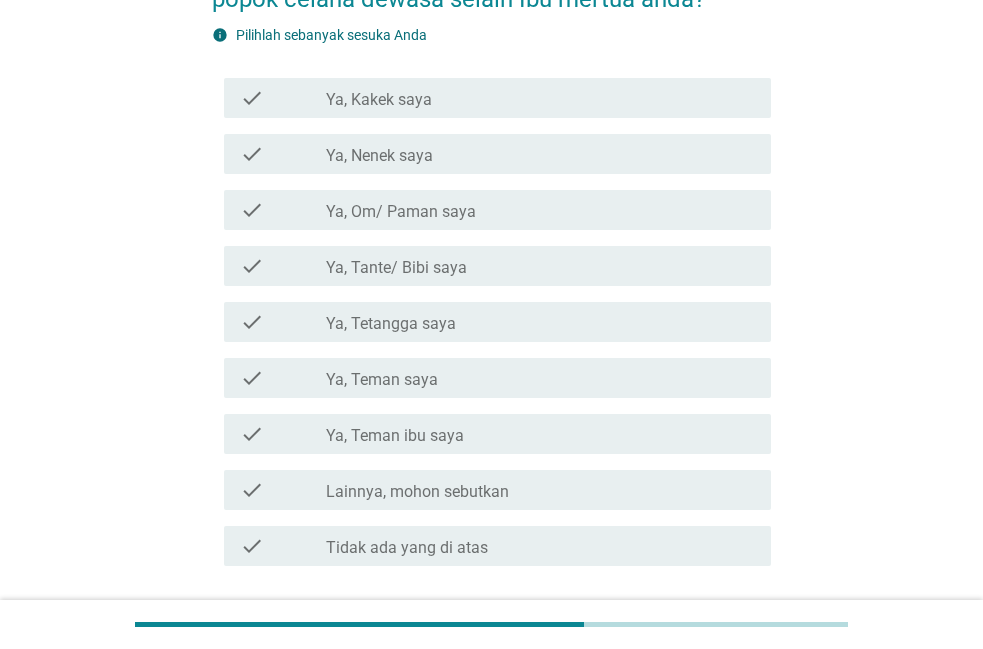 scroll, scrollTop: 204, scrollLeft: 0, axis: vertical 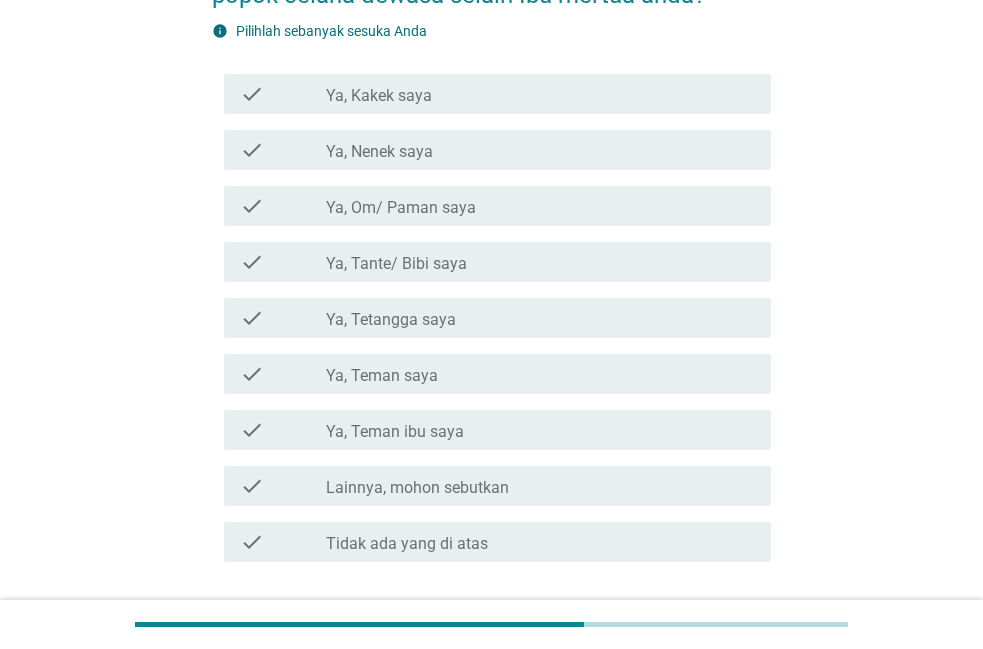 click on "check_box_outline_blank Ya, [RELATIONSHIP] saya" at bounding box center [540, 150] 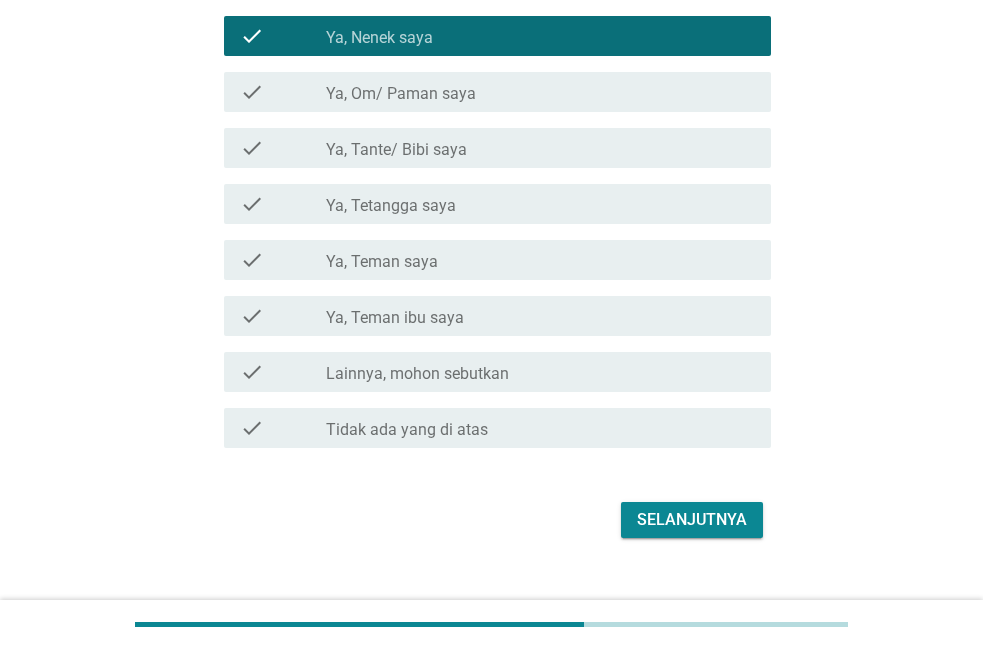 scroll, scrollTop: 350, scrollLeft: 0, axis: vertical 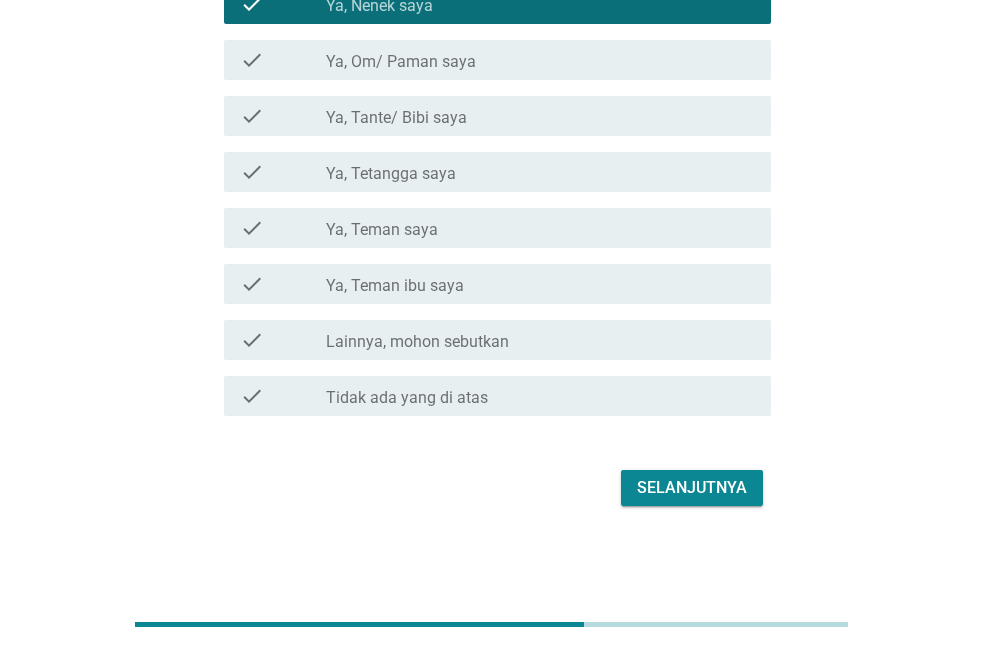 click on "Selanjutnya" at bounding box center (692, 488) 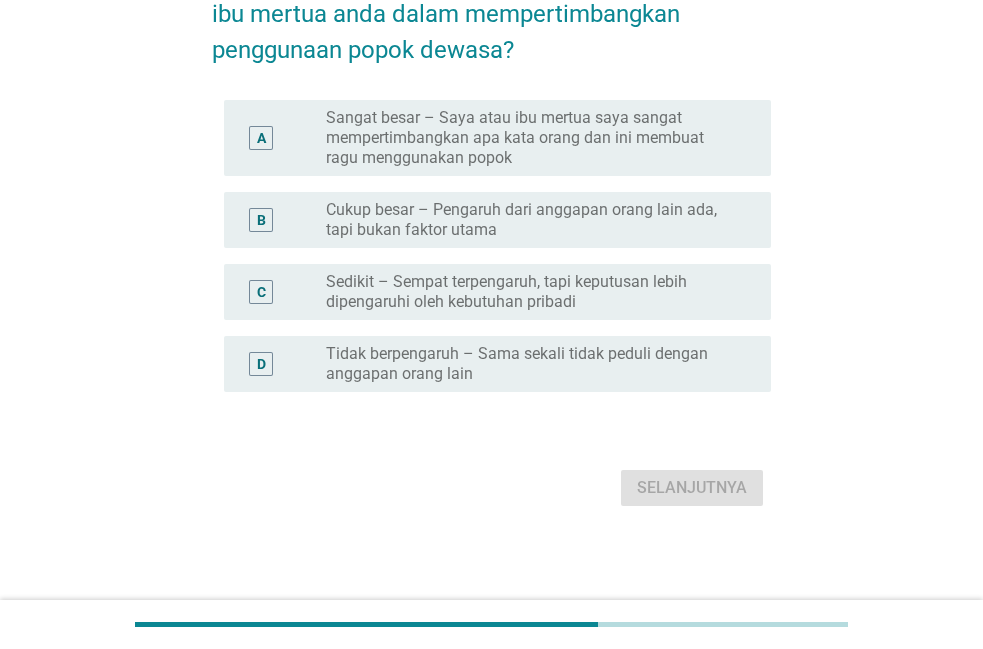 scroll, scrollTop: 0, scrollLeft: 0, axis: both 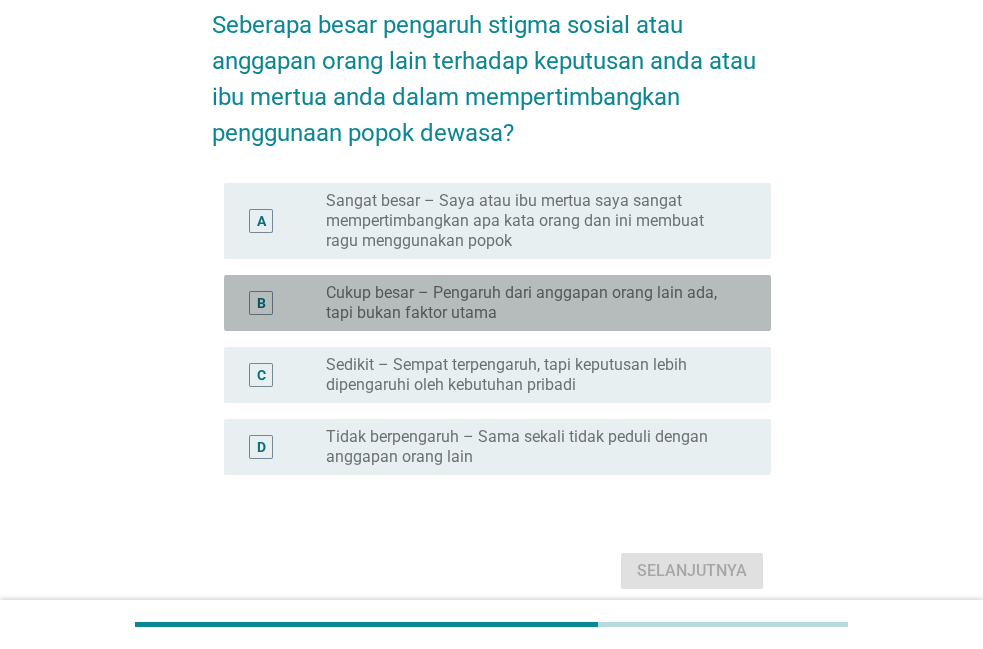 click on "Cukup besar – Pengaruh dari anggapan orang lain ada, tapi bukan faktor utama" at bounding box center [532, 303] 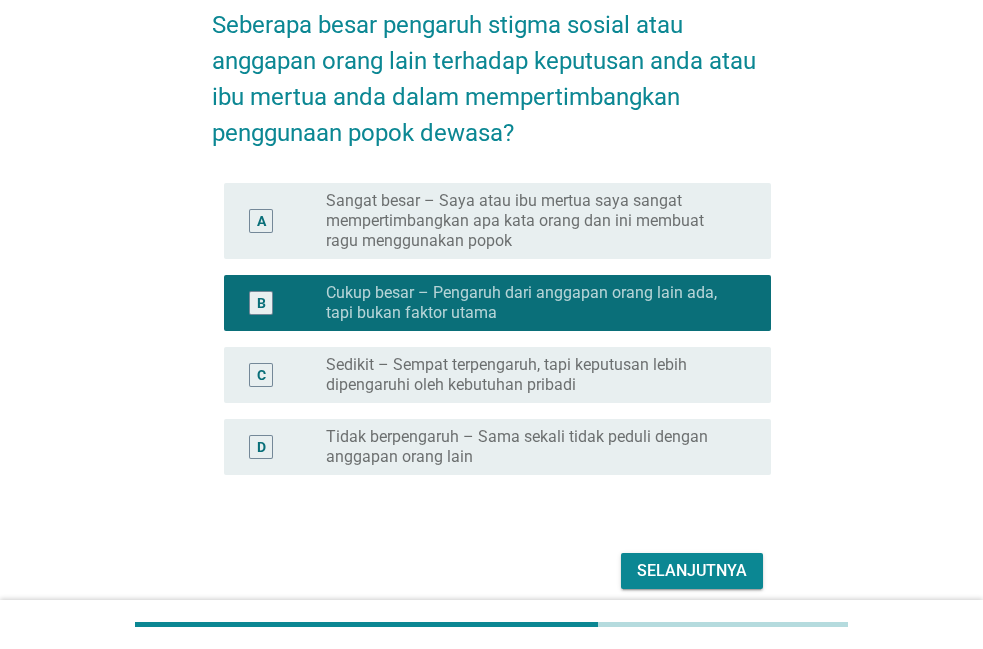 drag, startPoint x: 677, startPoint y: 556, endPoint x: 687, endPoint y: 565, distance: 13.453624 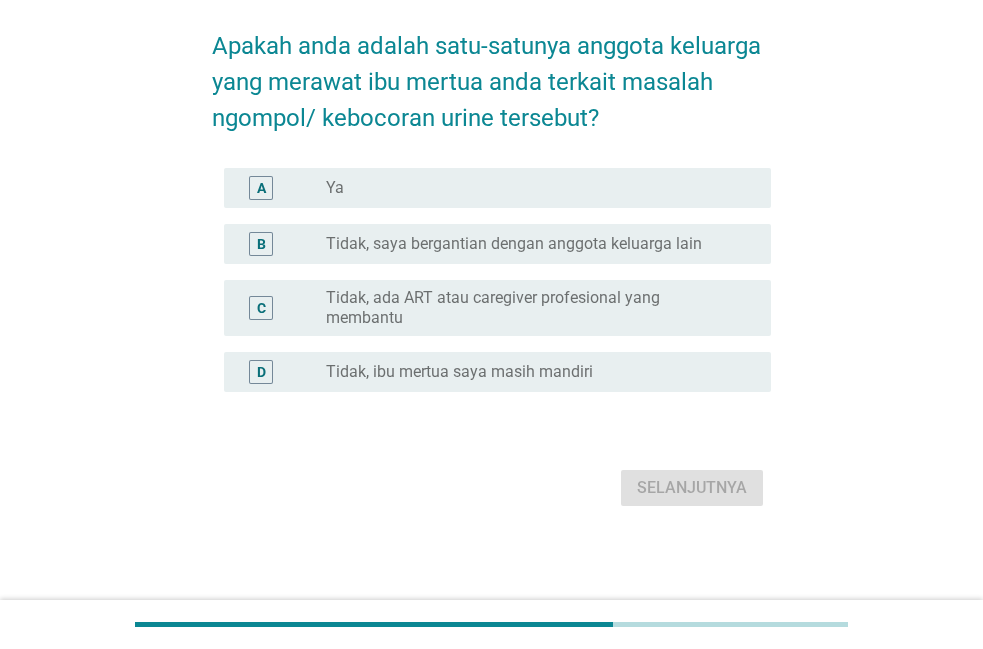 scroll, scrollTop: 0, scrollLeft: 0, axis: both 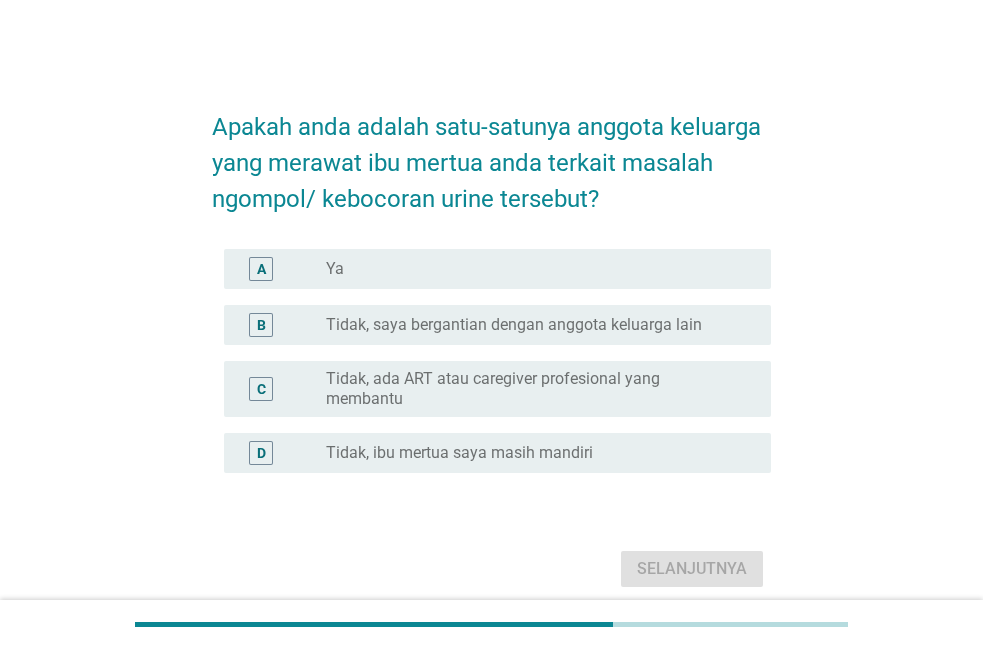 click on "radio_button_unchecked Tidak, saya bergantian dengan anggota keluarga lain" at bounding box center [532, 325] 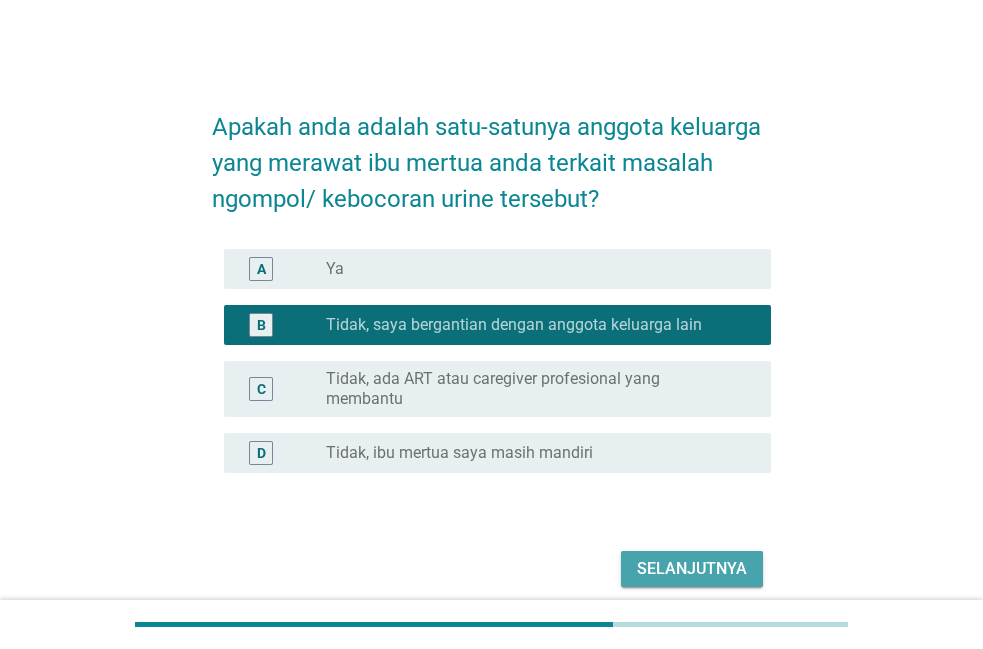 click on "Selanjutnya" at bounding box center [692, 569] 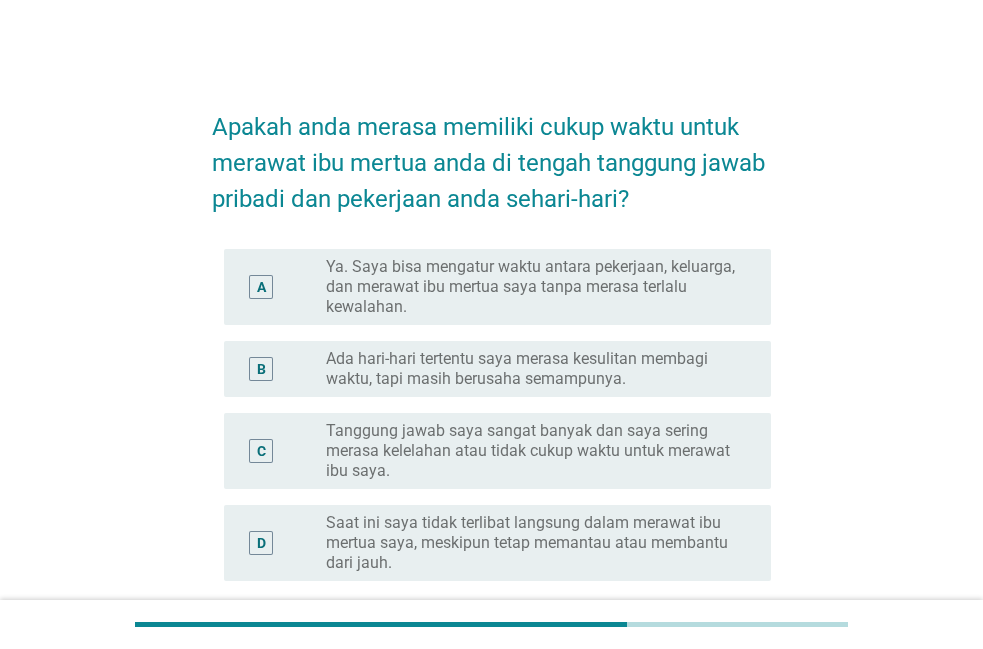 click on "Ada hari-hari tertentu saya merasa kesulitan membagi waktu, tapi masih berusaha semampunya." at bounding box center [532, 369] 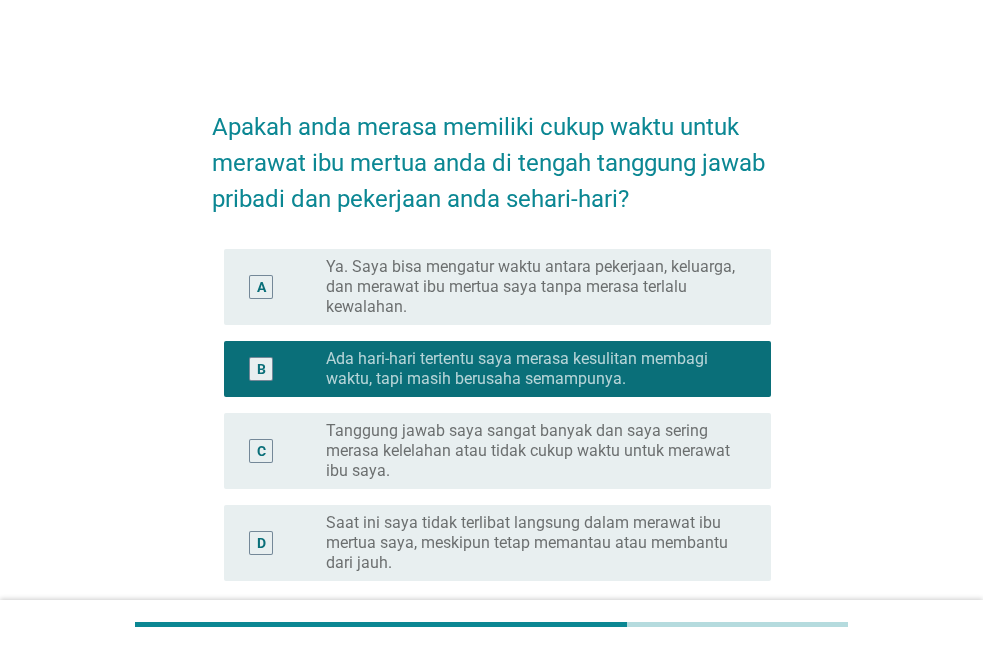 click on "Ya. Saya bisa mengatur waktu antara pekerjaan, keluarga, dan merawat ibu mertua saya tanpa merasa terlalu kewalahan." at bounding box center [532, 287] 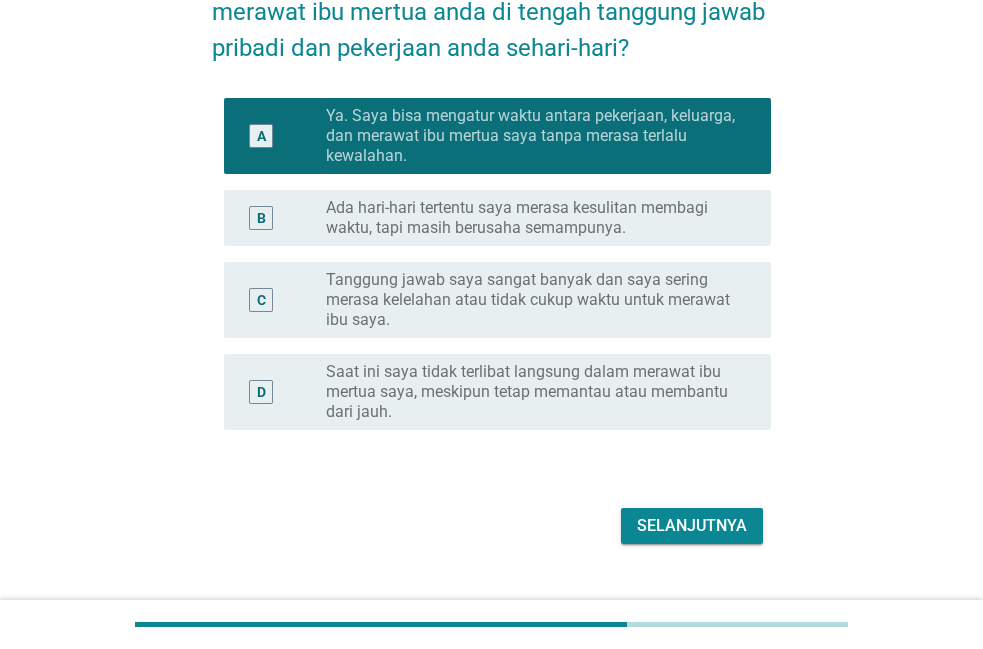 scroll, scrollTop: 189, scrollLeft: 0, axis: vertical 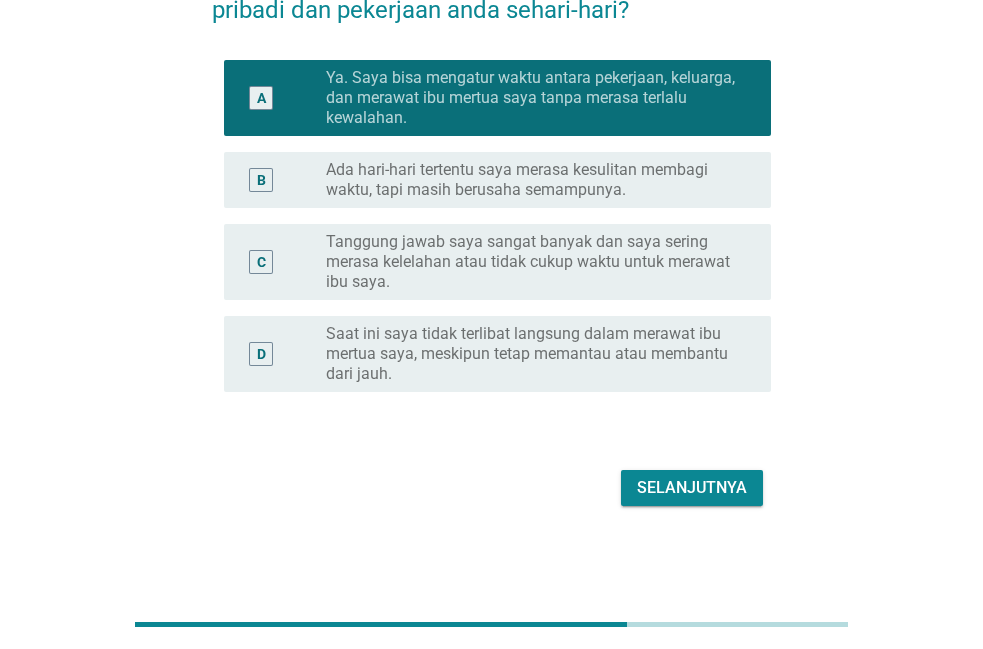 click on "Selanjutnya" at bounding box center [692, 488] 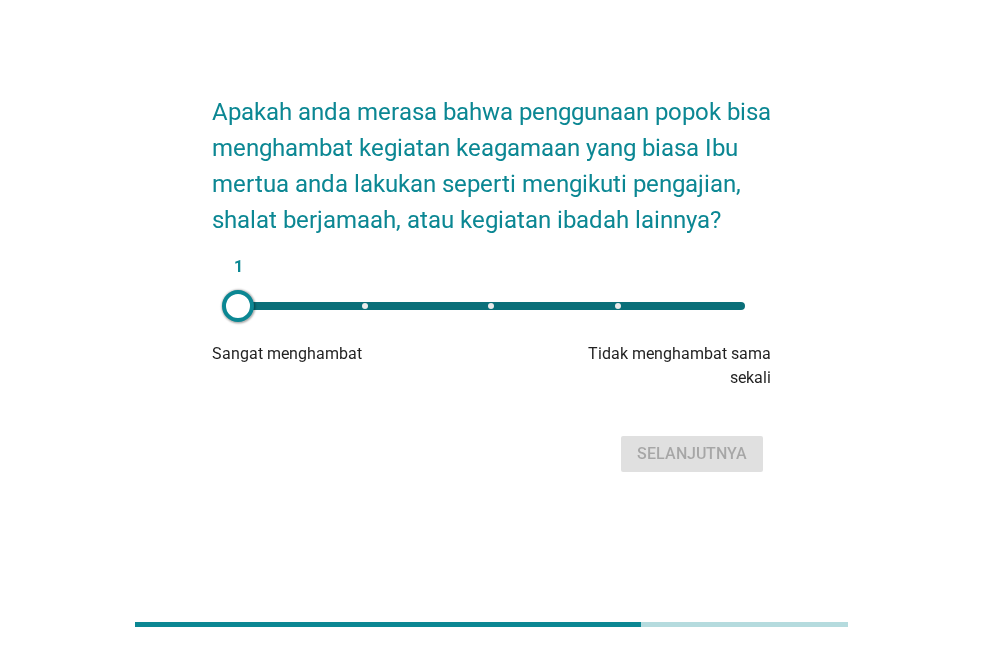 scroll, scrollTop: 0, scrollLeft: 0, axis: both 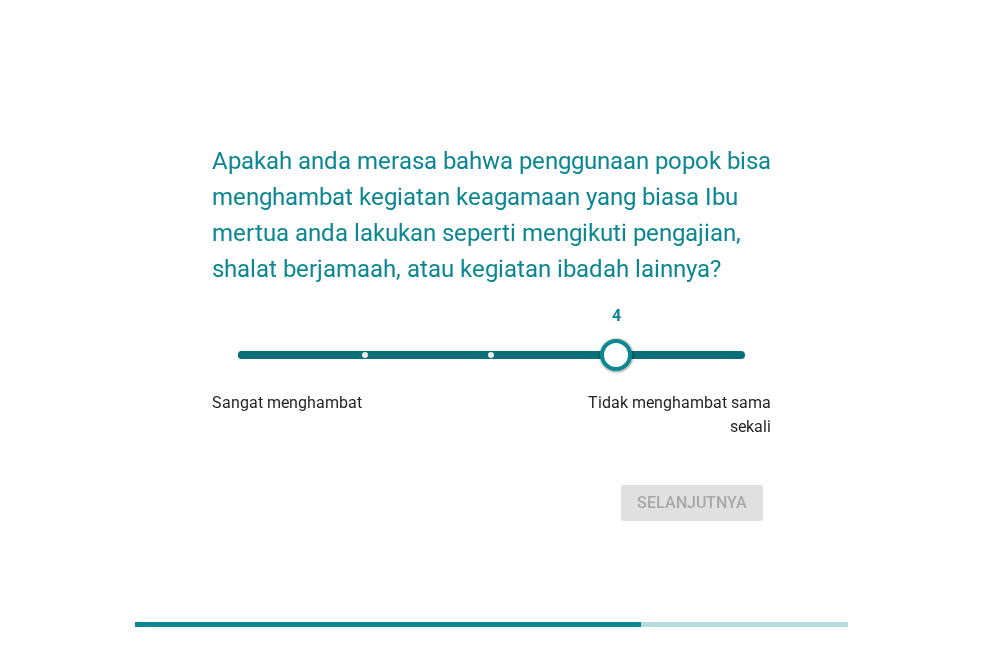 drag, startPoint x: 241, startPoint y: 384, endPoint x: 616, endPoint y: 383, distance: 375.00134 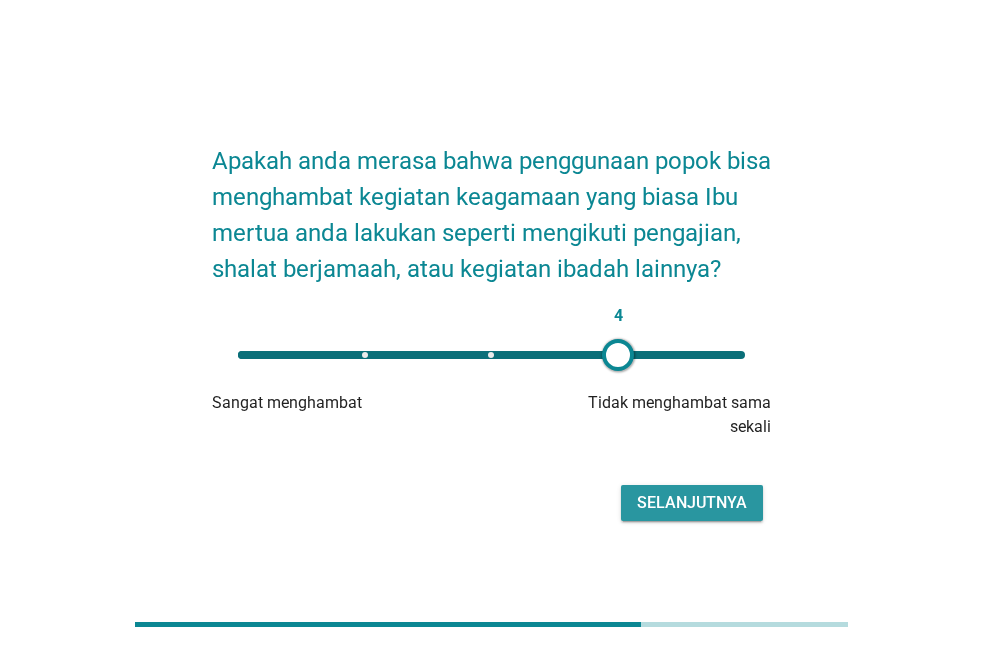 click on "Selanjutnya" at bounding box center [692, 503] 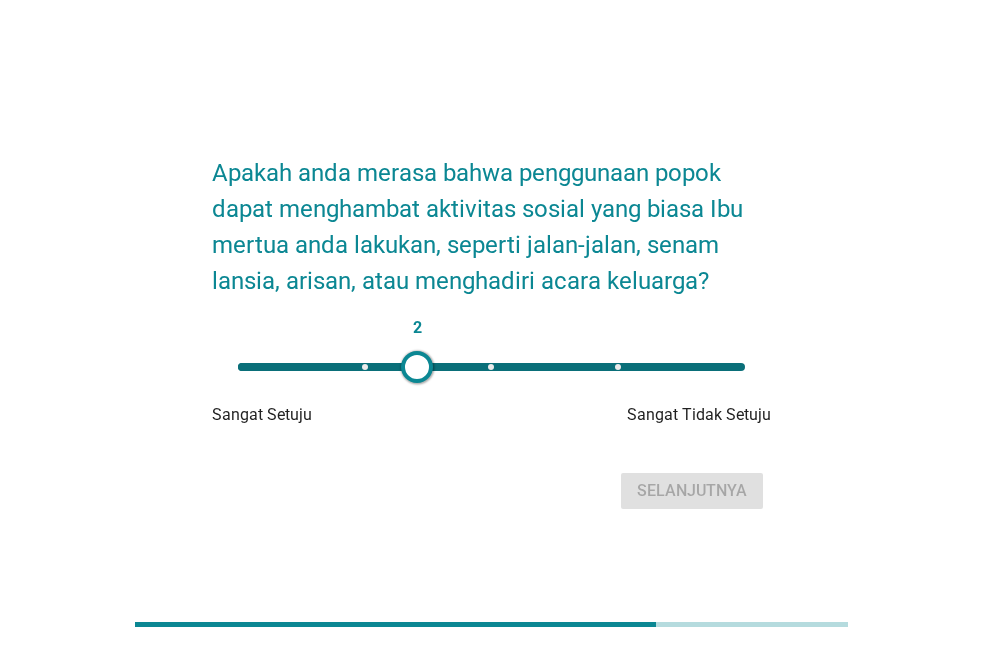 type on "4" 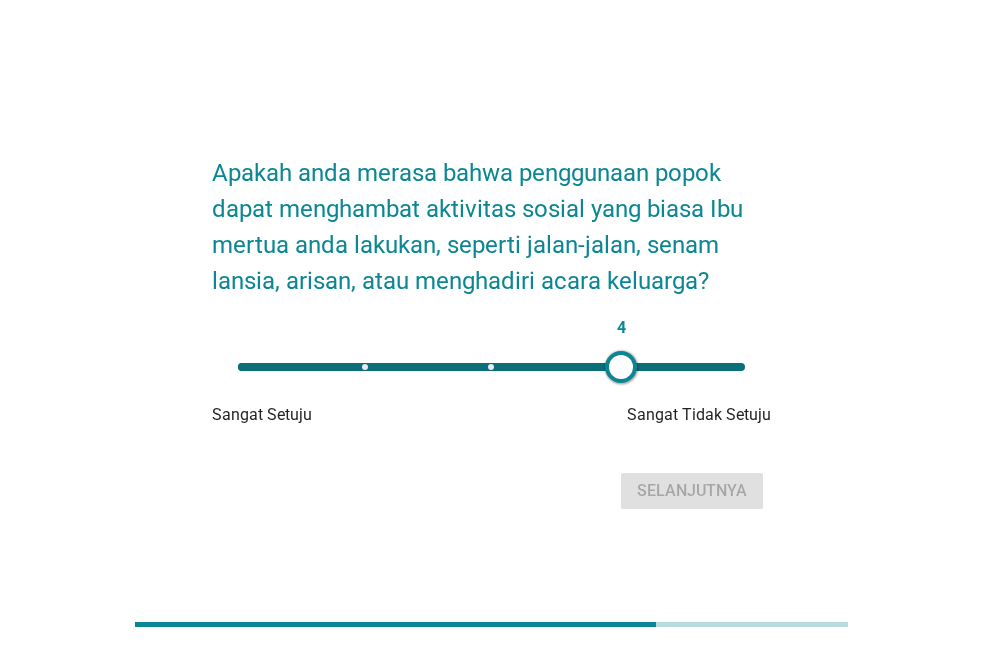 drag, startPoint x: 242, startPoint y: 366, endPoint x: 621, endPoint y: 373, distance: 379.06464 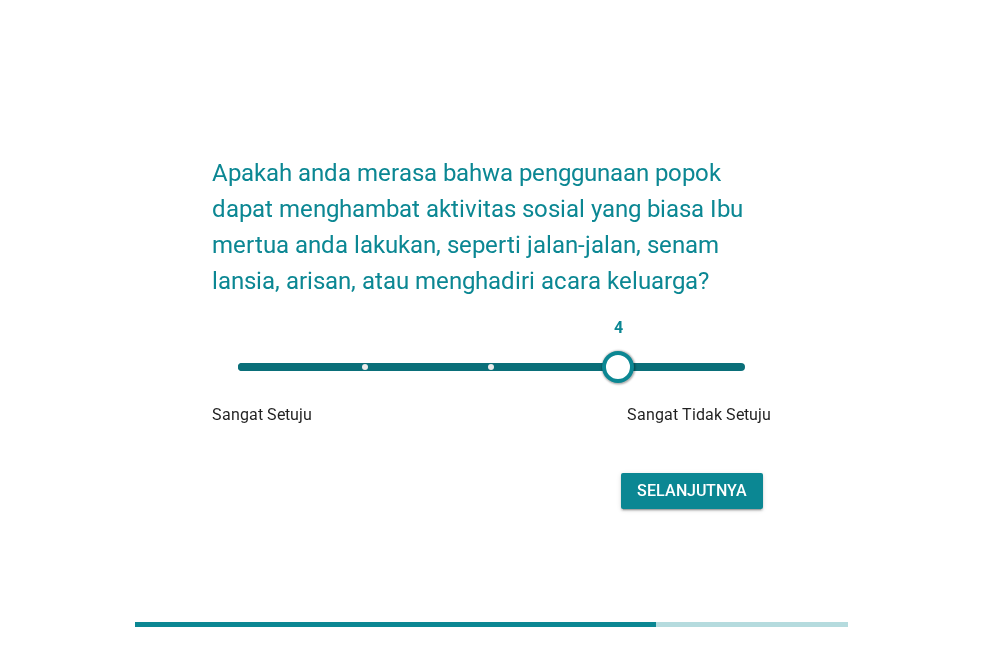 click on "Selanjutnya" at bounding box center [692, 491] 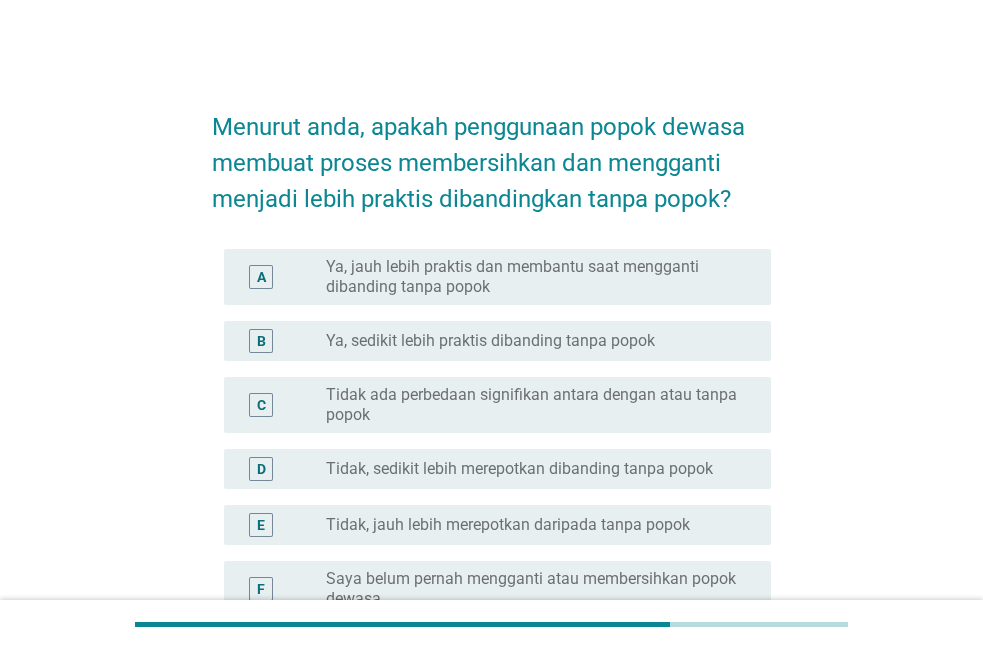click on "Ya, sedikit lebih praktis dibanding tanpa popok" at bounding box center (490, 341) 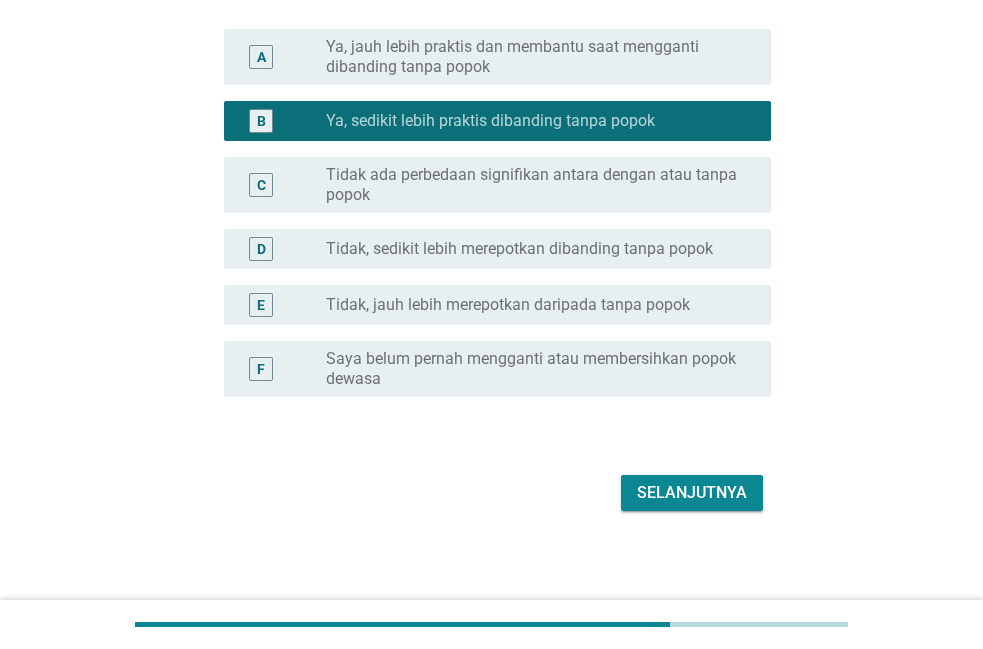 scroll, scrollTop: 225, scrollLeft: 0, axis: vertical 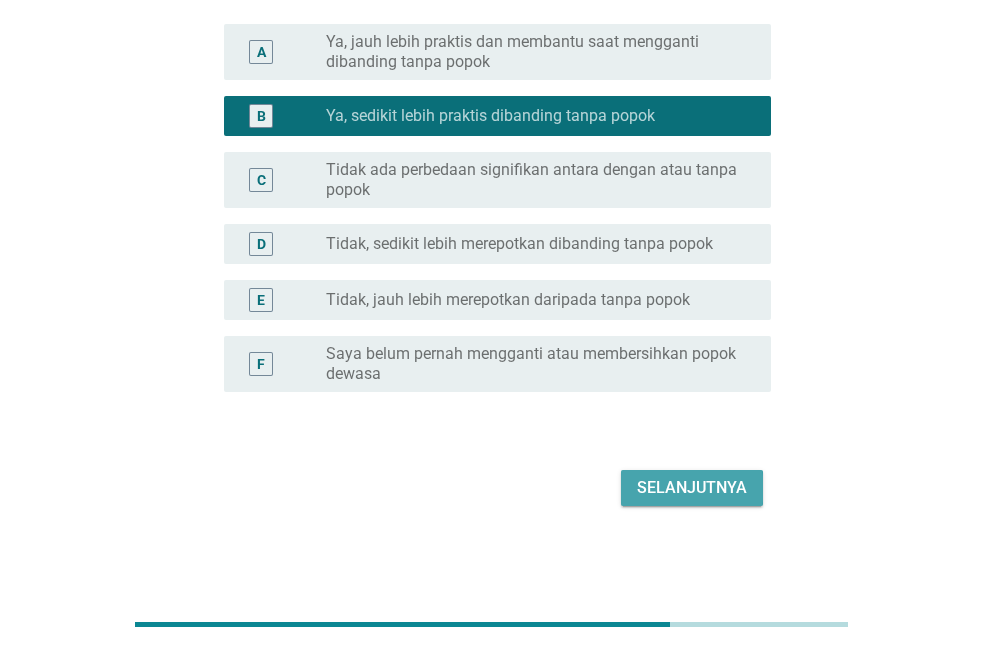 click on "Selanjutnya" at bounding box center (692, 488) 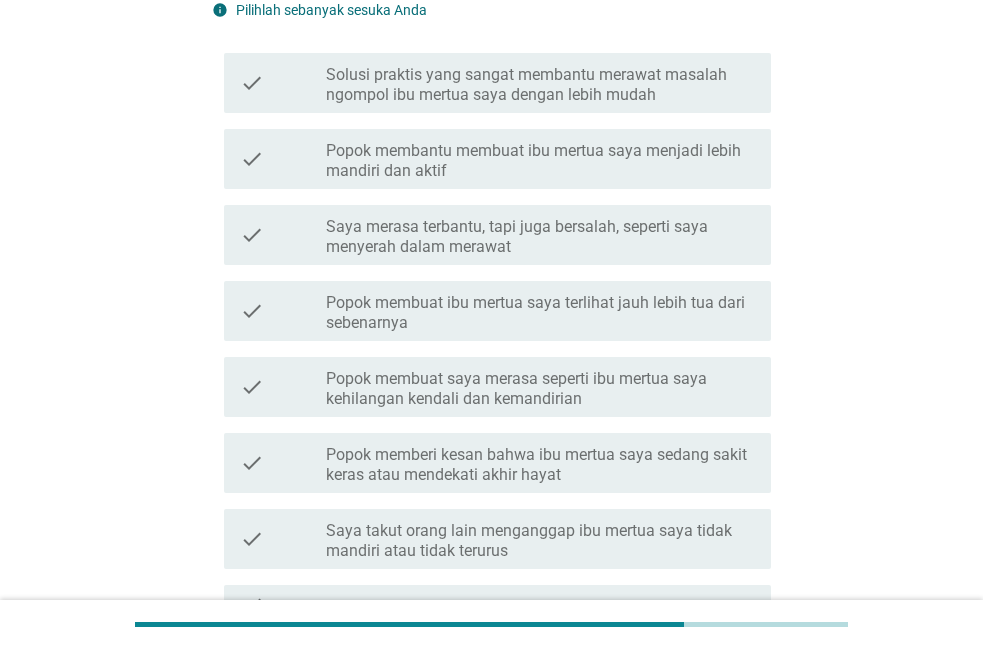 scroll, scrollTop: 0, scrollLeft: 0, axis: both 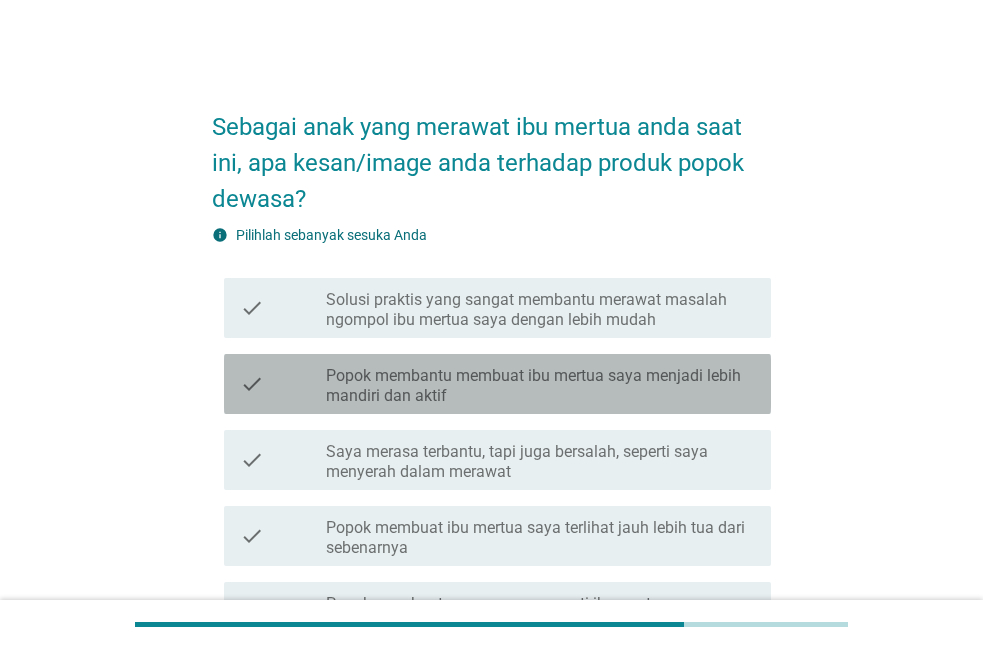 click on "Popok membantu membuat ibu mertua saya menjadi lebih mandiri dan aktif" at bounding box center [540, 386] 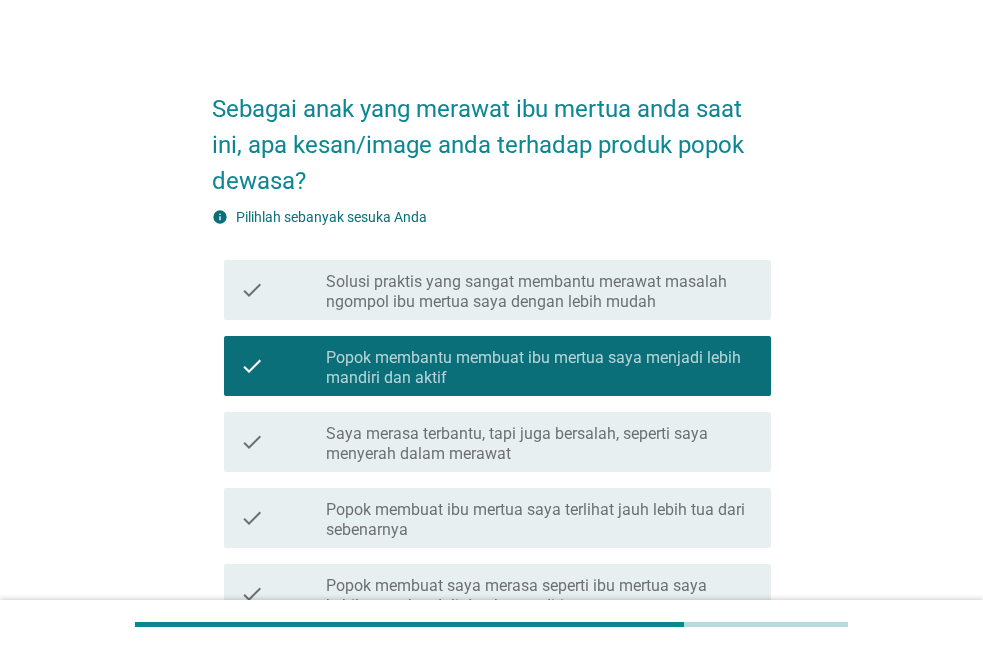 scroll, scrollTop: 408, scrollLeft: 0, axis: vertical 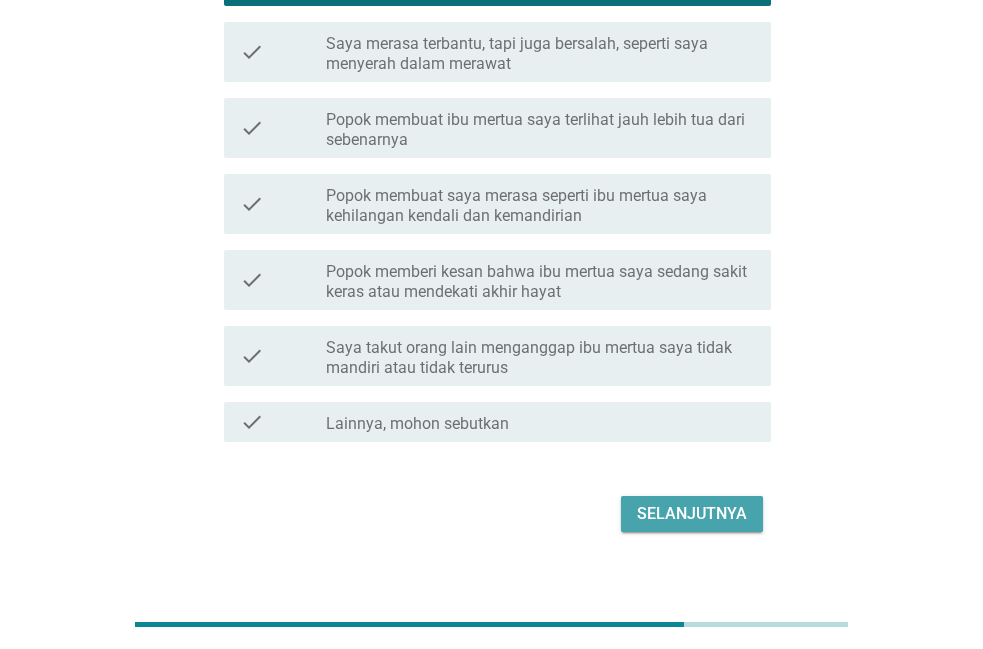 click on "Selanjutnya" at bounding box center [692, 514] 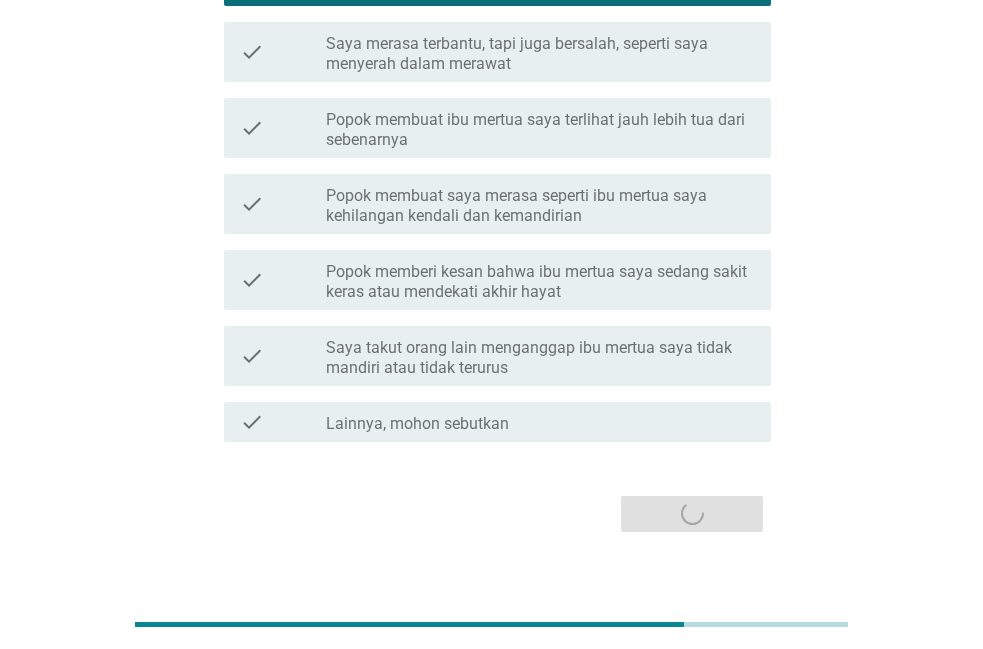 scroll, scrollTop: 0, scrollLeft: 0, axis: both 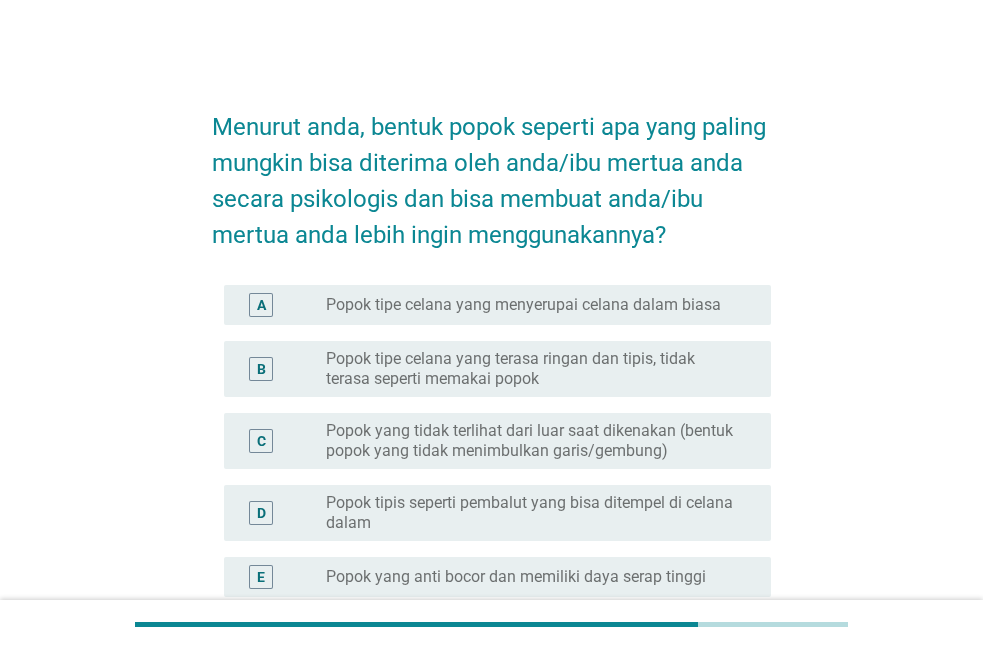 click on "Popok tipe celana yang menyerupai celana dalam biasa" at bounding box center [523, 305] 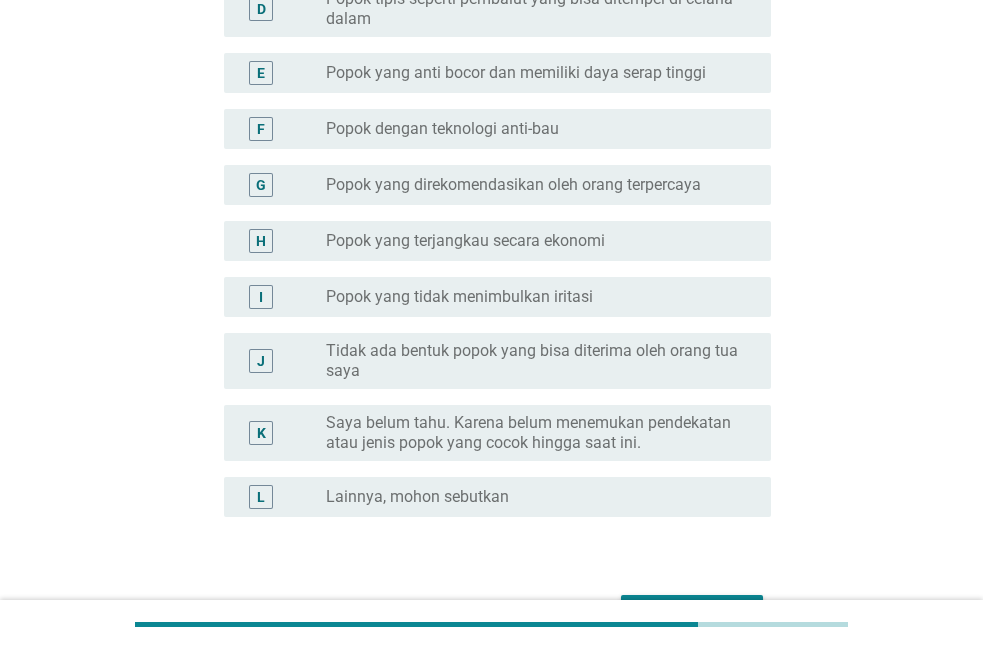 scroll, scrollTop: 612, scrollLeft: 0, axis: vertical 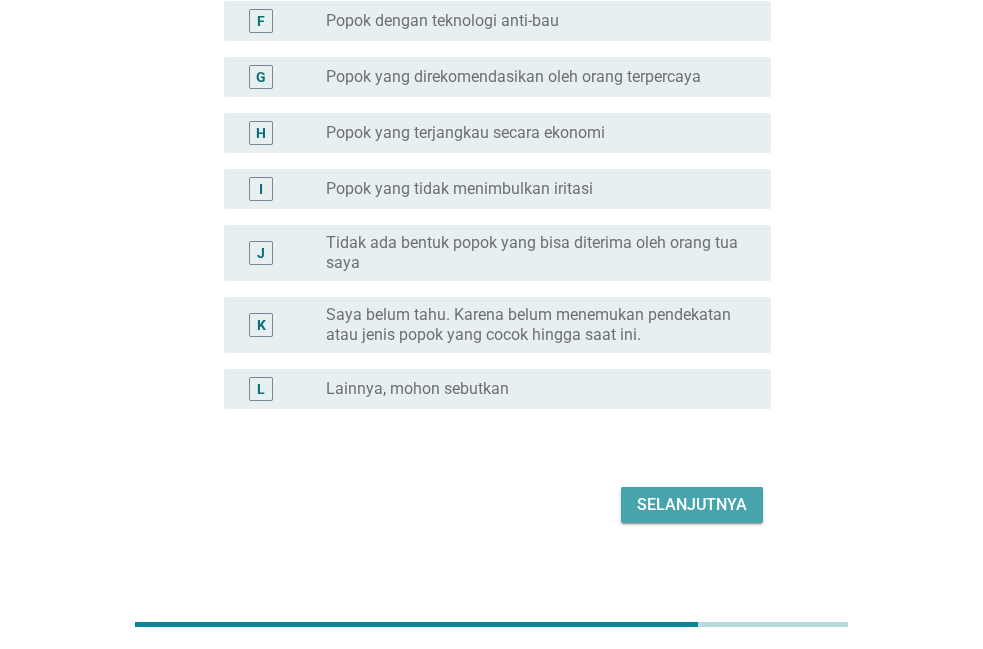 click on "Selanjutnya" at bounding box center [692, 505] 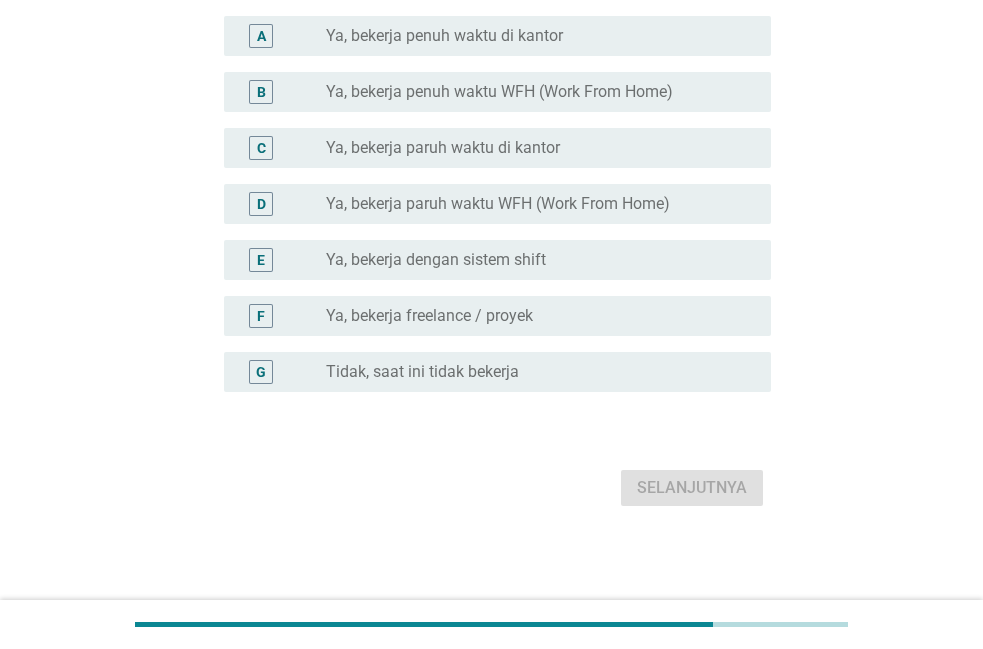 scroll, scrollTop: 0, scrollLeft: 0, axis: both 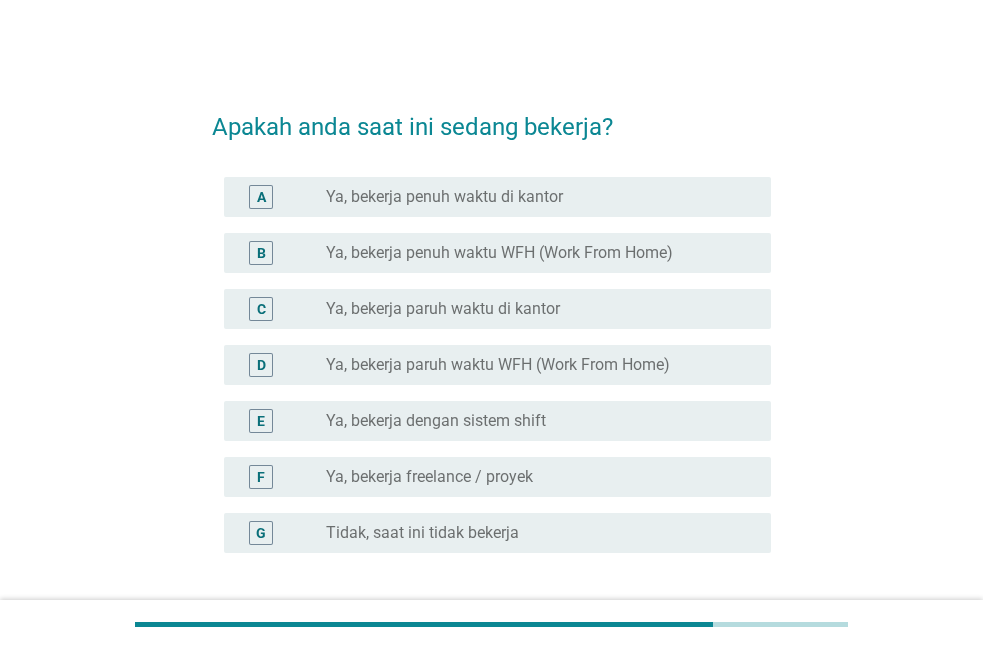 click on "radio_button_unchecked Ya, bekerja penuh waktu di kantor" at bounding box center [532, 197] 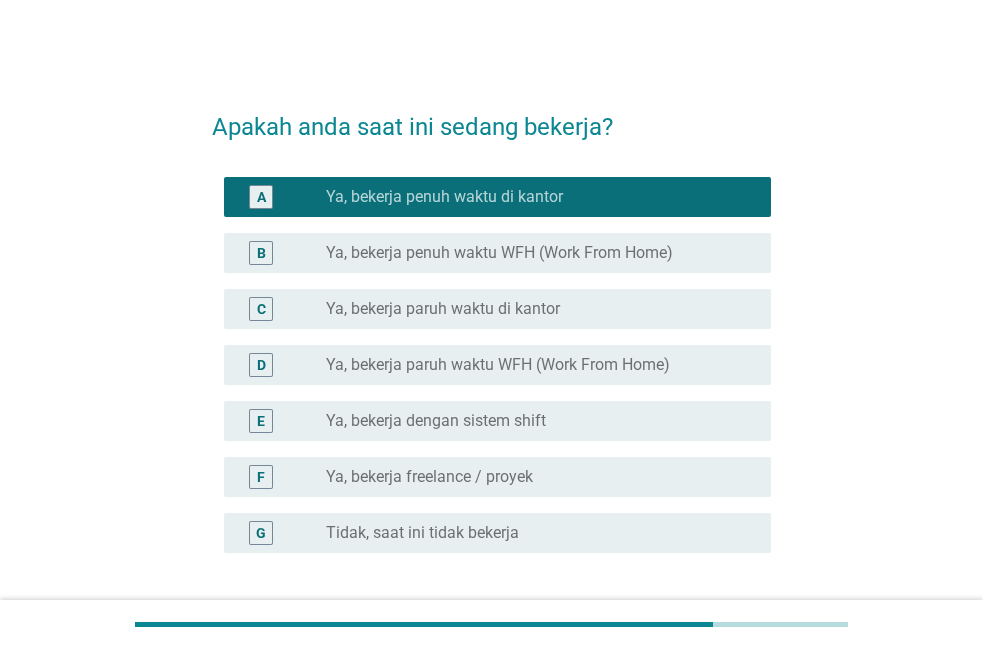 scroll, scrollTop: 161, scrollLeft: 0, axis: vertical 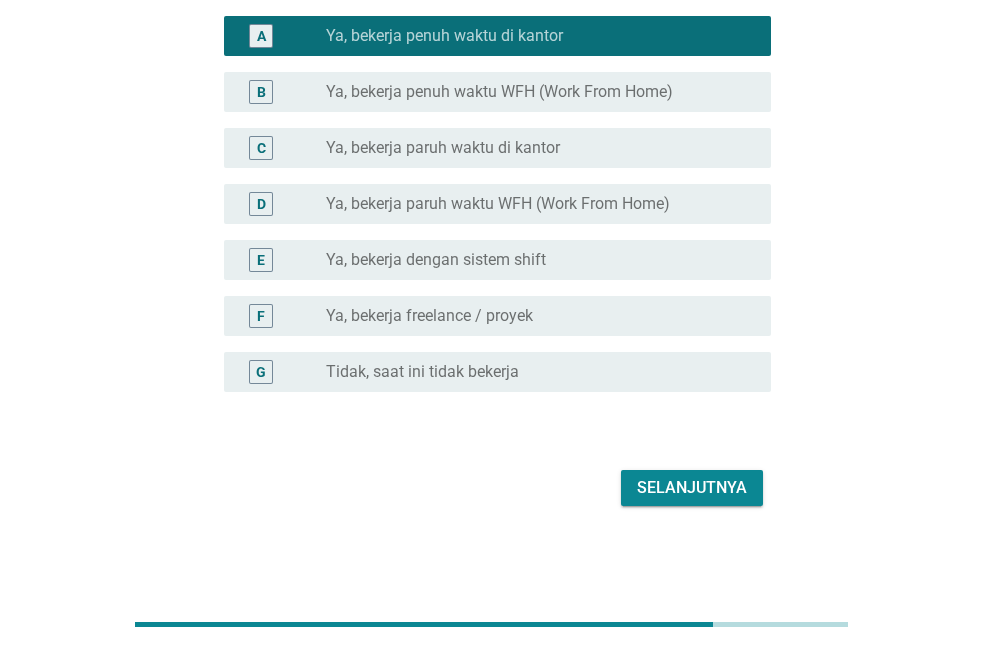 click on "Selanjutnya" at bounding box center (692, 488) 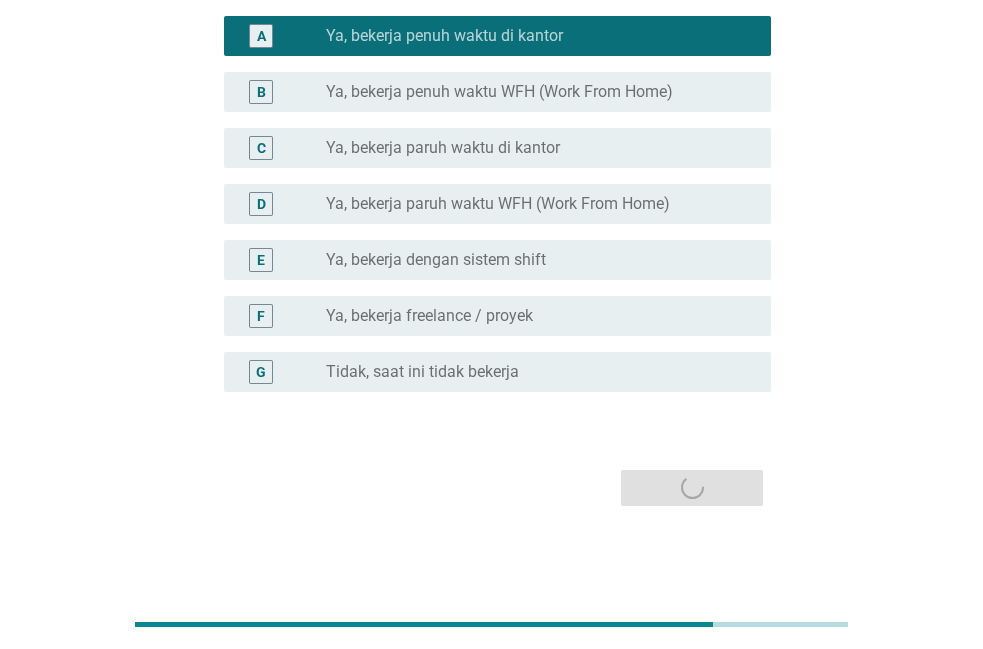 scroll, scrollTop: 0, scrollLeft: 0, axis: both 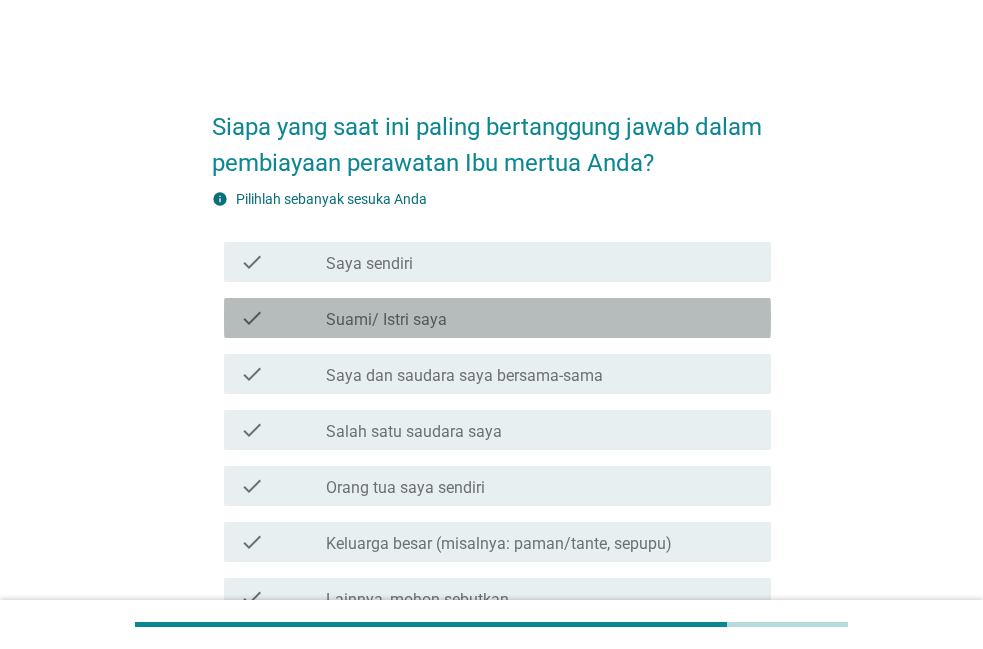 click on "check     check_box_outline_blank Suami/ Istri saya" at bounding box center [497, 318] 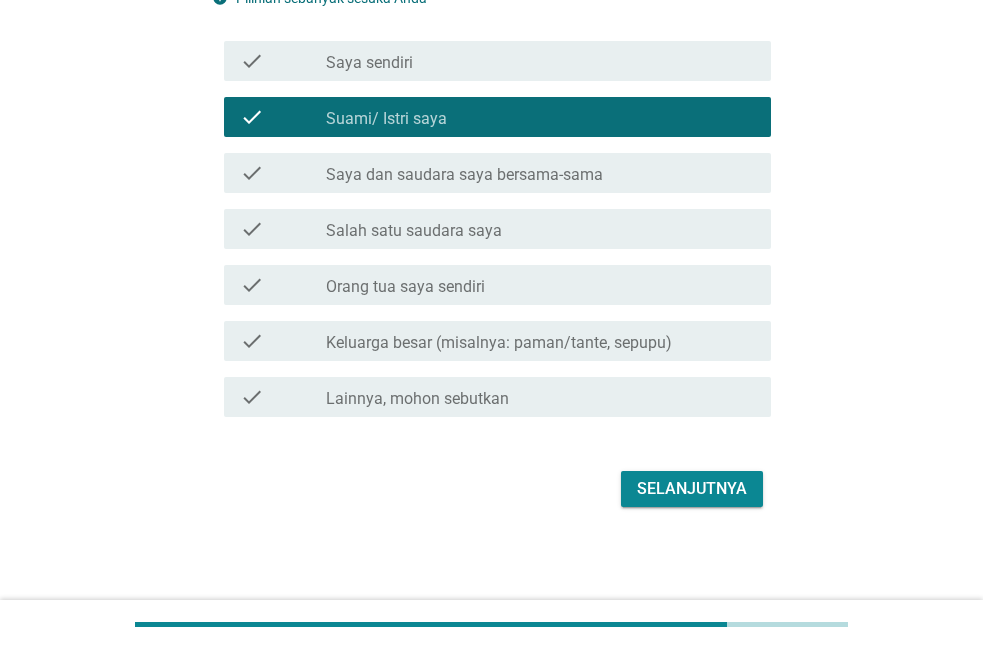 scroll, scrollTop: 202, scrollLeft: 0, axis: vertical 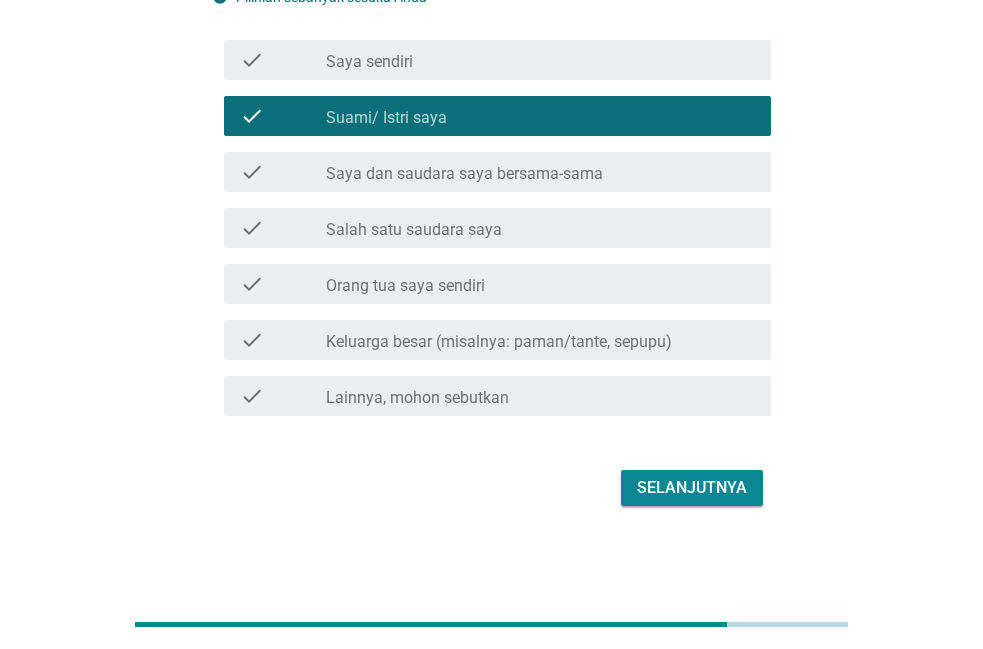 click on "Selanjutnya" at bounding box center (692, 488) 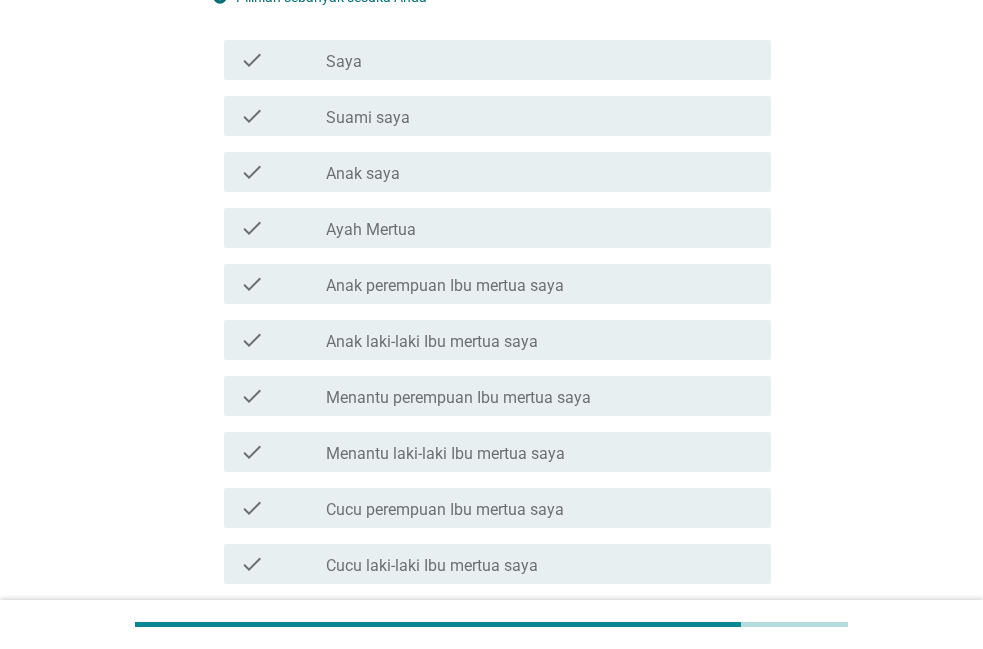 scroll, scrollTop: 0, scrollLeft: 0, axis: both 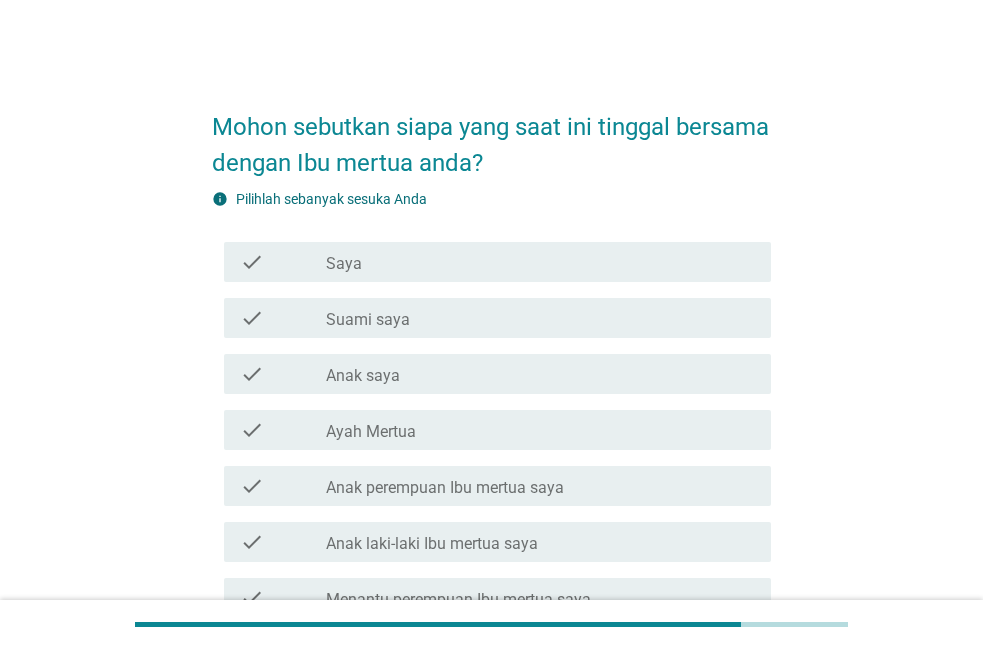 click on "check_box_outline_blank Suami saya" at bounding box center [540, 318] 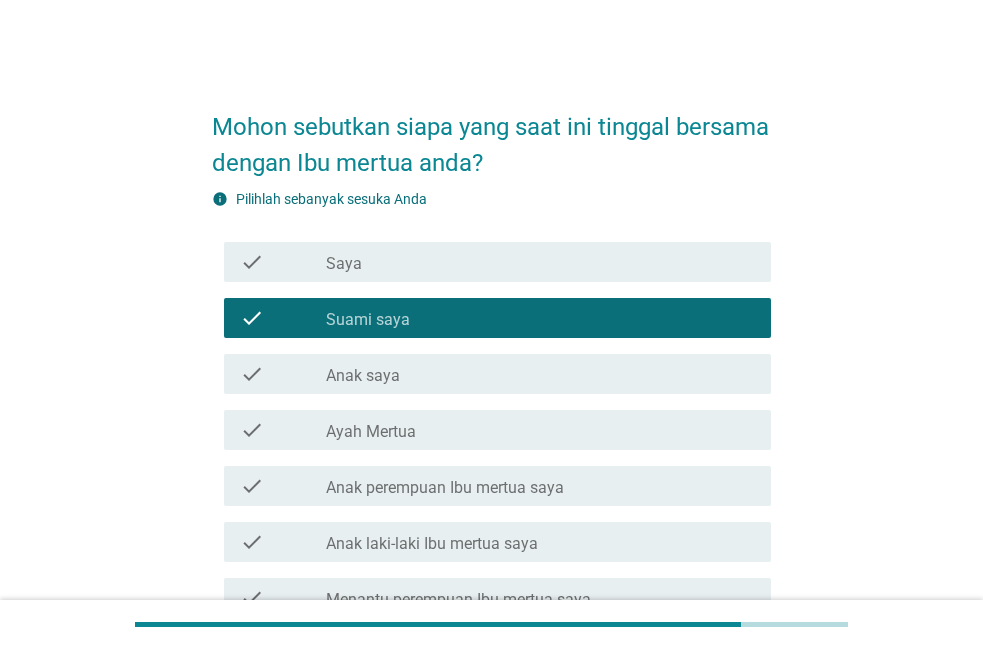 click on "check_box_outline_blank Suami saya" at bounding box center (540, 318) 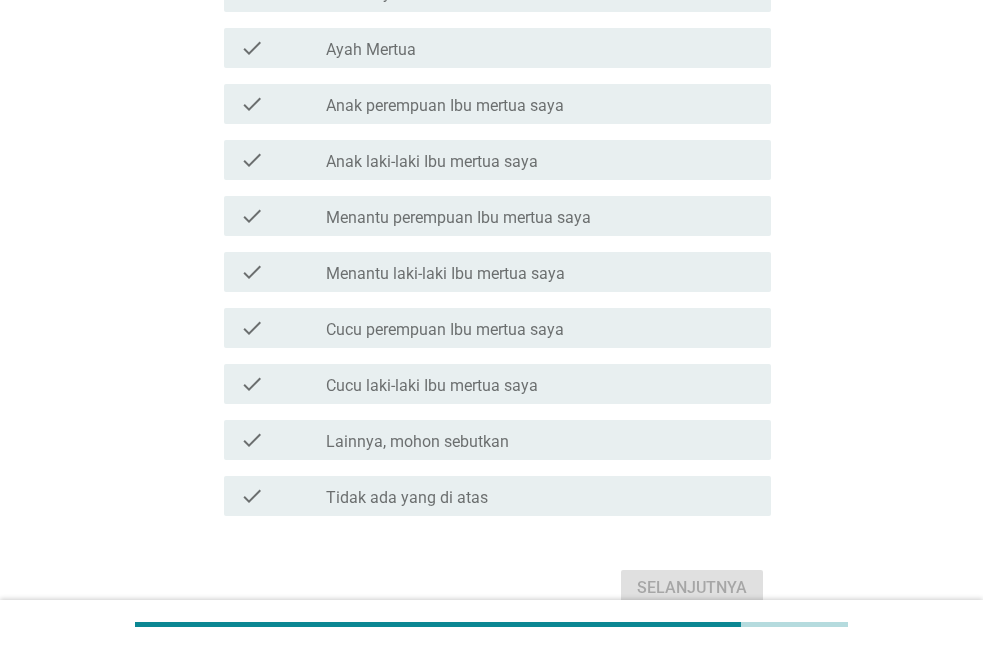 scroll, scrollTop: 408, scrollLeft: 0, axis: vertical 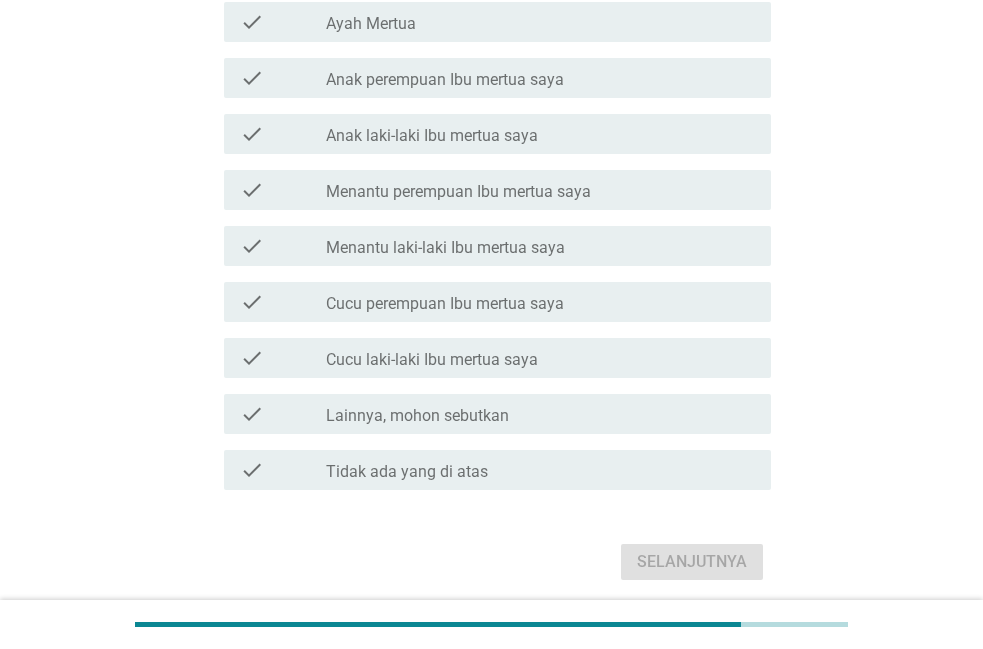 click on "check_box Lainnya, mohon sebutkan" at bounding box center (540, 414) 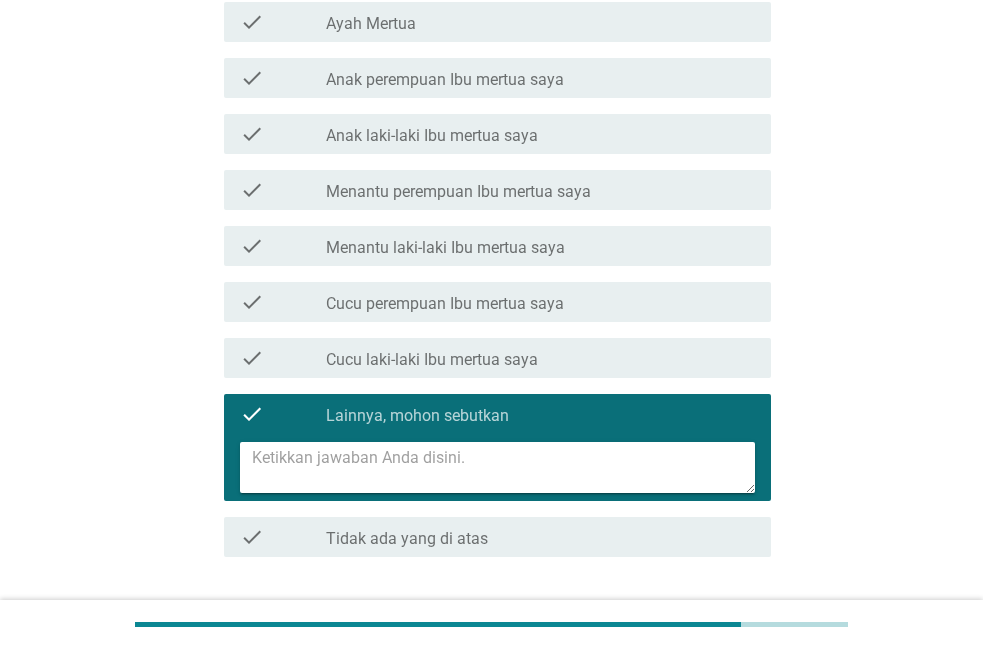 click at bounding box center [503, 467] 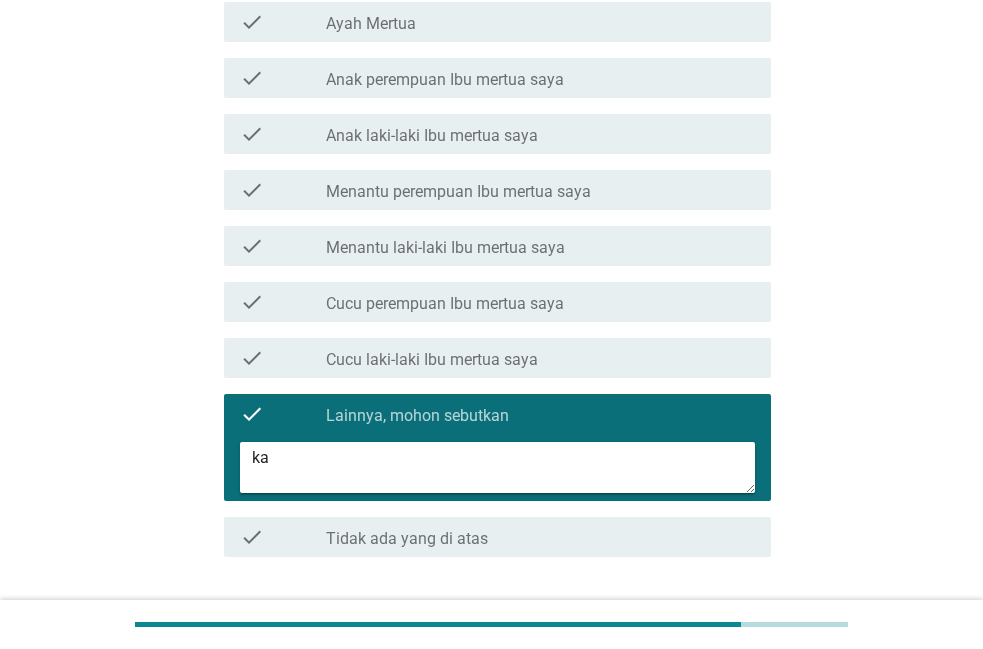 type on "k" 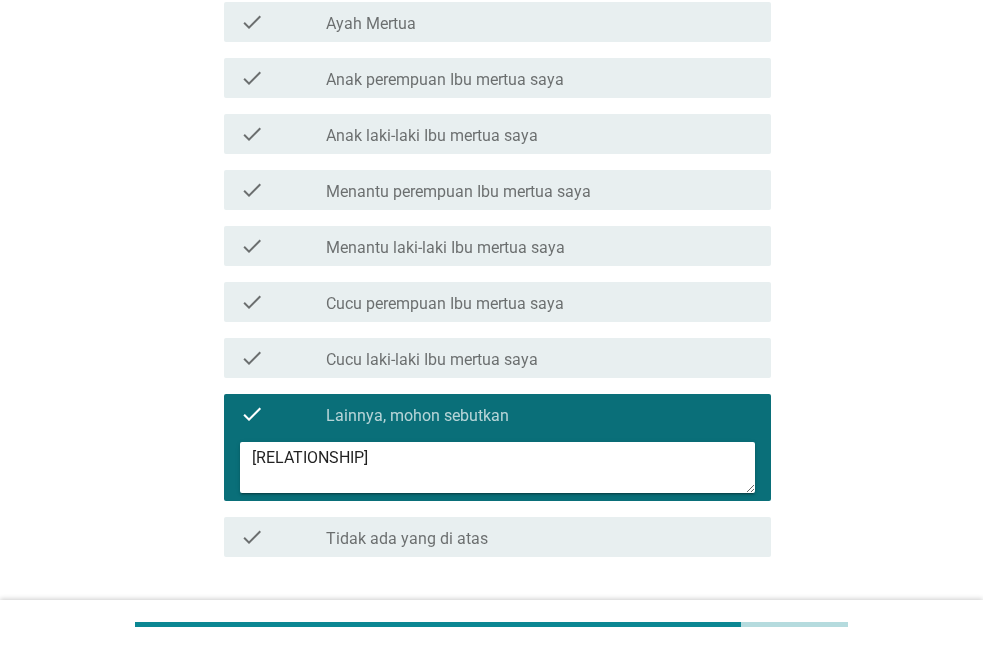 type on "[RELATIONSHIP]" 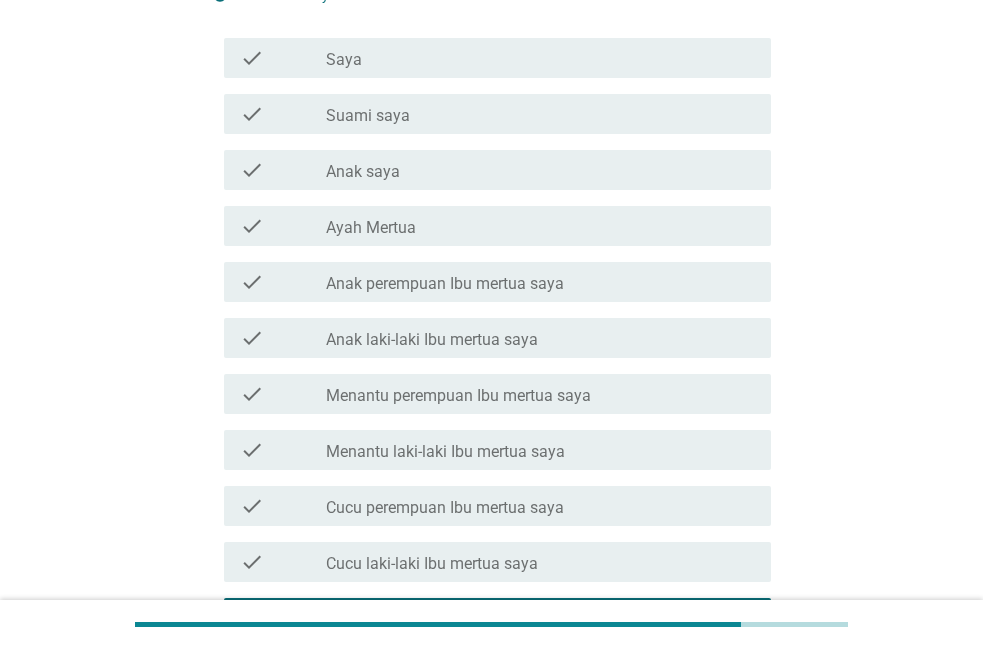 scroll, scrollTop: 408, scrollLeft: 0, axis: vertical 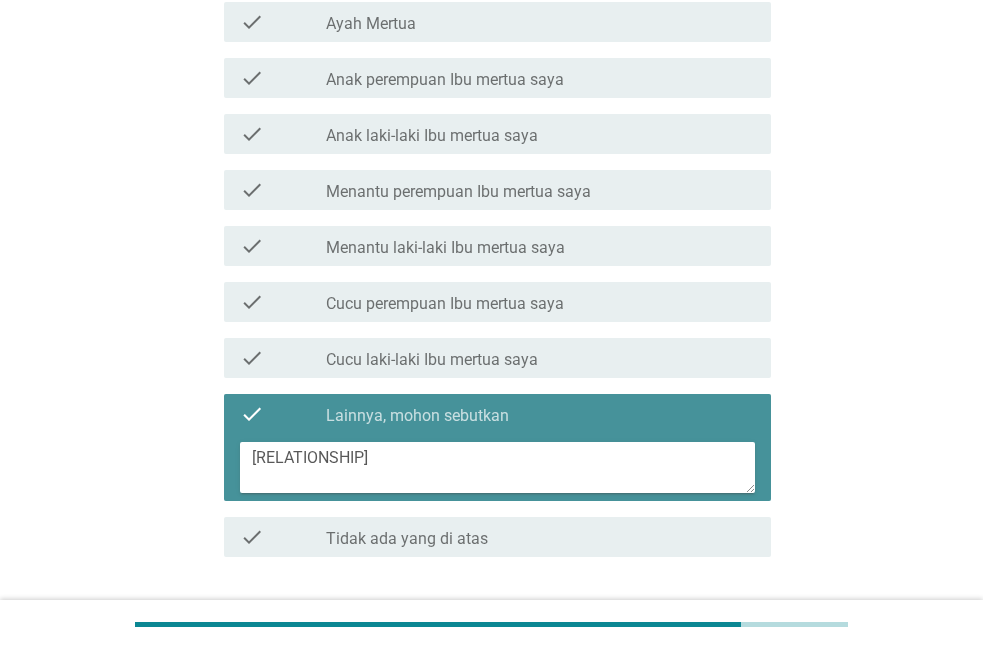 drag, startPoint x: 385, startPoint y: 455, endPoint x: 110, endPoint y: 442, distance: 275.3071 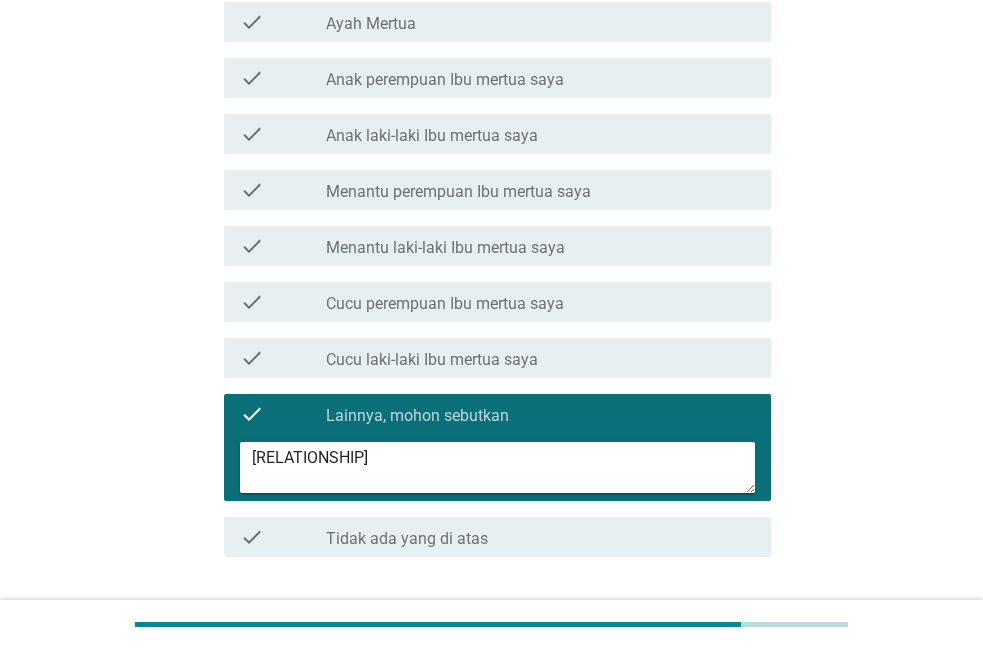 type 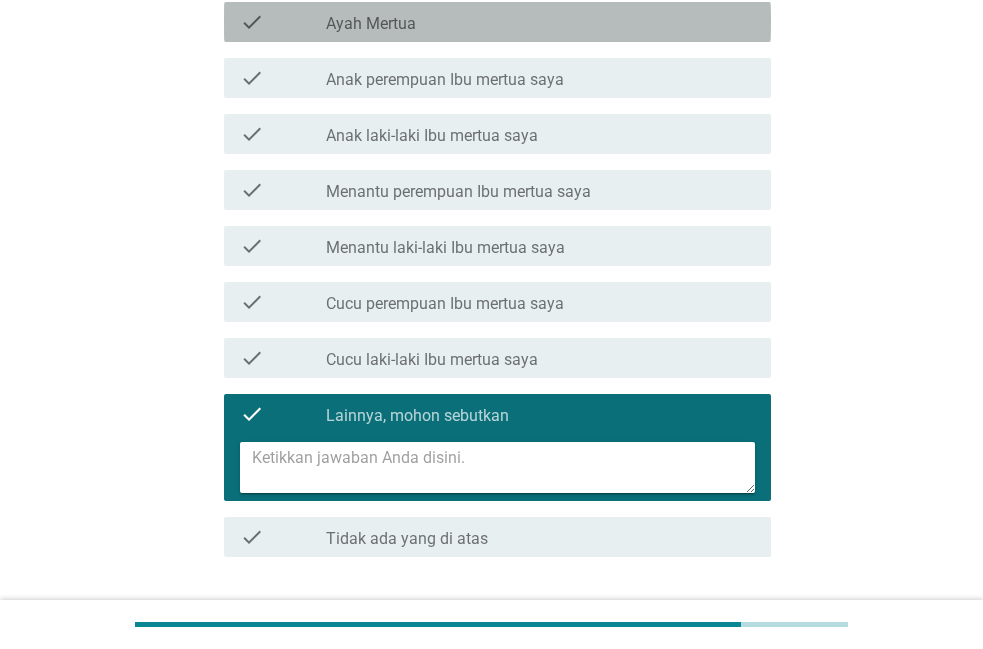click on "Ayah Mertua" at bounding box center (371, 24) 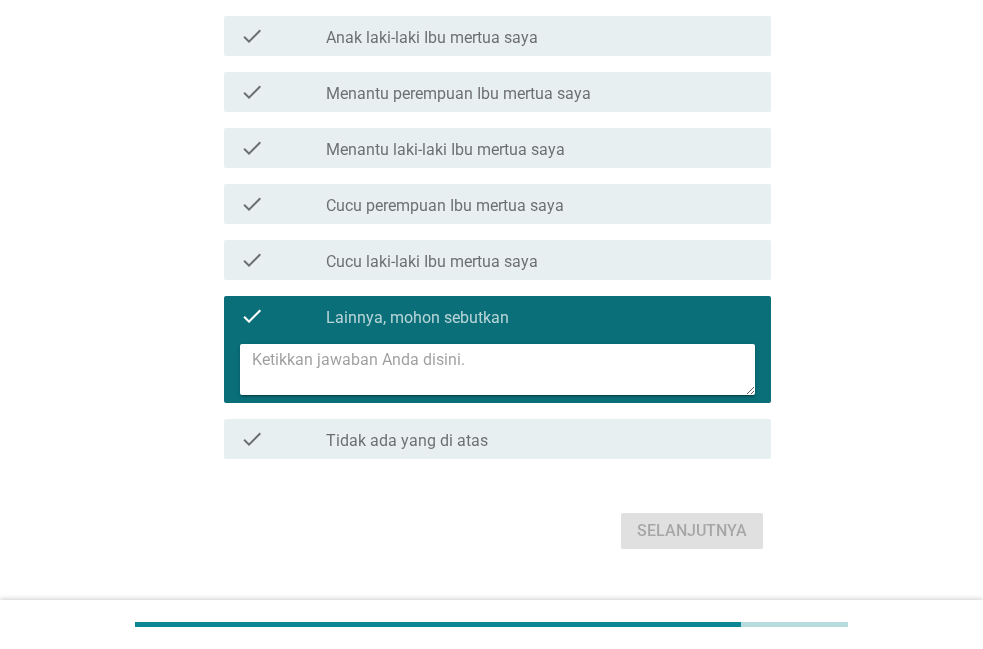 scroll, scrollTop: 510, scrollLeft: 0, axis: vertical 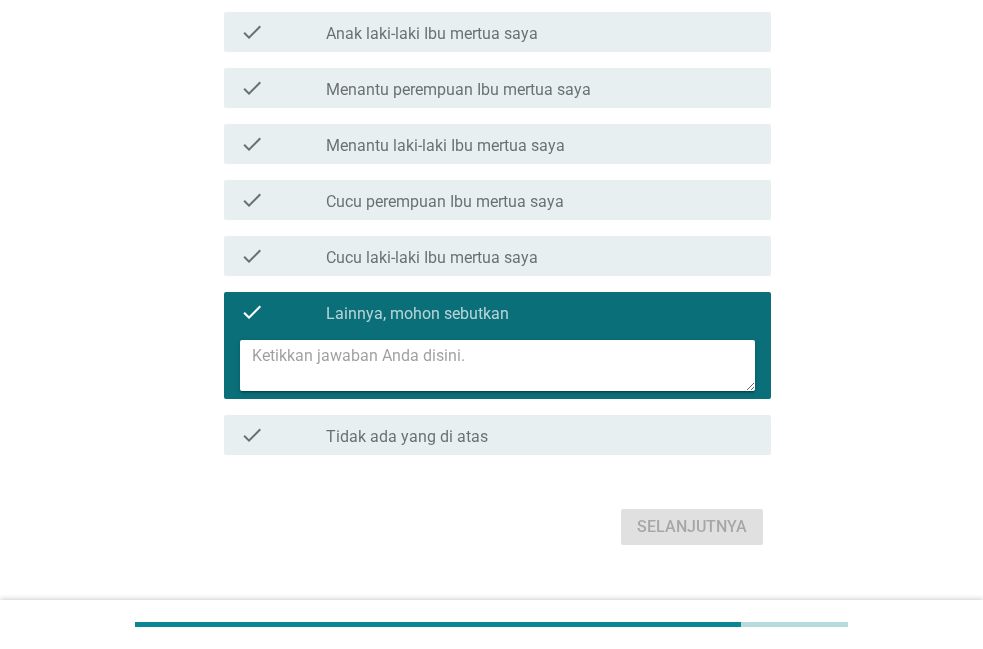 click on "check" at bounding box center [252, 312] 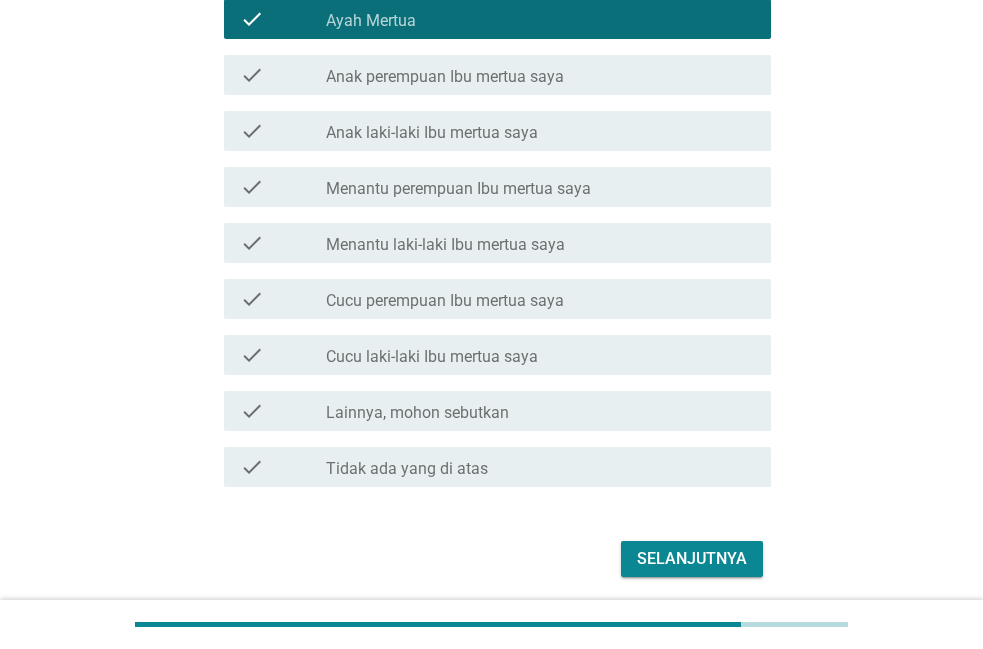 scroll, scrollTop: 482, scrollLeft: 0, axis: vertical 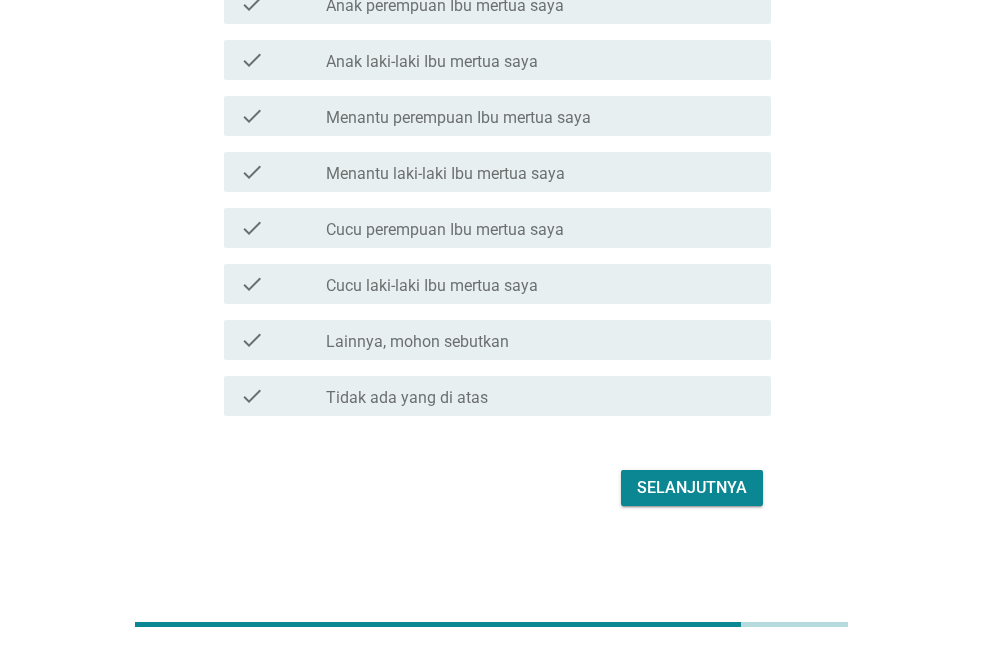 click on "Selanjutnya" at bounding box center (692, 488) 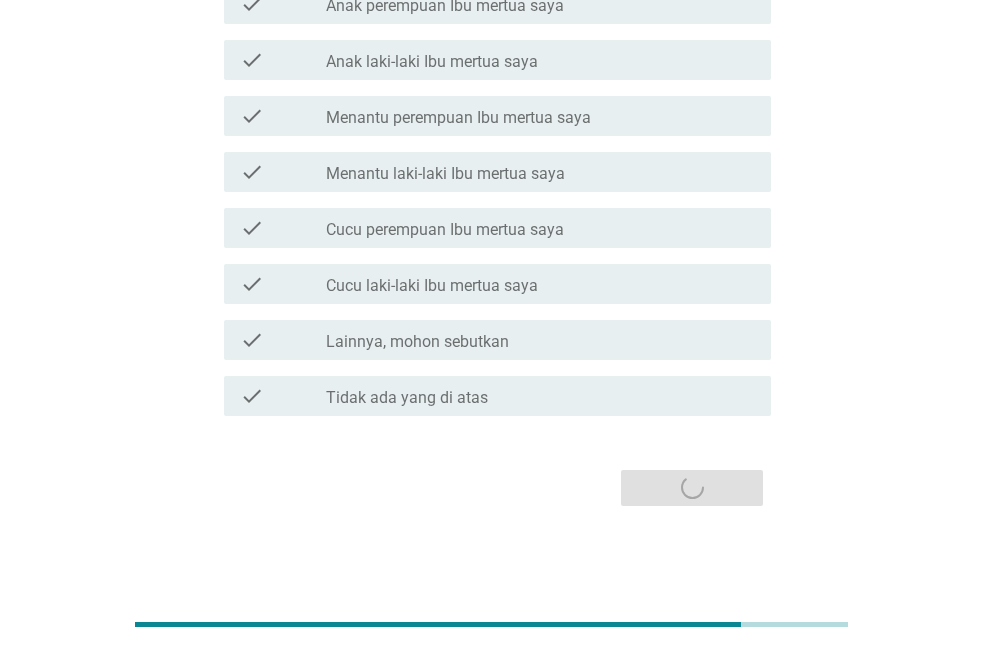 scroll, scrollTop: 0, scrollLeft: 0, axis: both 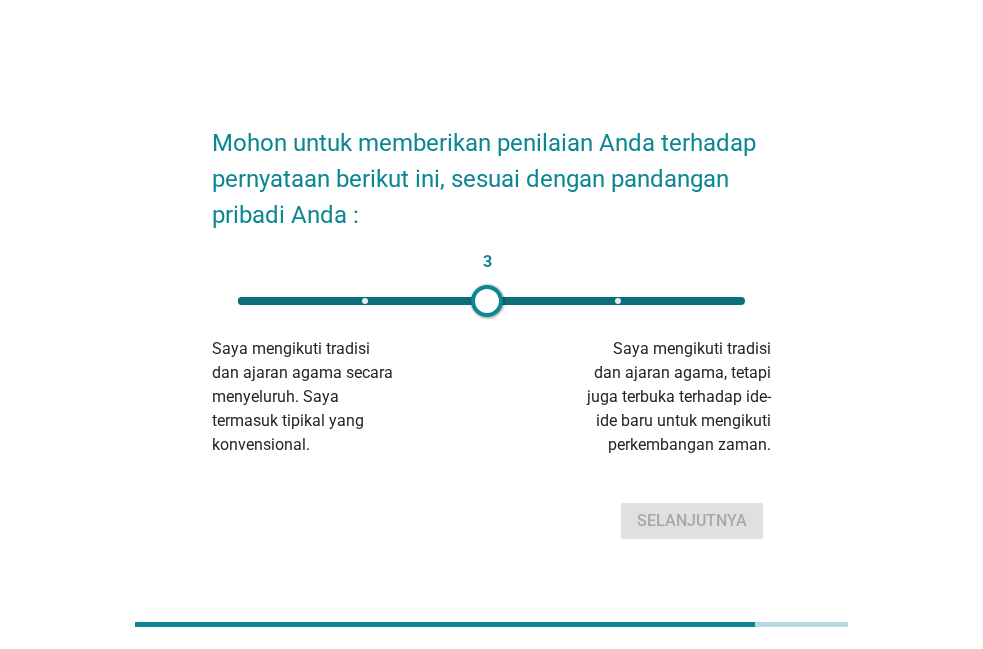 drag, startPoint x: 230, startPoint y: 298, endPoint x: 490, endPoint y: 289, distance: 260.15573 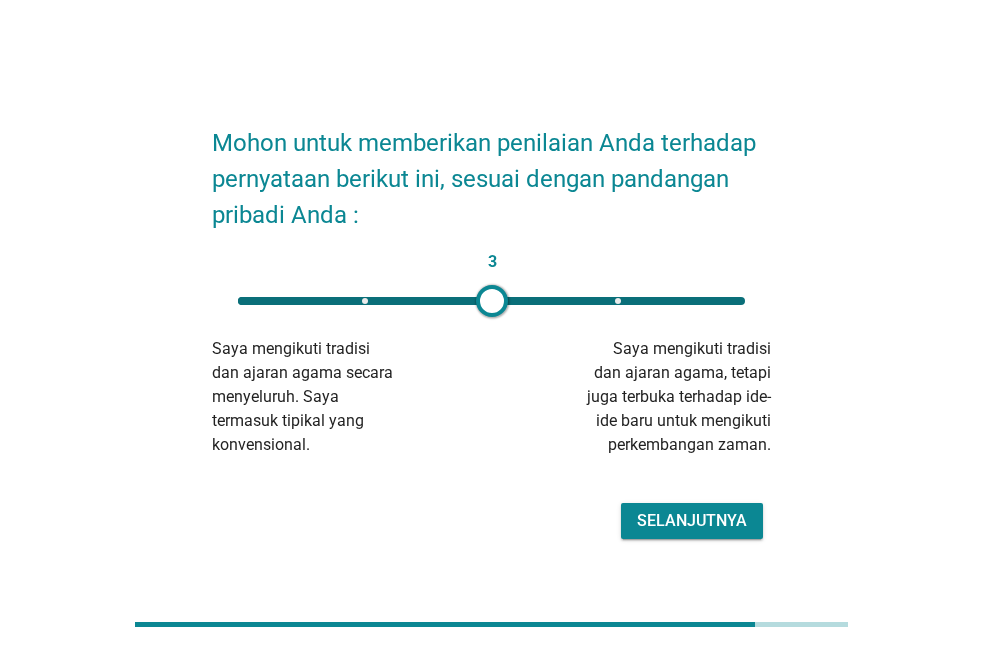 click on "Selanjutnya" at bounding box center [692, 521] 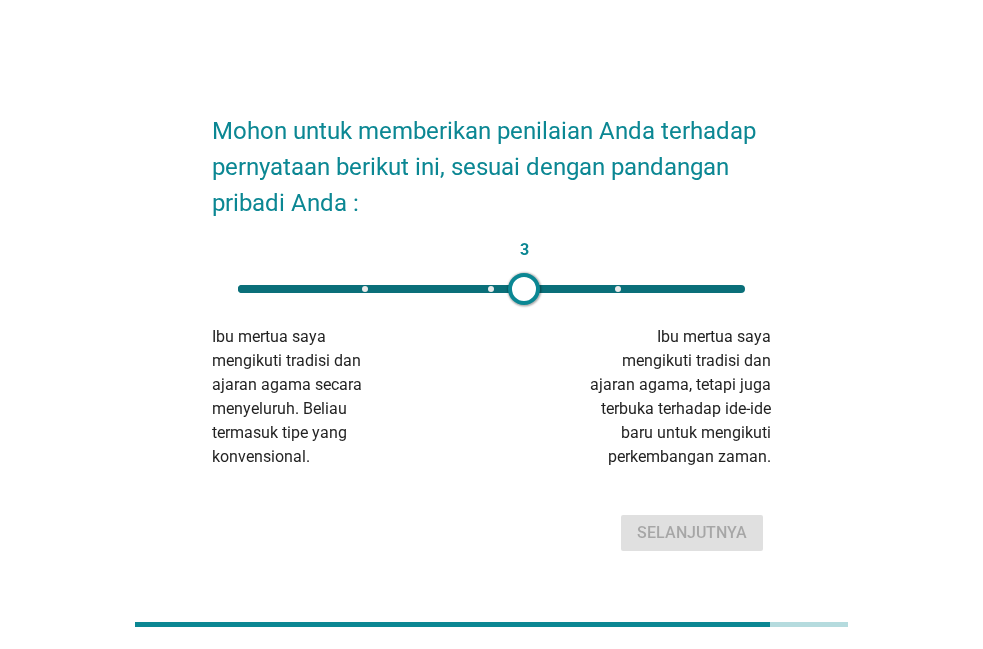 type on "4" 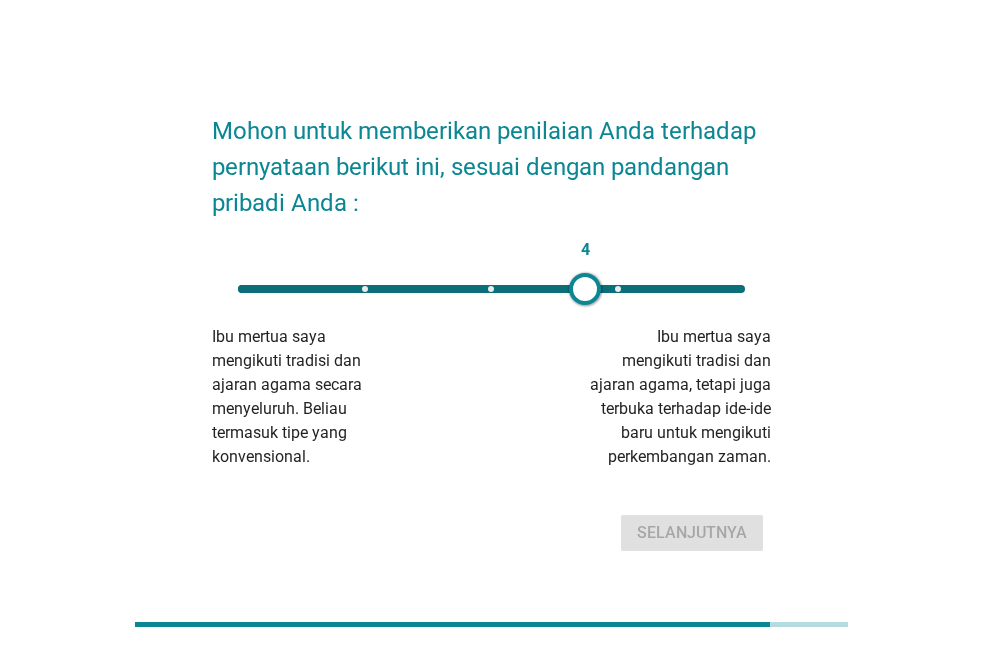 drag, startPoint x: 241, startPoint y: 282, endPoint x: 585, endPoint y: 280, distance: 344.00583 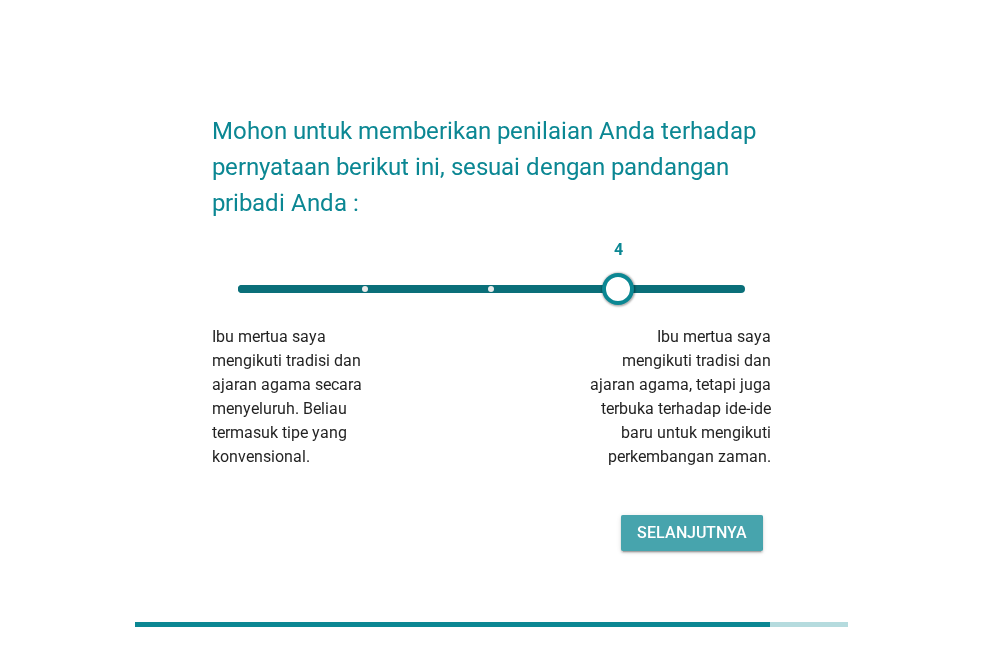 click on "Selanjutnya" at bounding box center [692, 533] 